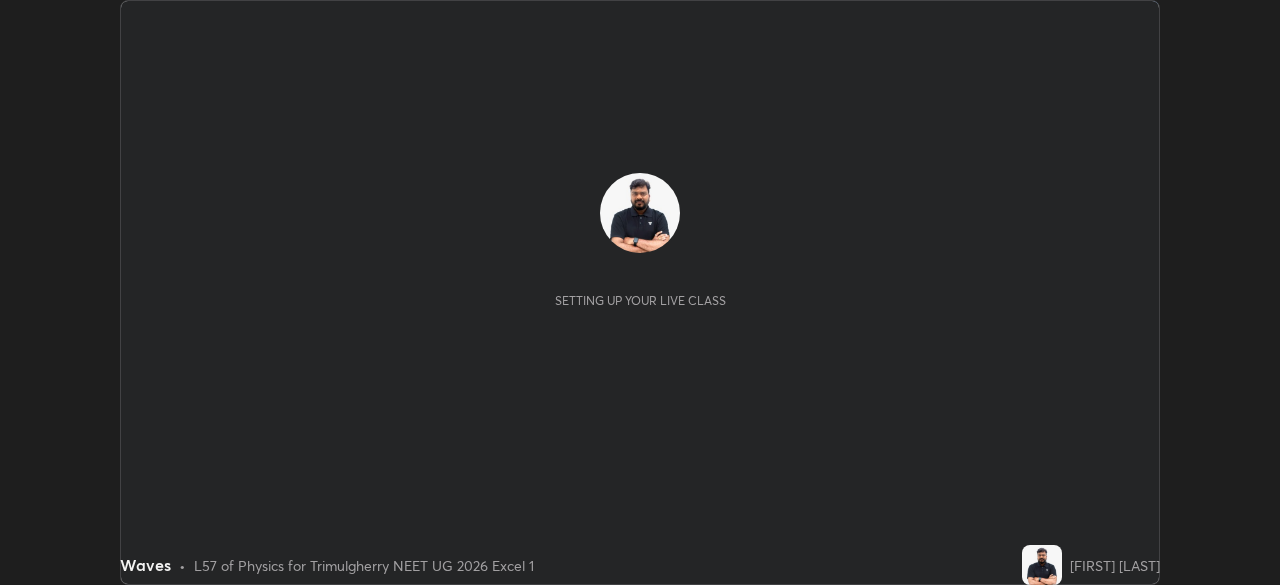 scroll, scrollTop: 0, scrollLeft: 0, axis: both 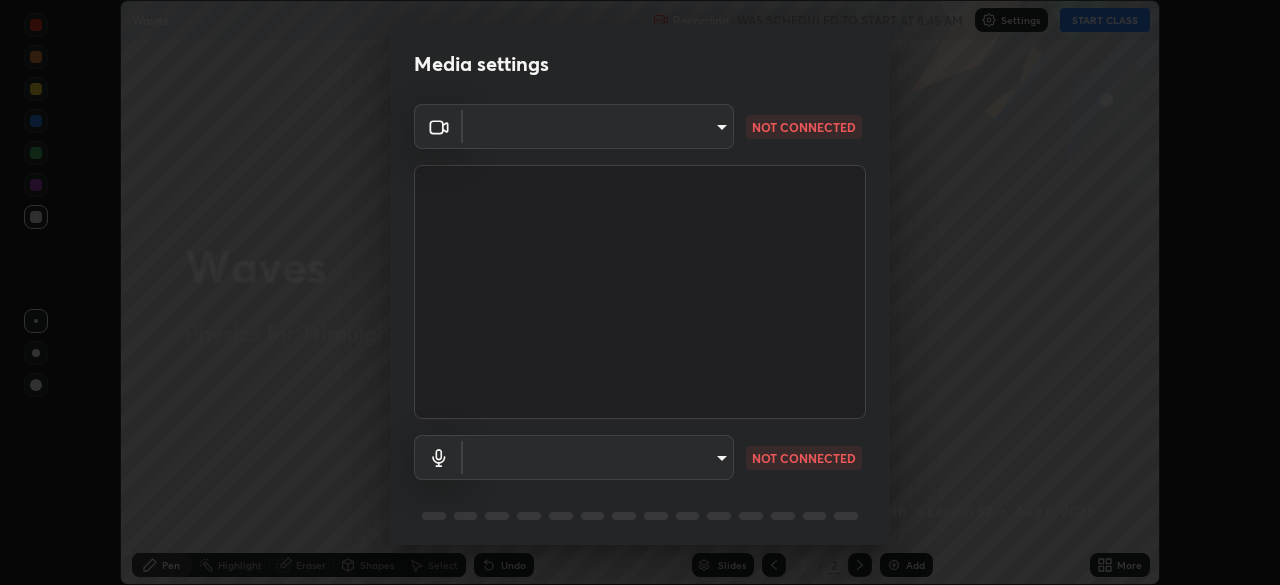 type on "fcf4d0096f443ddc4c8080c08426217f711b91229530393b6898498e20240c5e" 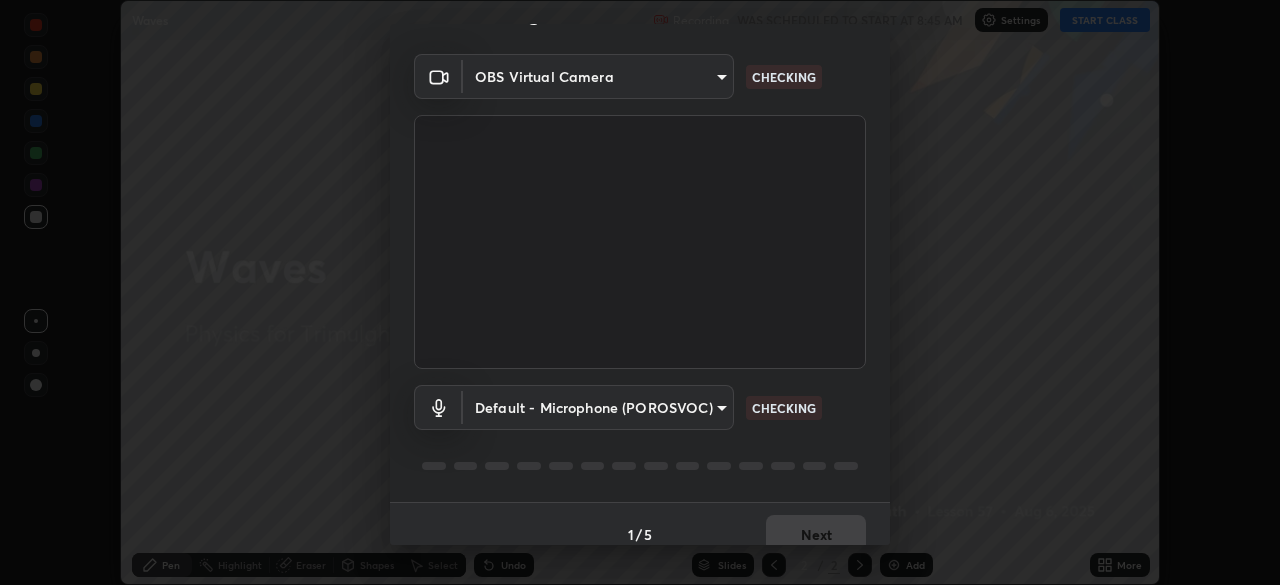 scroll, scrollTop: 71, scrollLeft: 0, axis: vertical 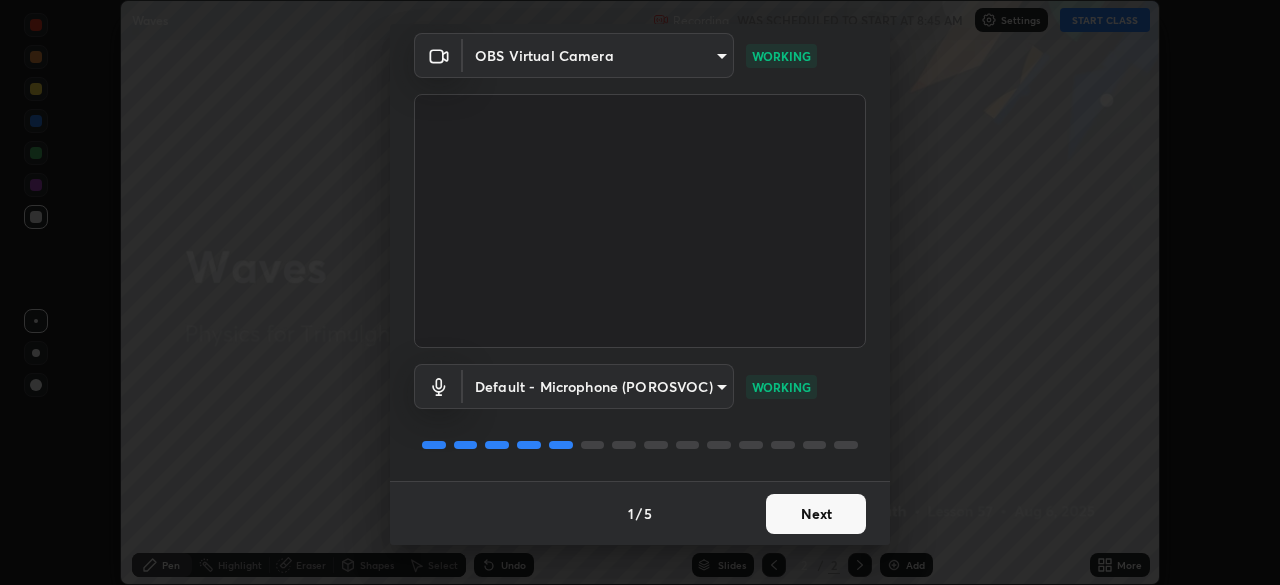 click on "Next" at bounding box center (816, 514) 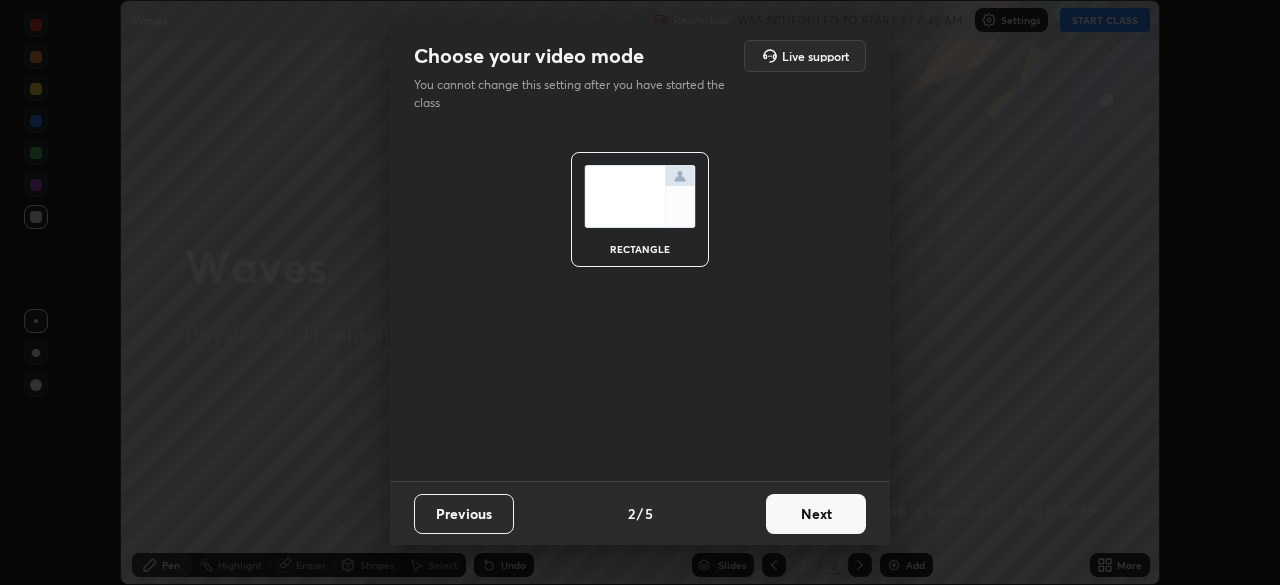 scroll, scrollTop: 0, scrollLeft: 0, axis: both 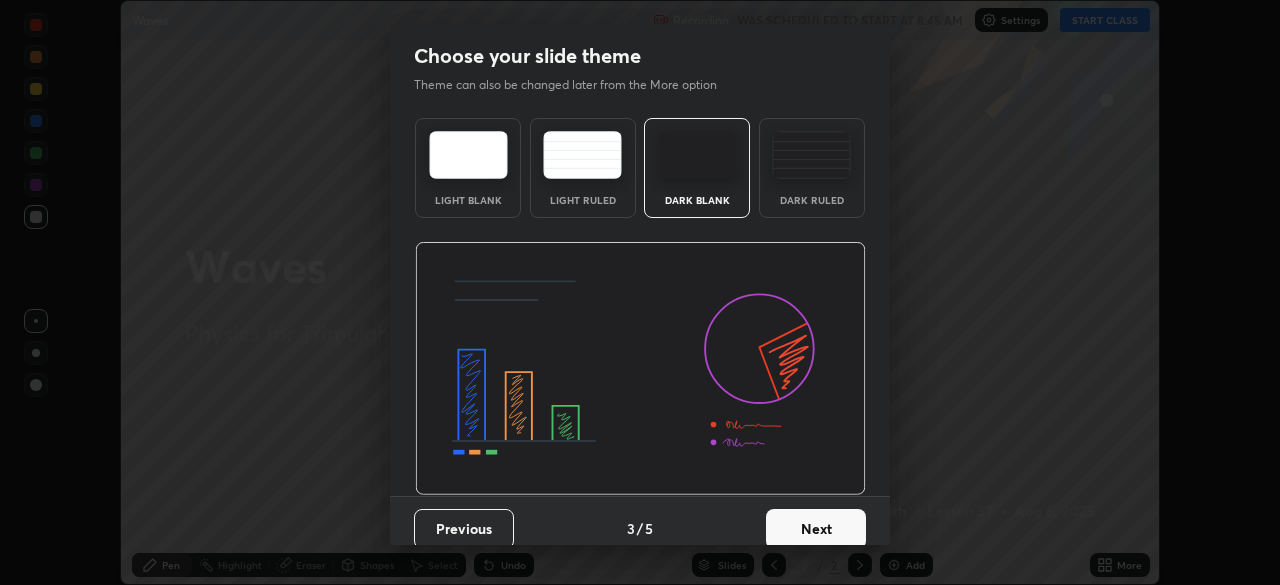 click on "Next" at bounding box center (816, 529) 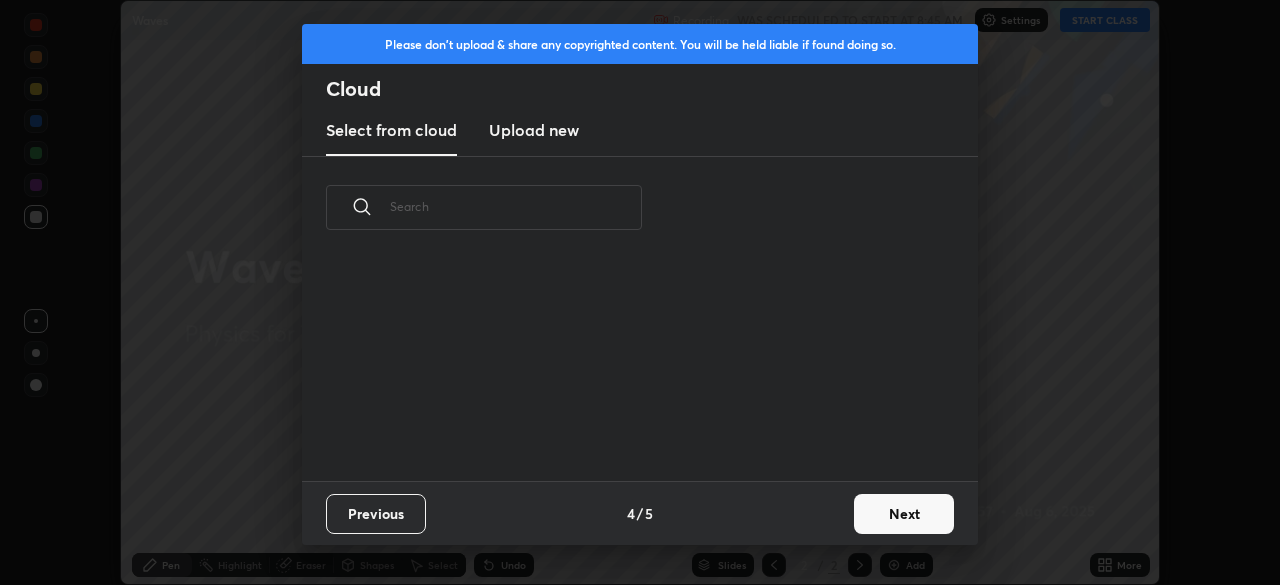 click on "Previous 4 / 5 Next" at bounding box center (640, 513) 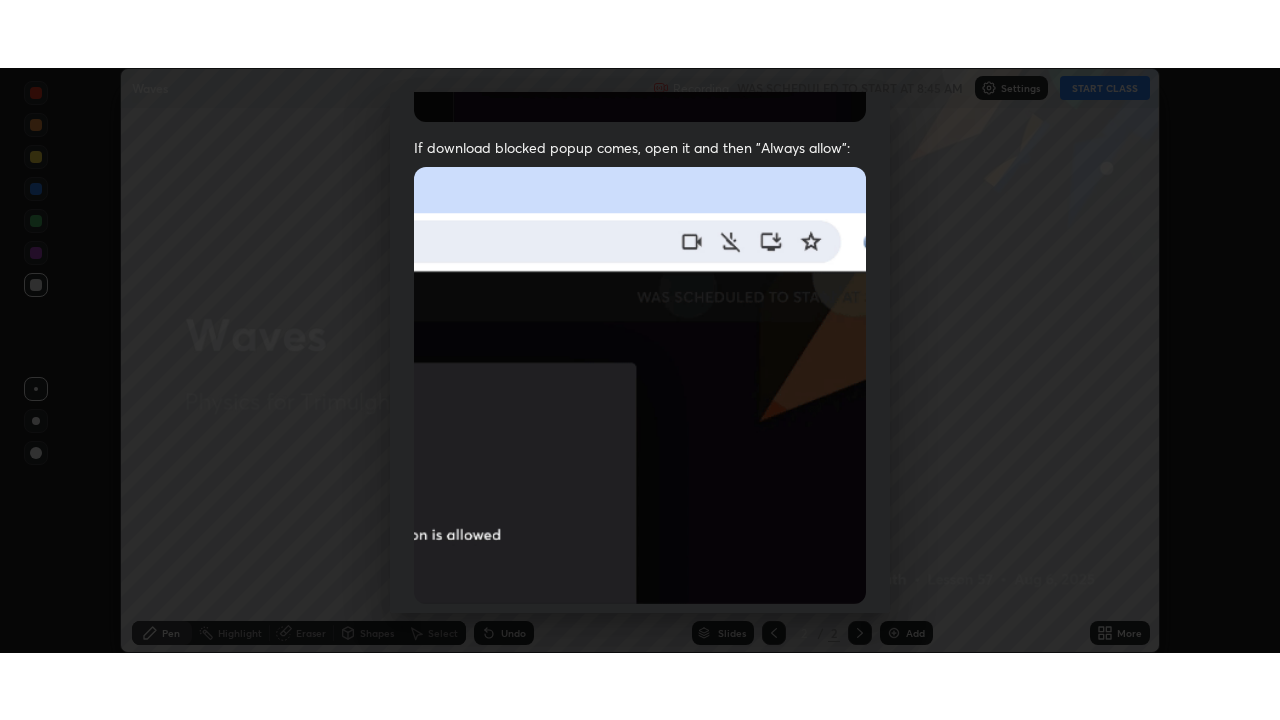 scroll, scrollTop: 479, scrollLeft: 0, axis: vertical 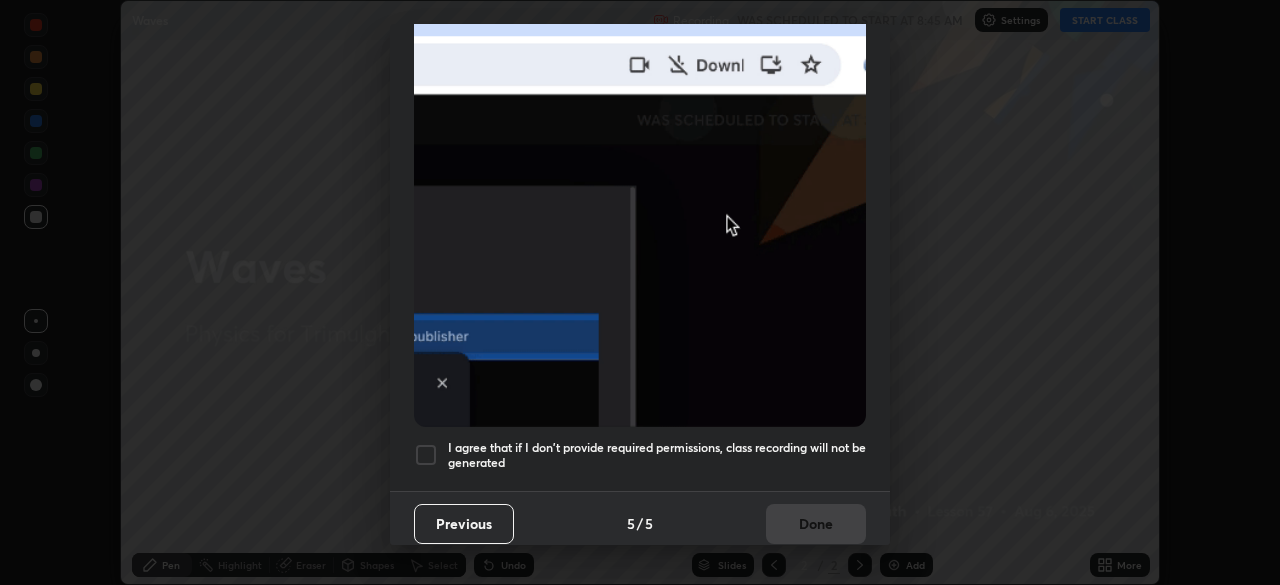 click on "I agree that if I don't provide required permissions, class recording will not be generated" at bounding box center (657, 455) 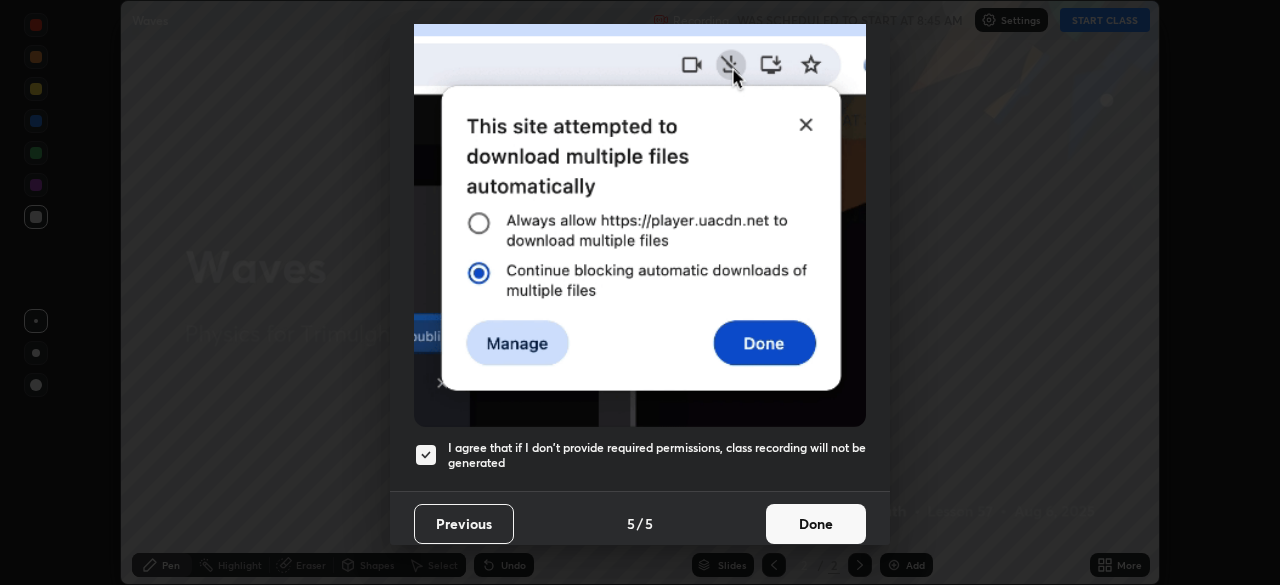 click on "Done" at bounding box center (816, 524) 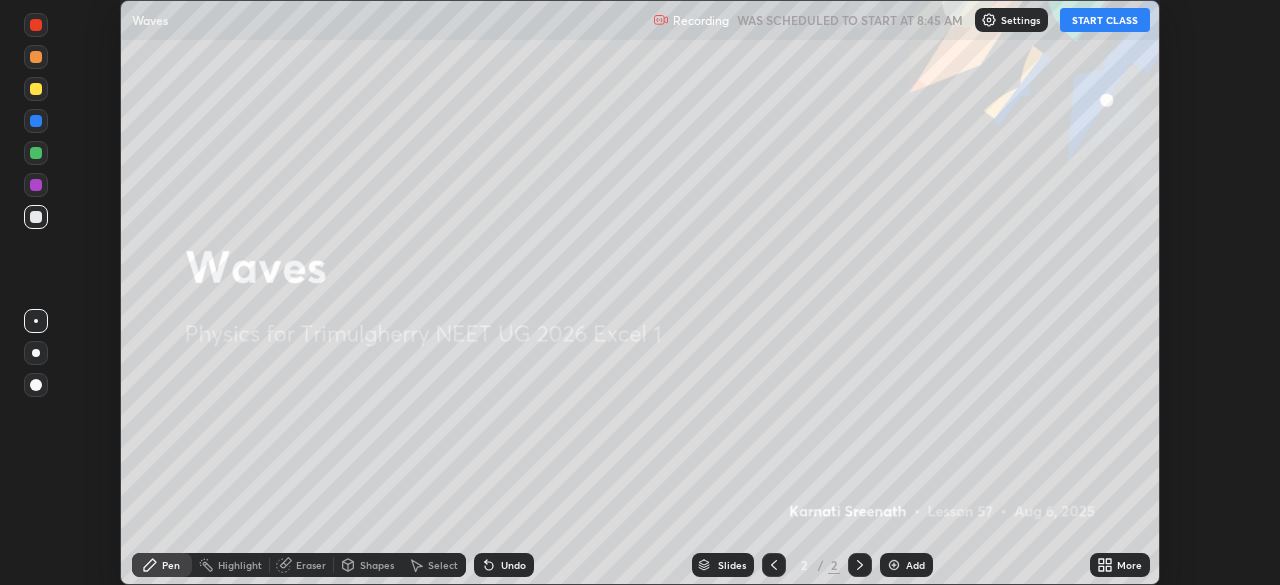 click on "START CLASS" at bounding box center (1105, 20) 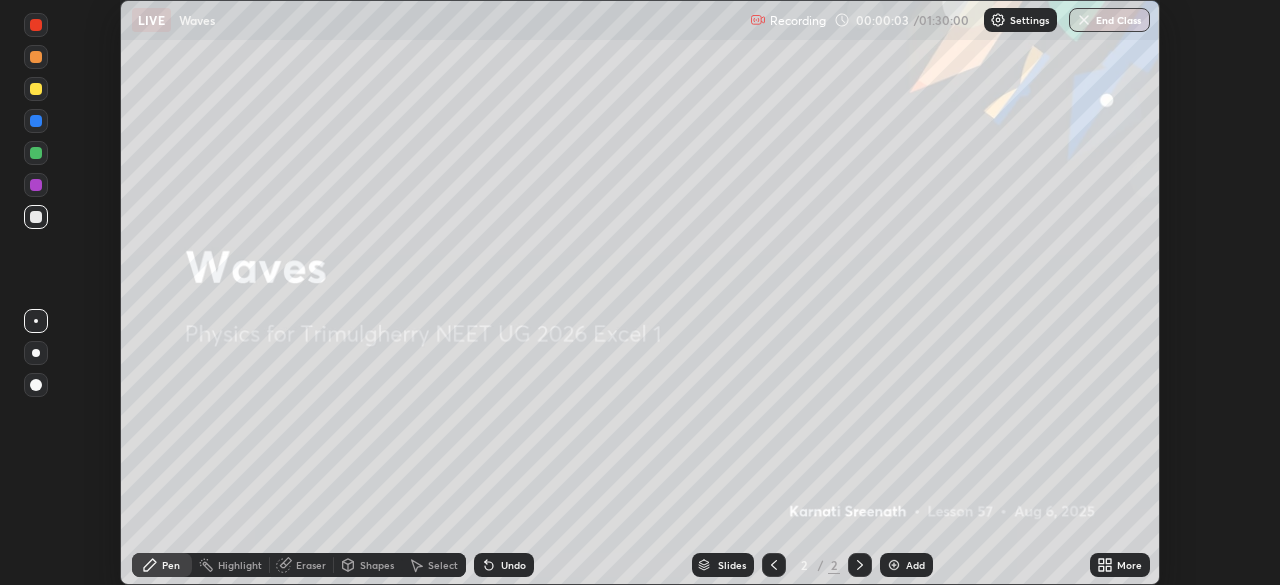 click on "More" at bounding box center (1129, 565) 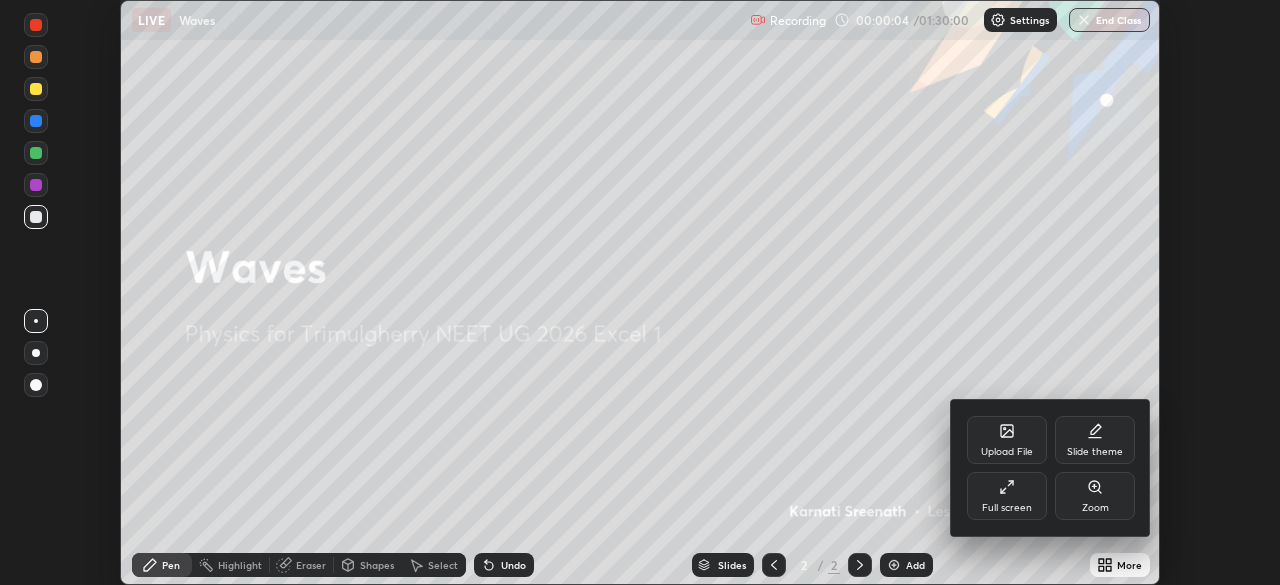 click on "Full screen" at bounding box center (1007, 508) 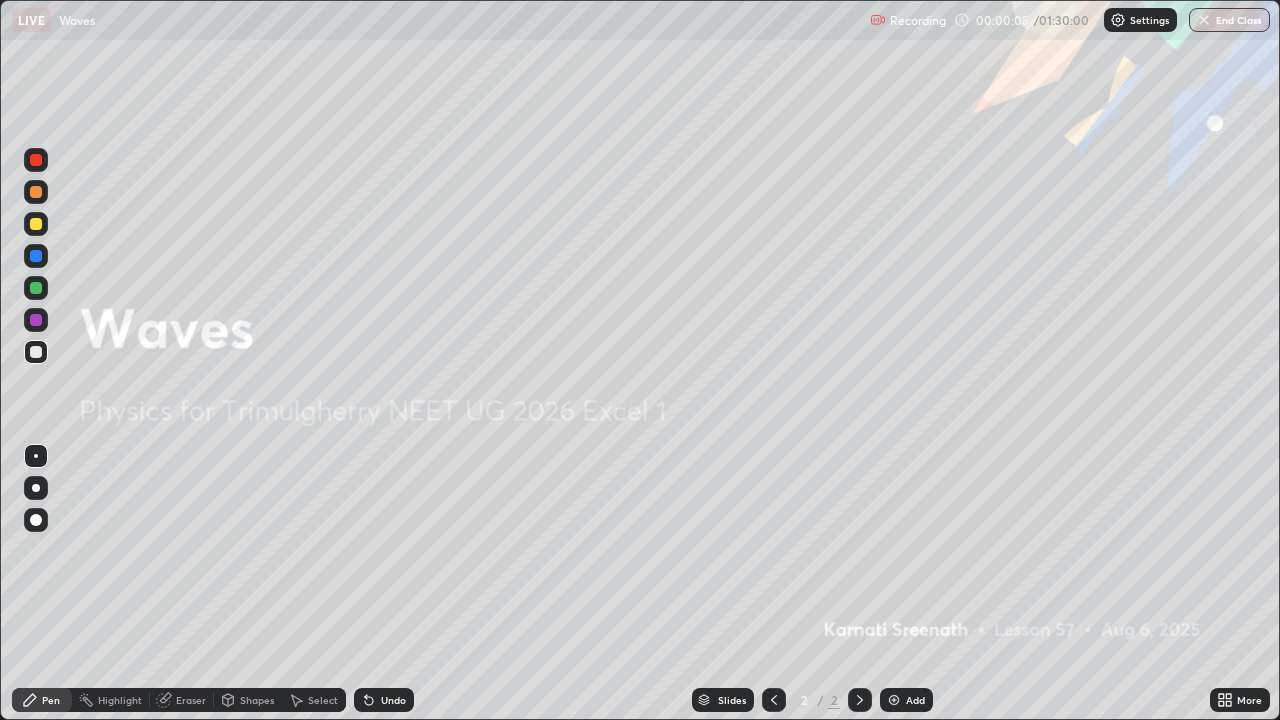 scroll, scrollTop: 99280, scrollLeft: 98720, axis: both 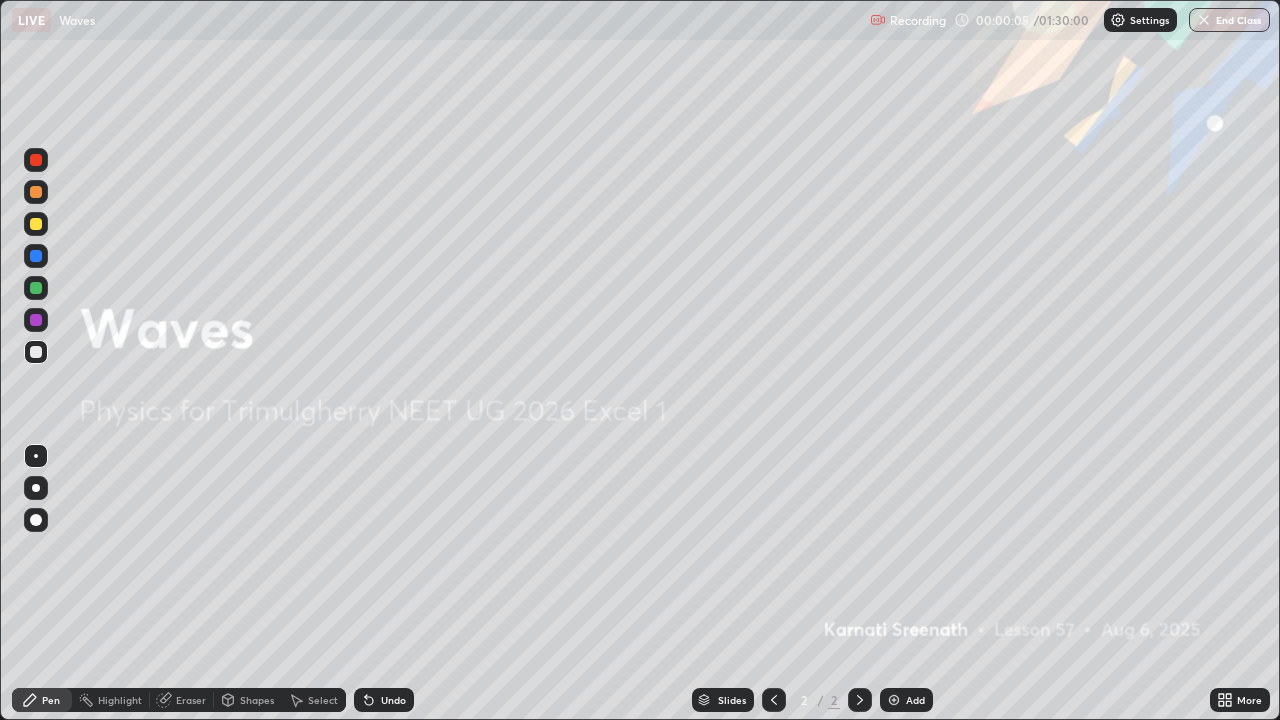 click on "Add" at bounding box center [915, 700] 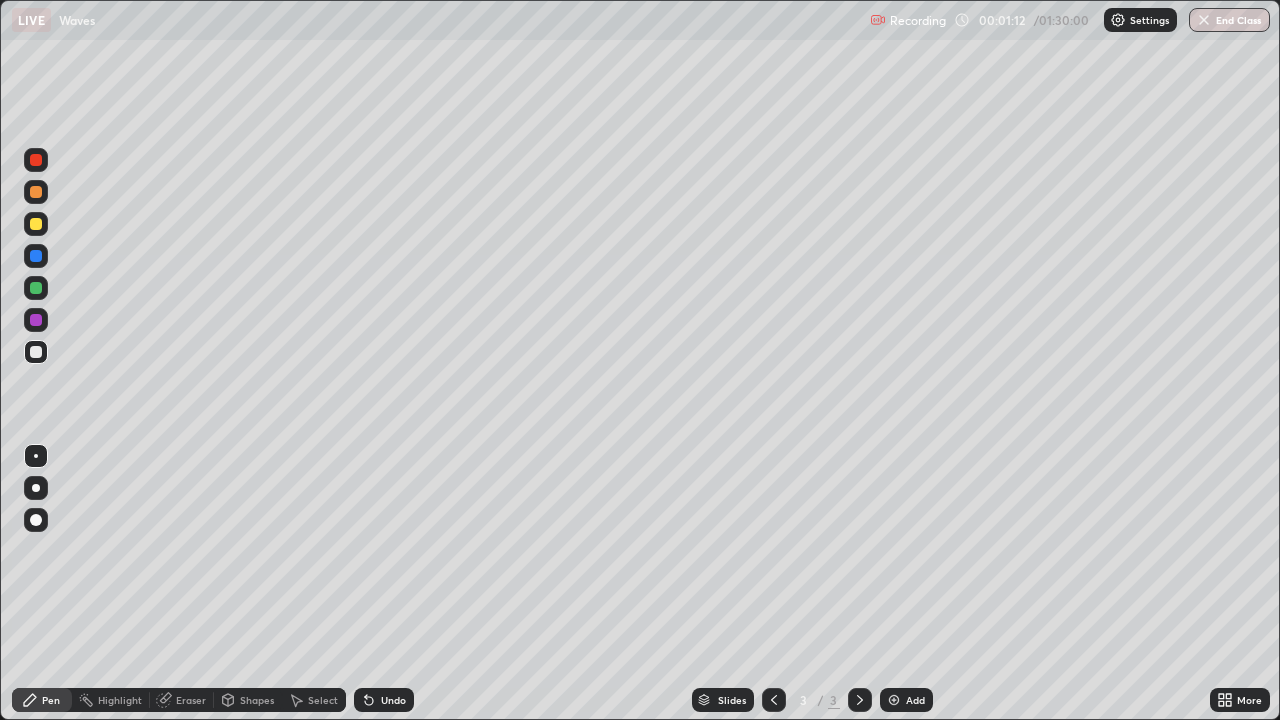 click at bounding box center [36, 224] 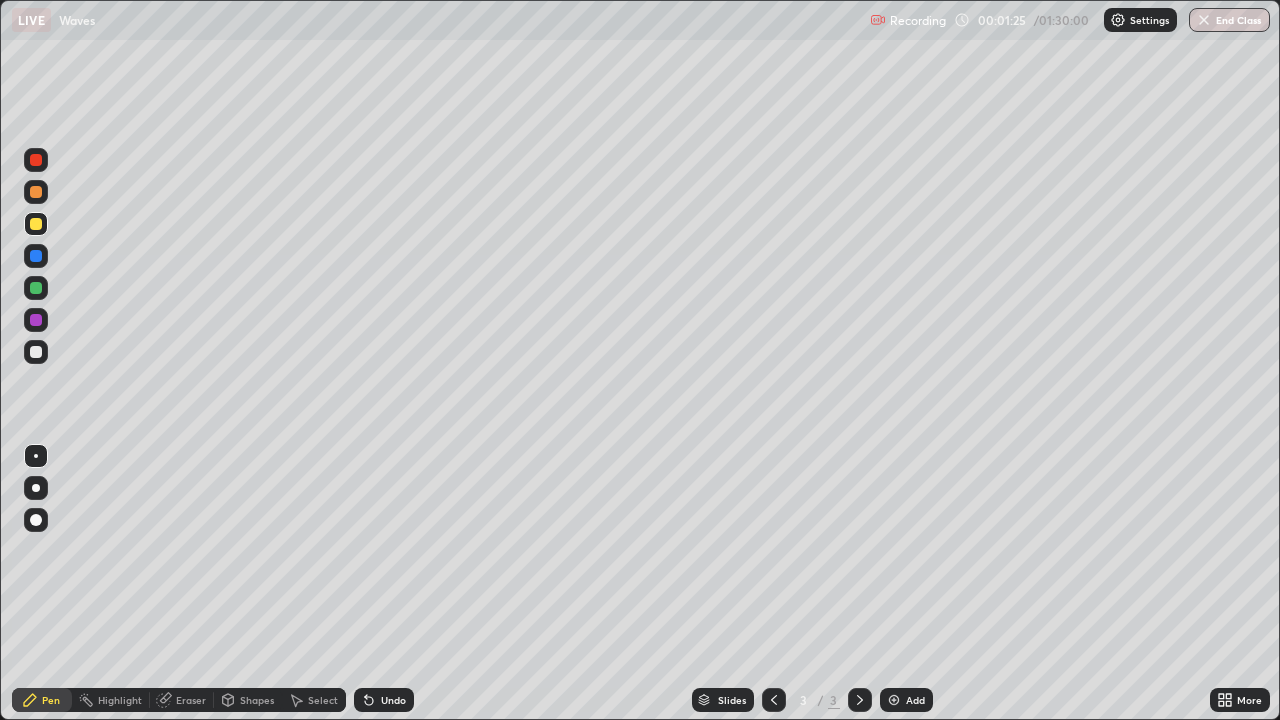 click at bounding box center (36, 352) 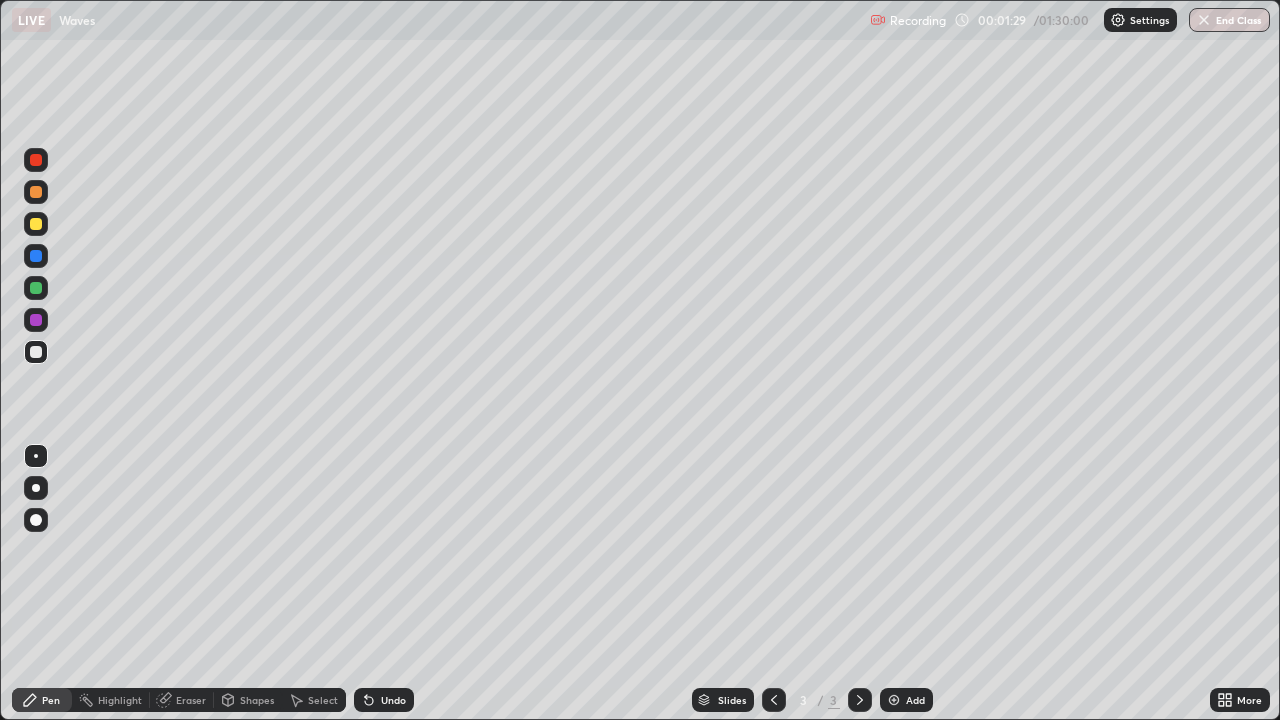 click on "Undo" at bounding box center (384, 700) 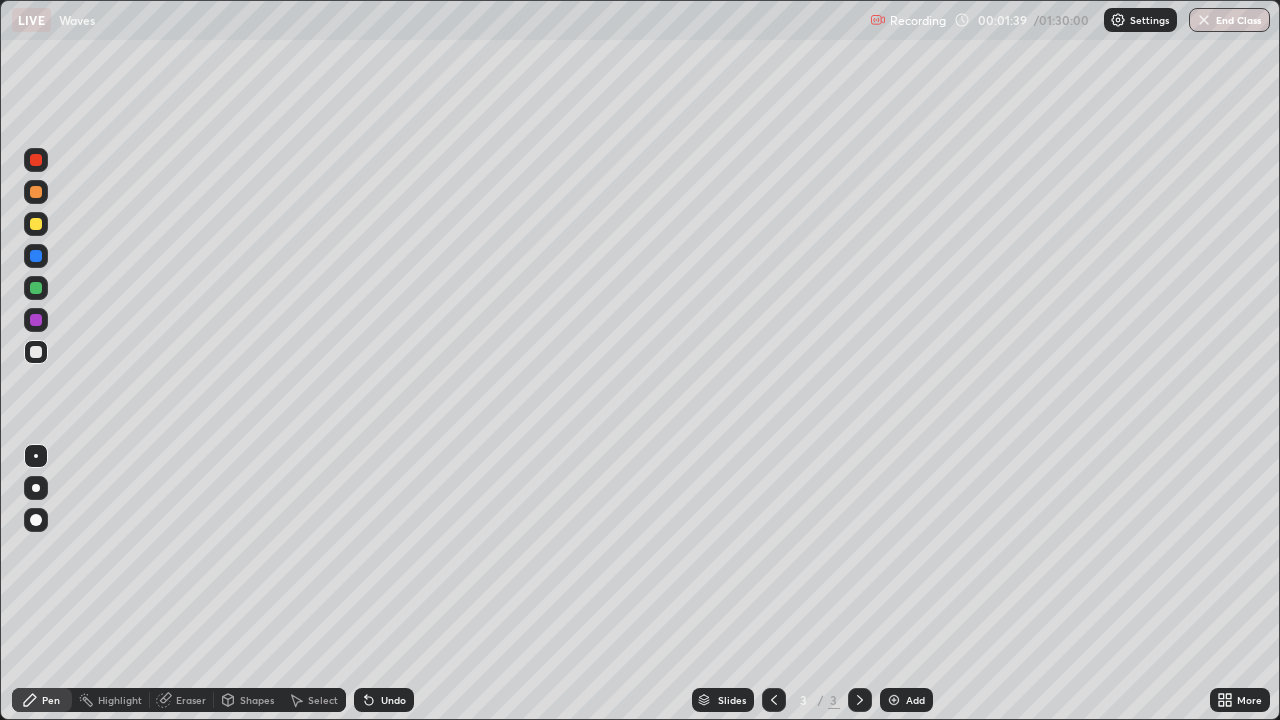 click on "Eraser" at bounding box center [182, 700] 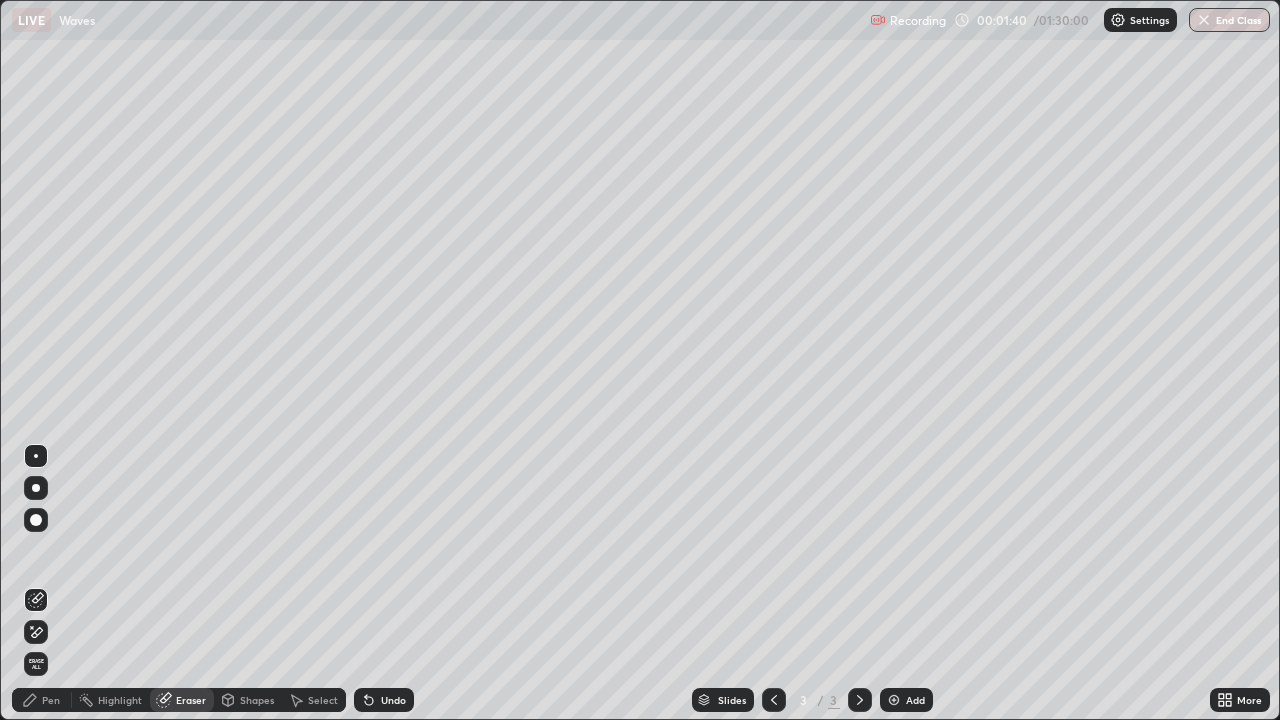 click on "Pen" at bounding box center (51, 700) 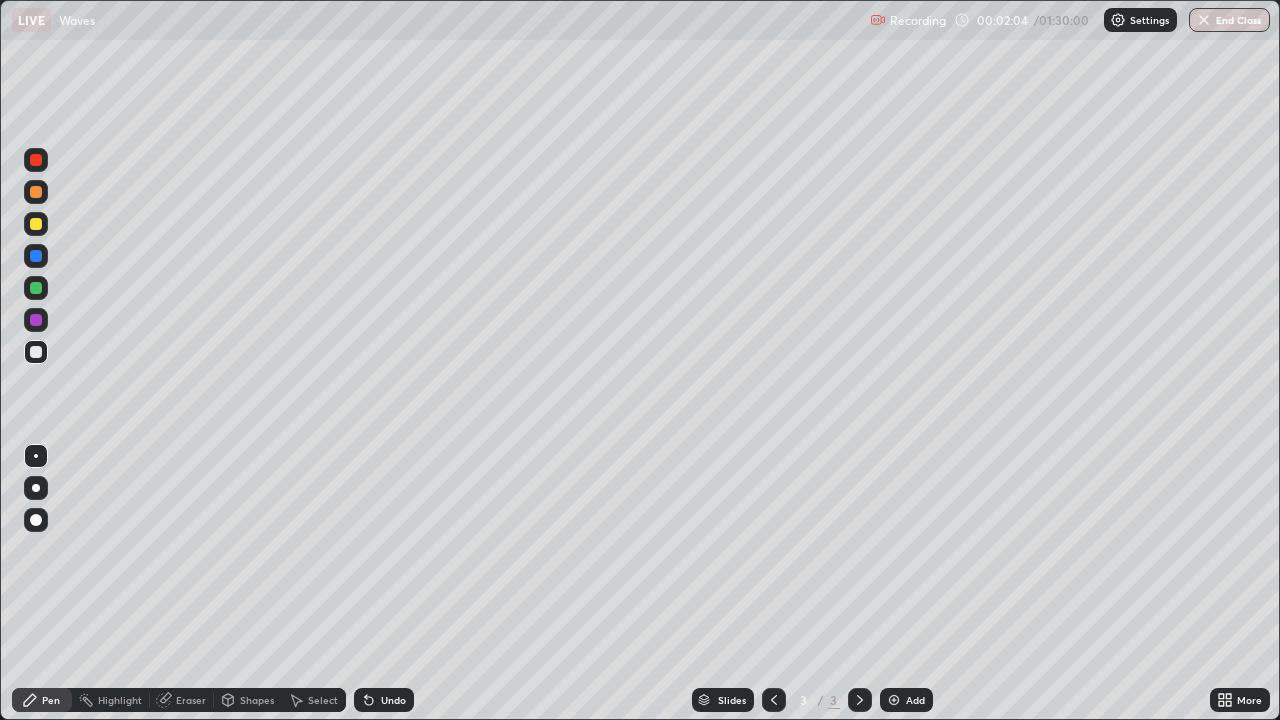 click at bounding box center (36, 224) 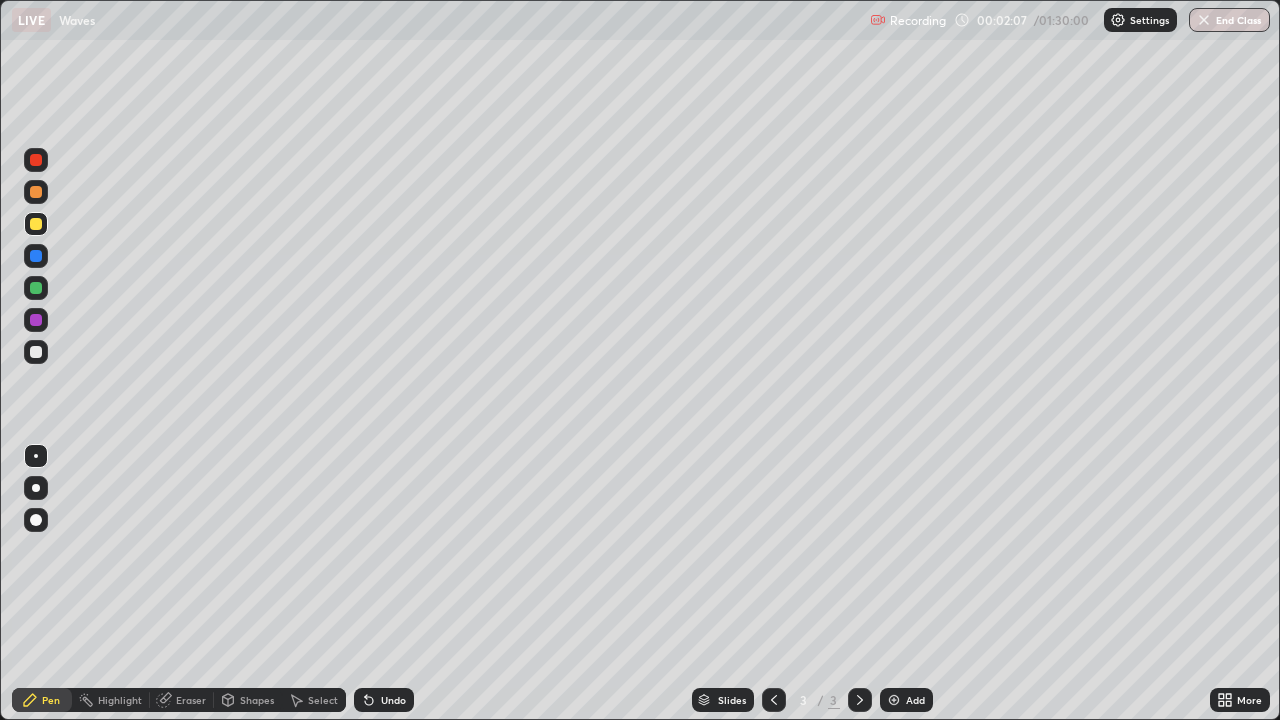 click at bounding box center (36, 520) 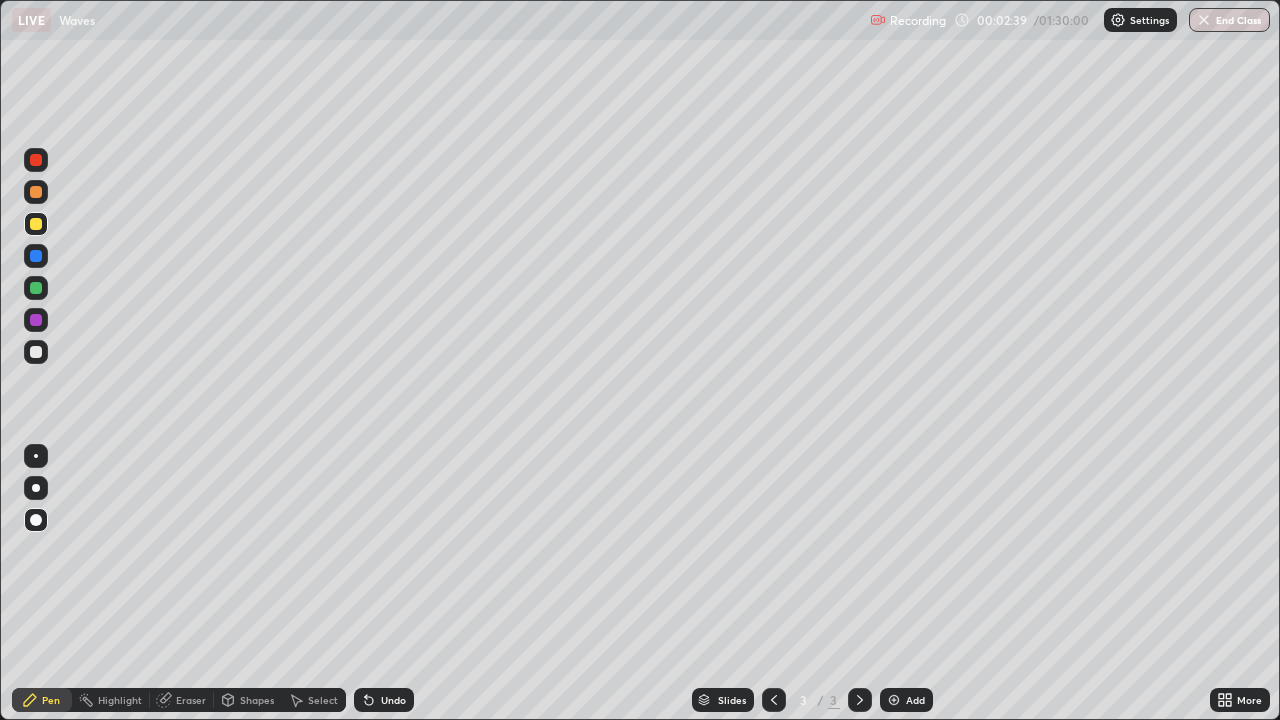 click at bounding box center [36, 456] 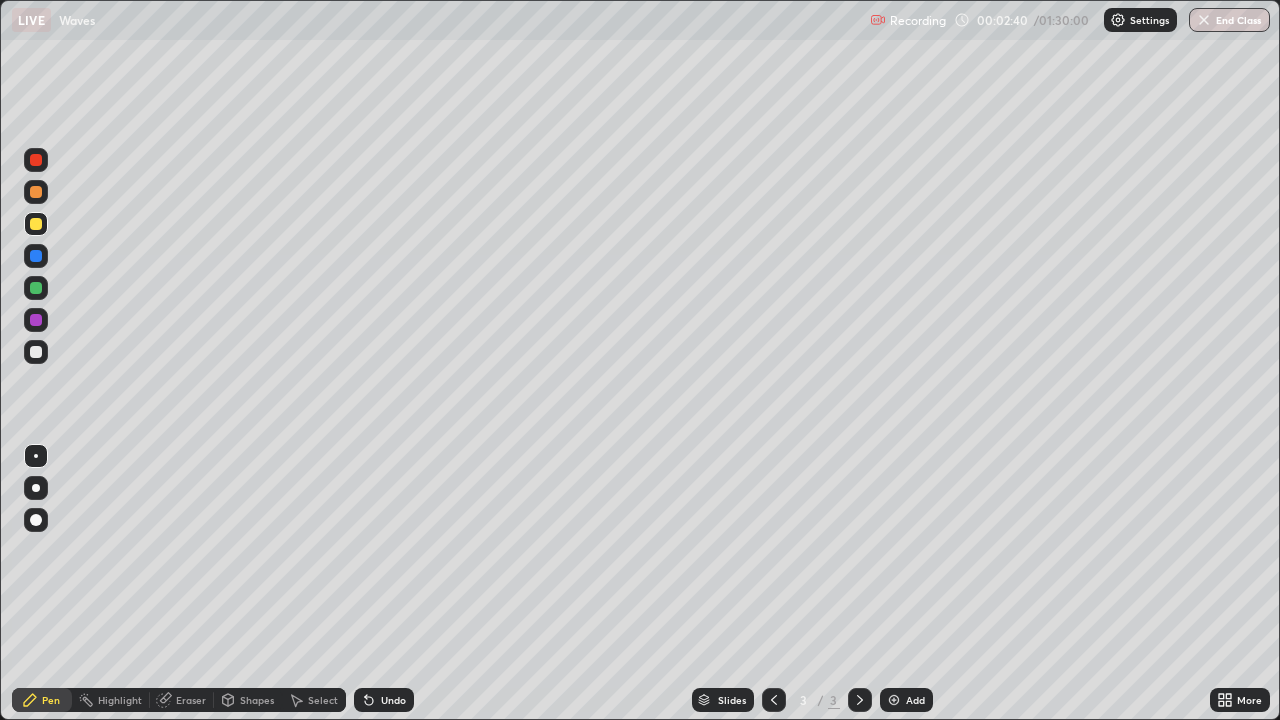 click at bounding box center (36, 352) 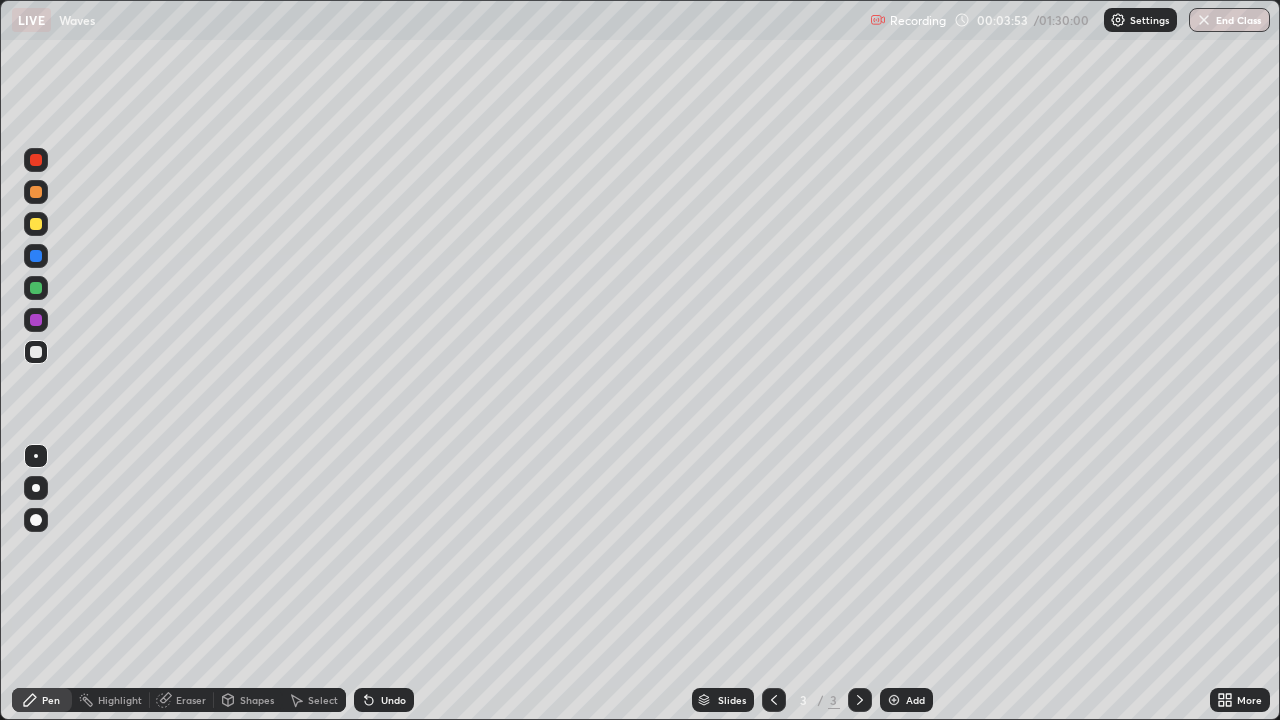 click on "Add" at bounding box center [915, 700] 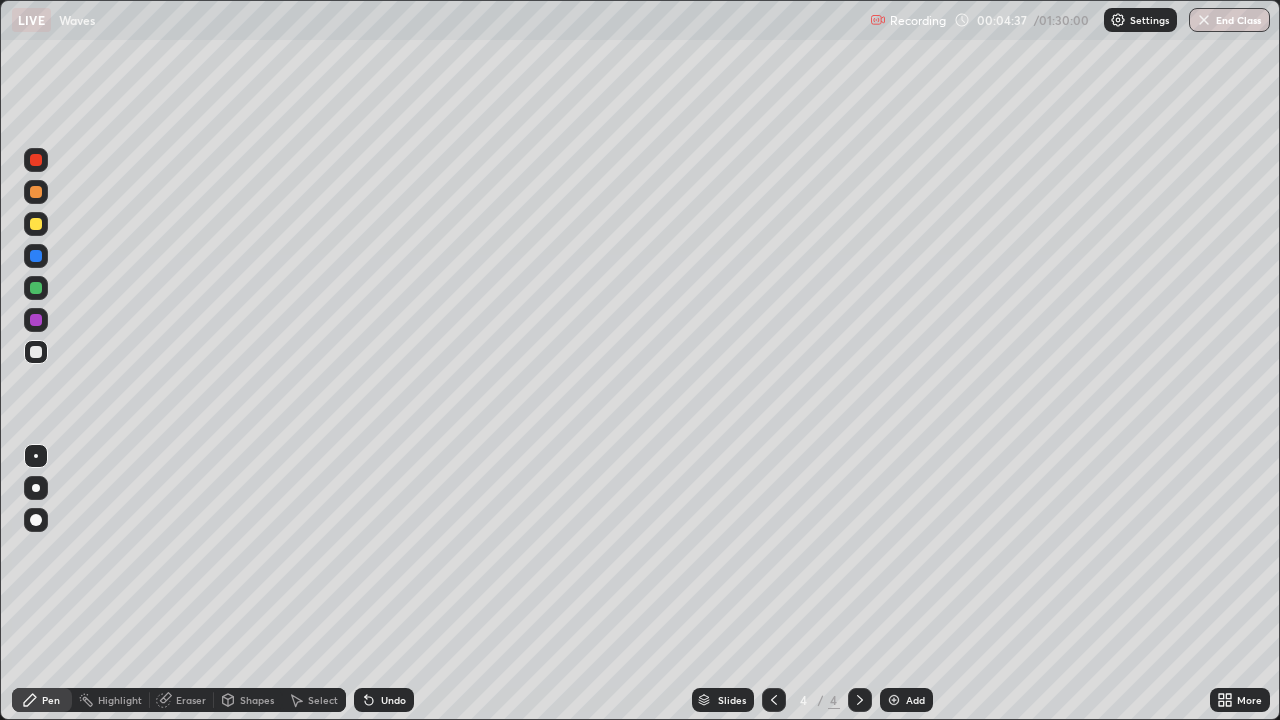 click at bounding box center (36, 288) 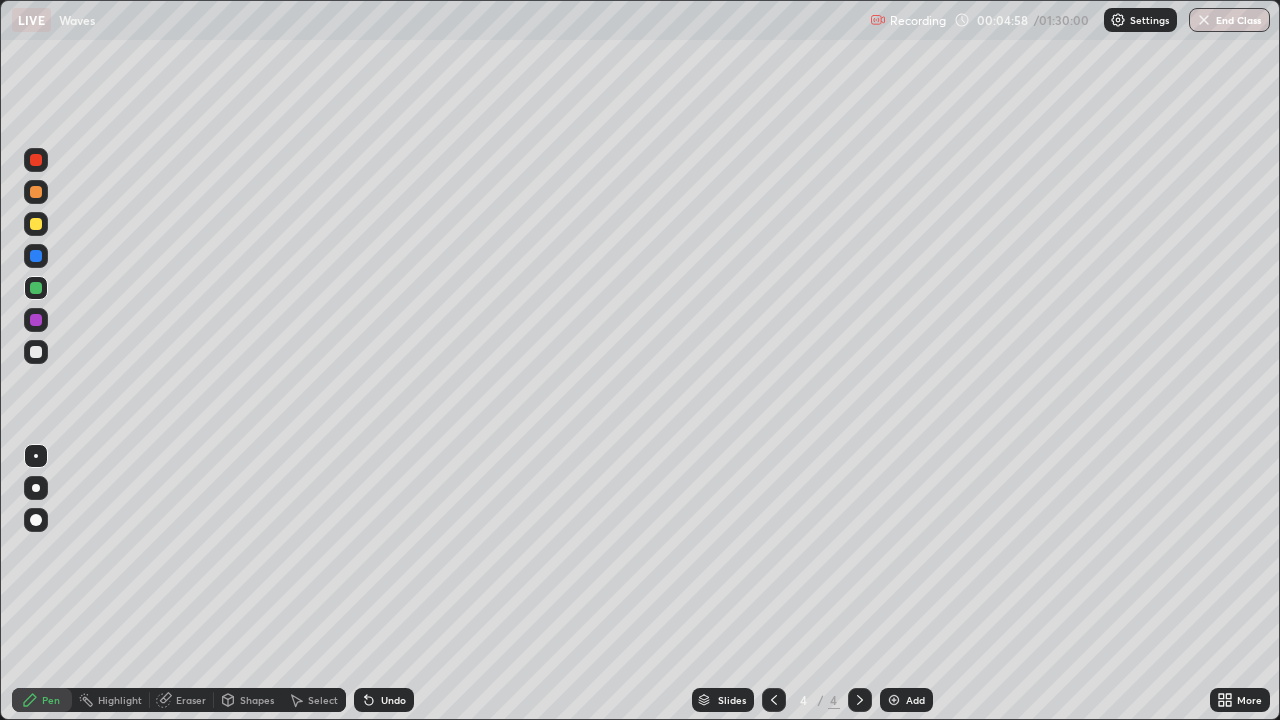 click on "Eraser" at bounding box center (182, 700) 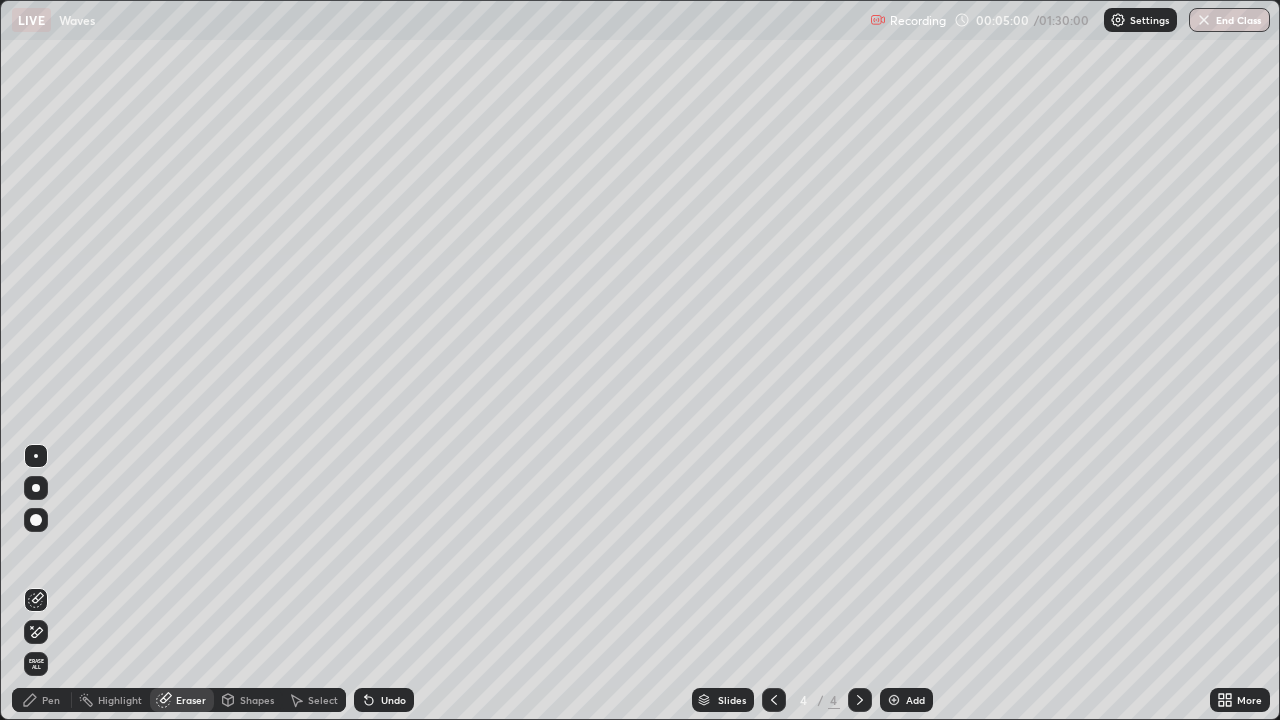 click on "Pen" at bounding box center (42, 700) 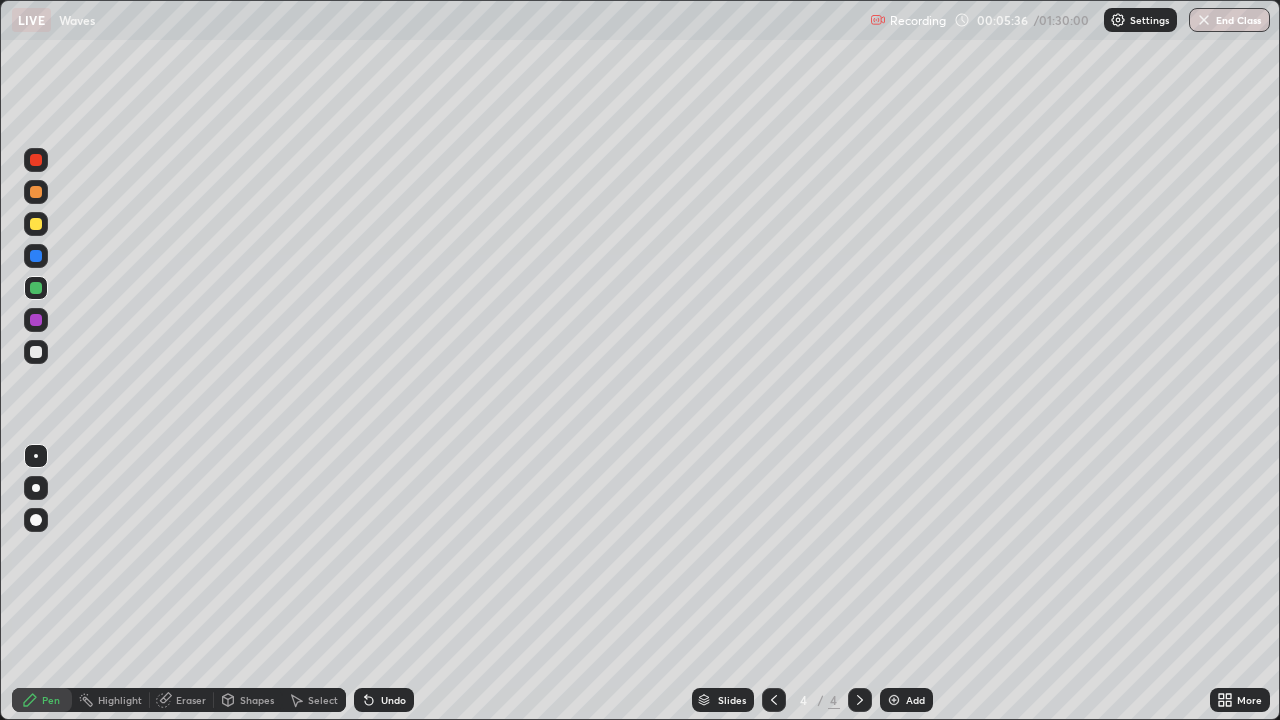 click at bounding box center [36, 224] 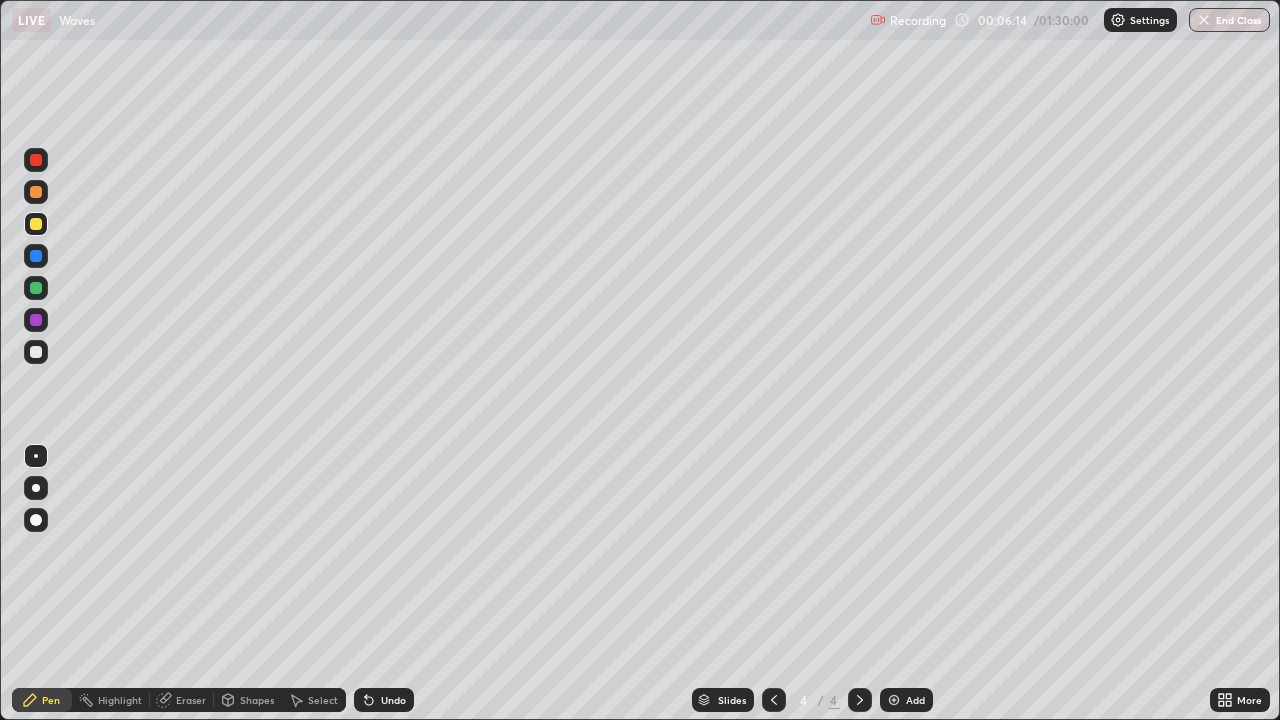 click at bounding box center (36, 352) 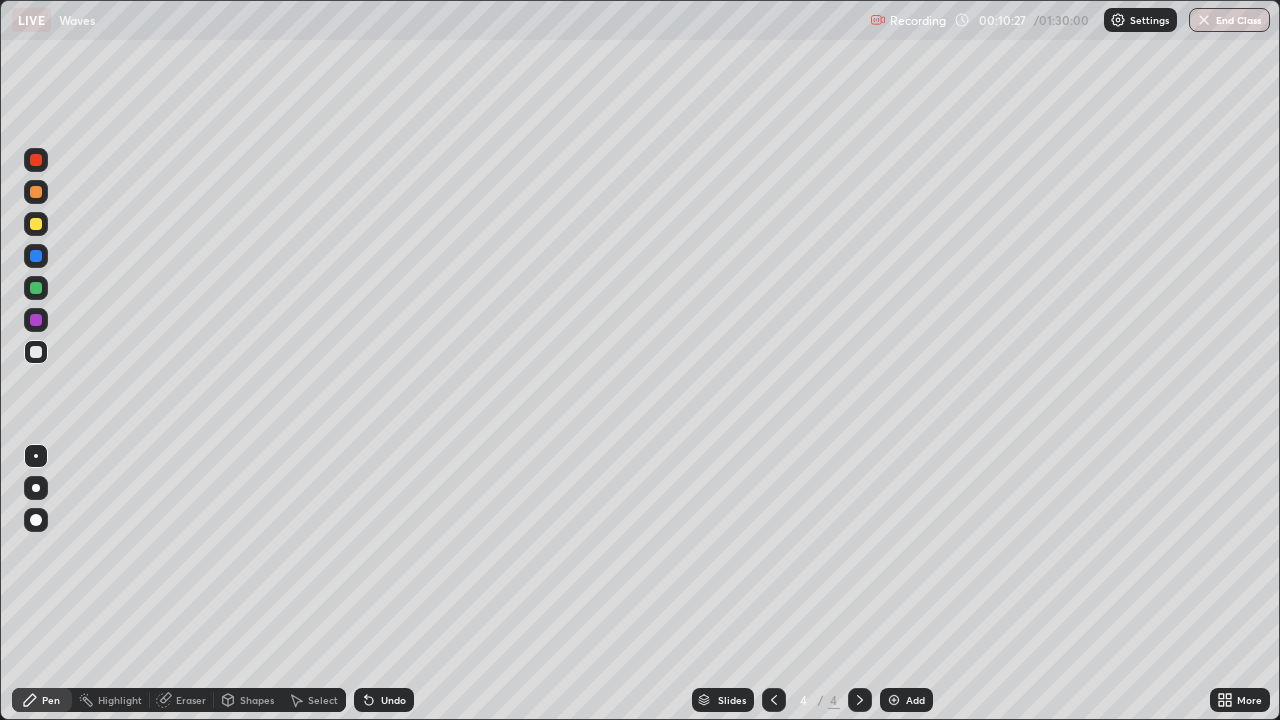 click on "Add" at bounding box center (906, 700) 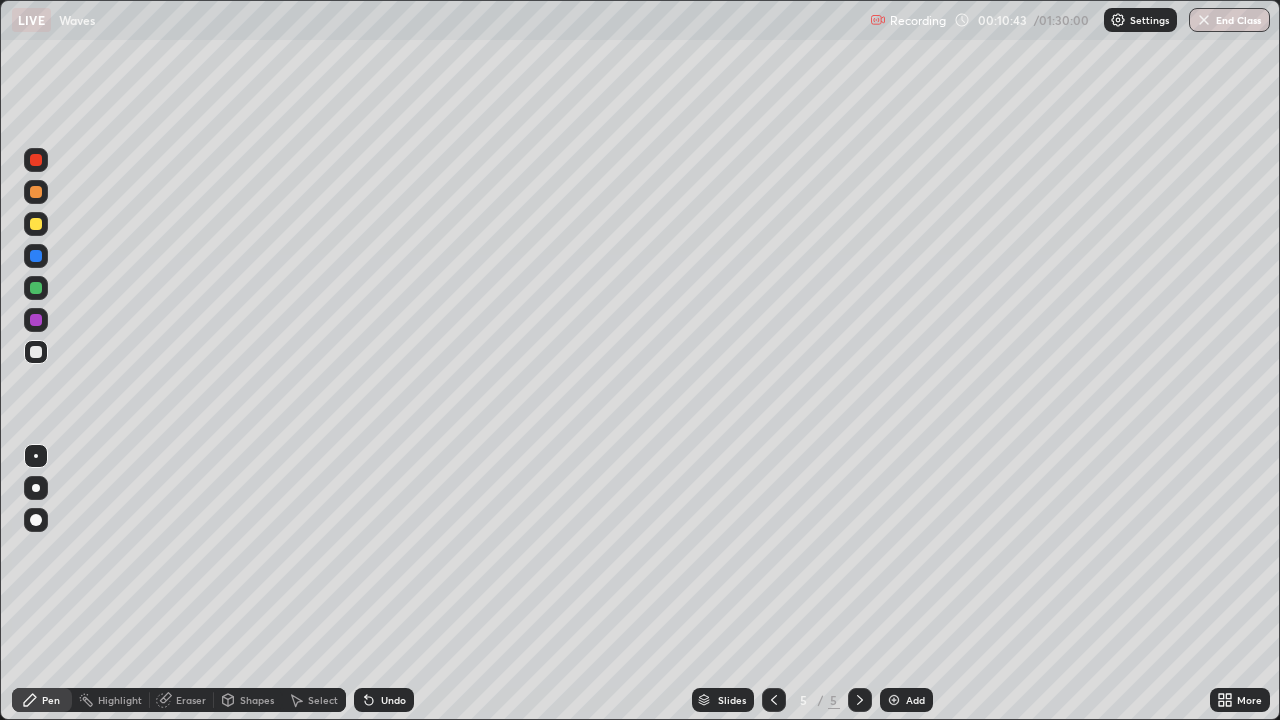 click at bounding box center (36, 192) 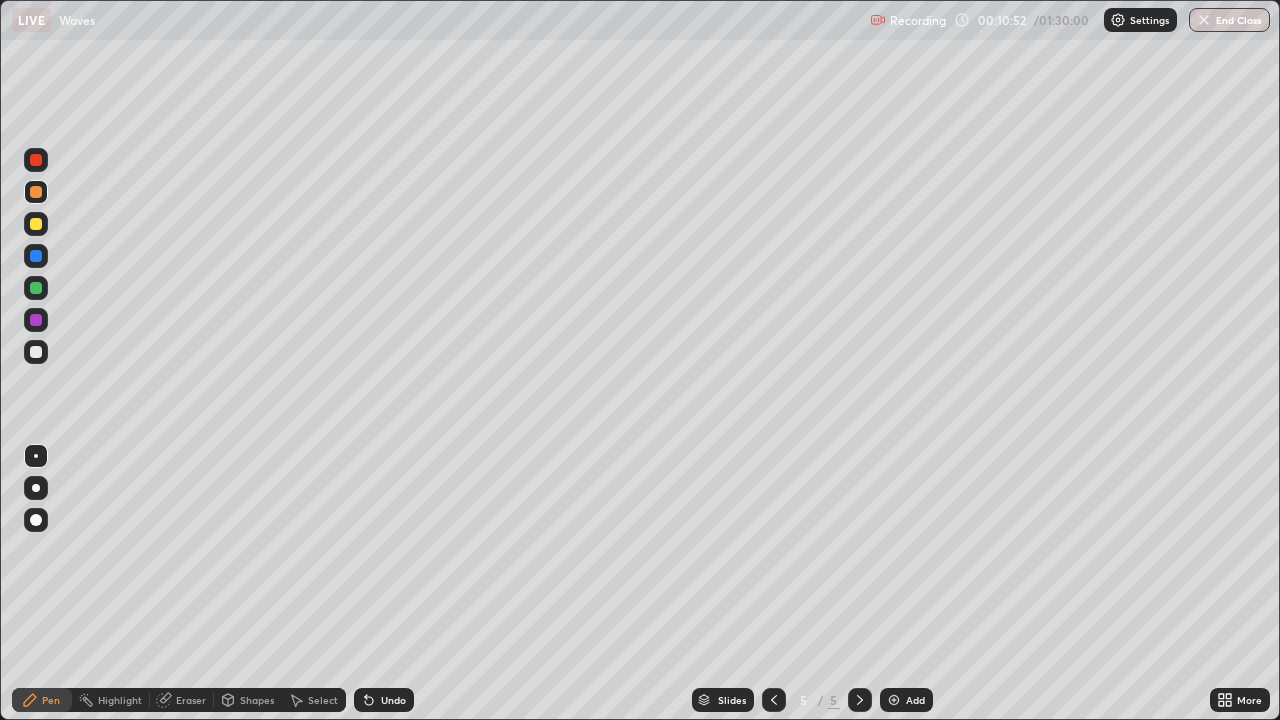 click on "Eraser" at bounding box center [191, 700] 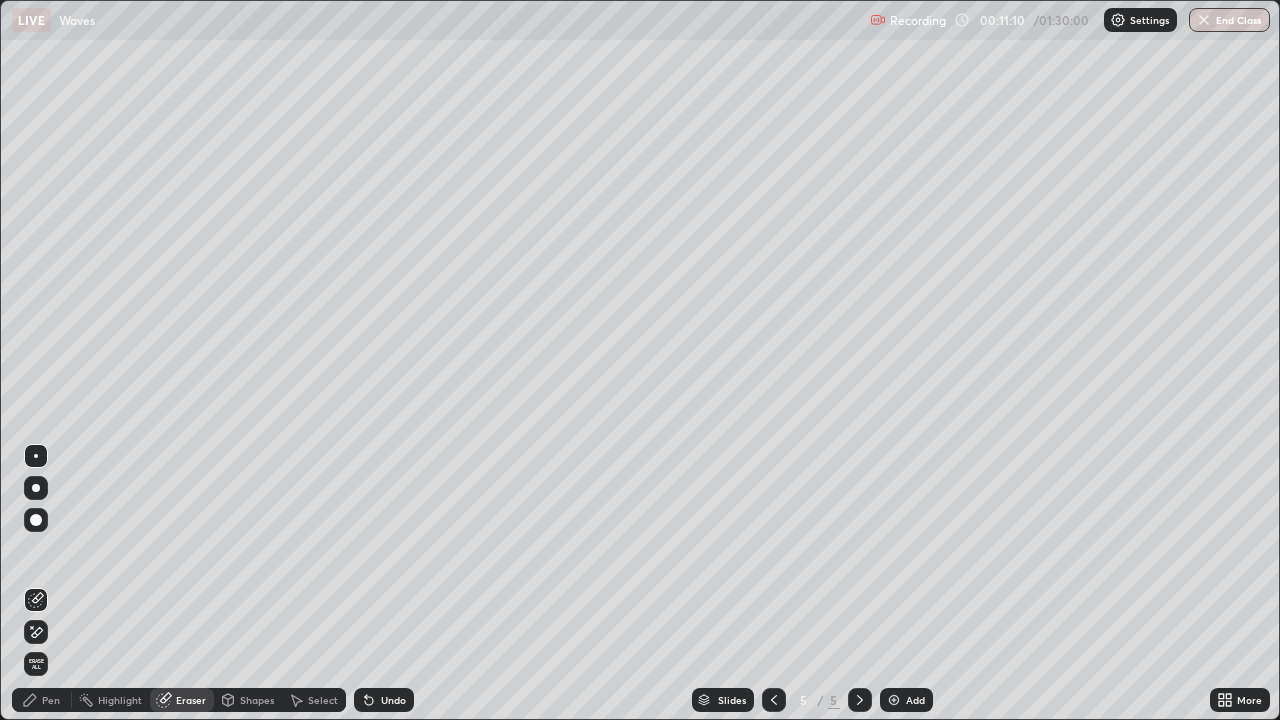 click on "Pen" at bounding box center (51, 700) 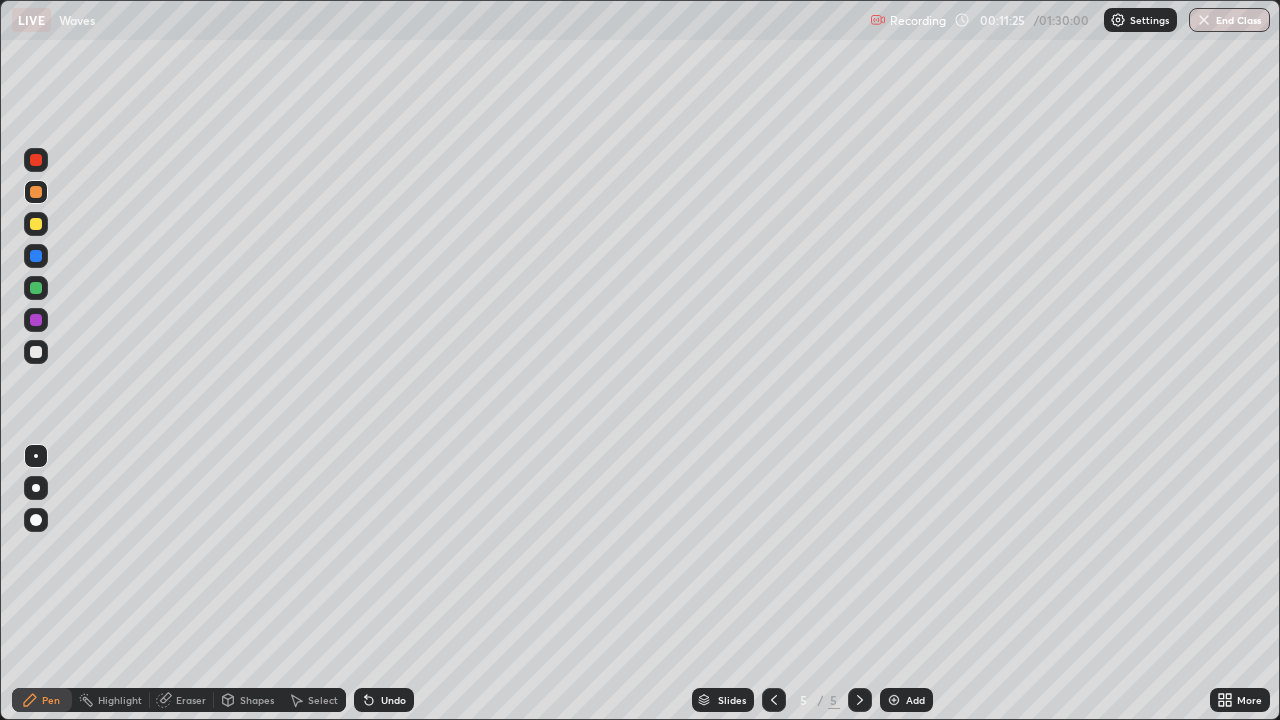 click 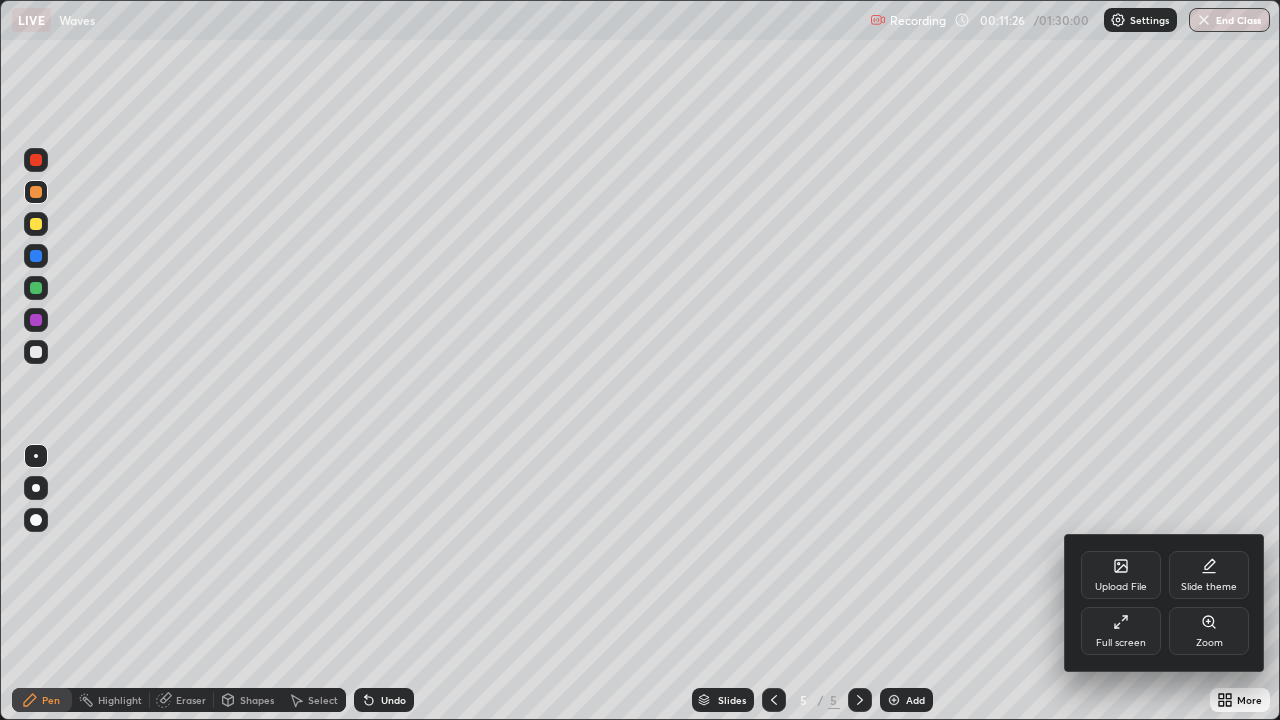 click on "Full screen" at bounding box center (1121, 643) 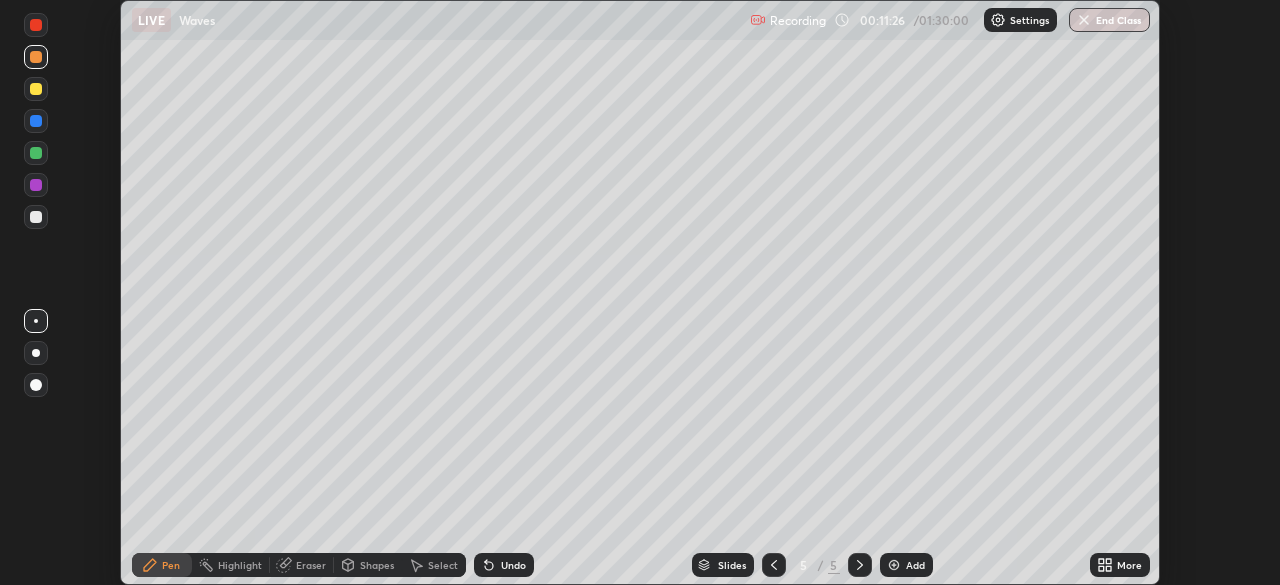 scroll, scrollTop: 585, scrollLeft: 1280, axis: both 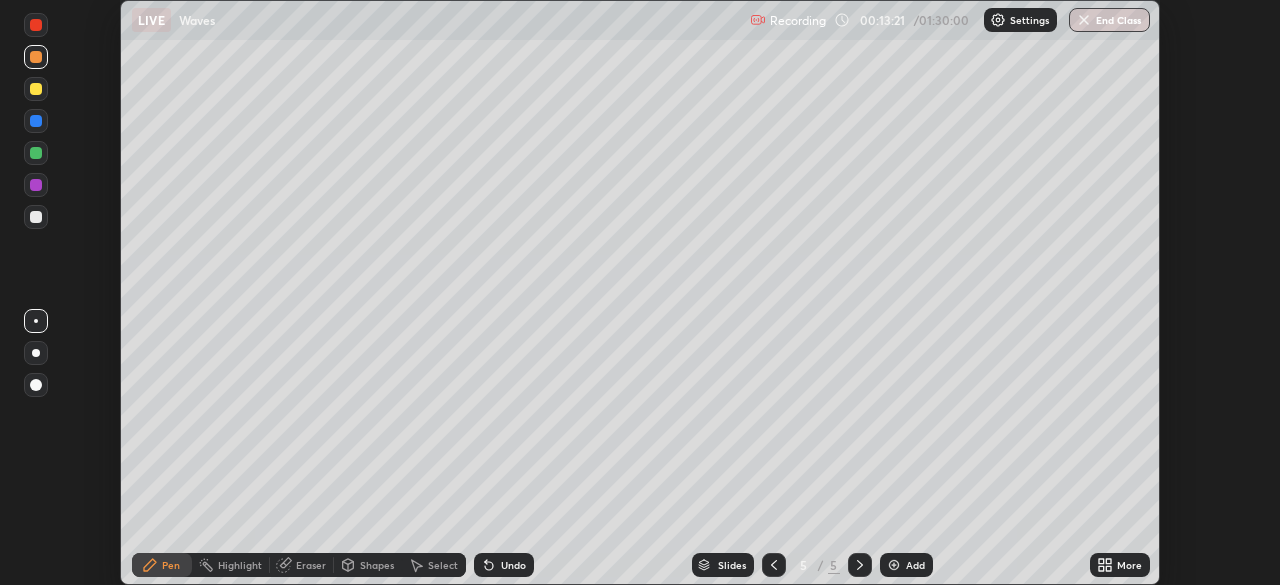click 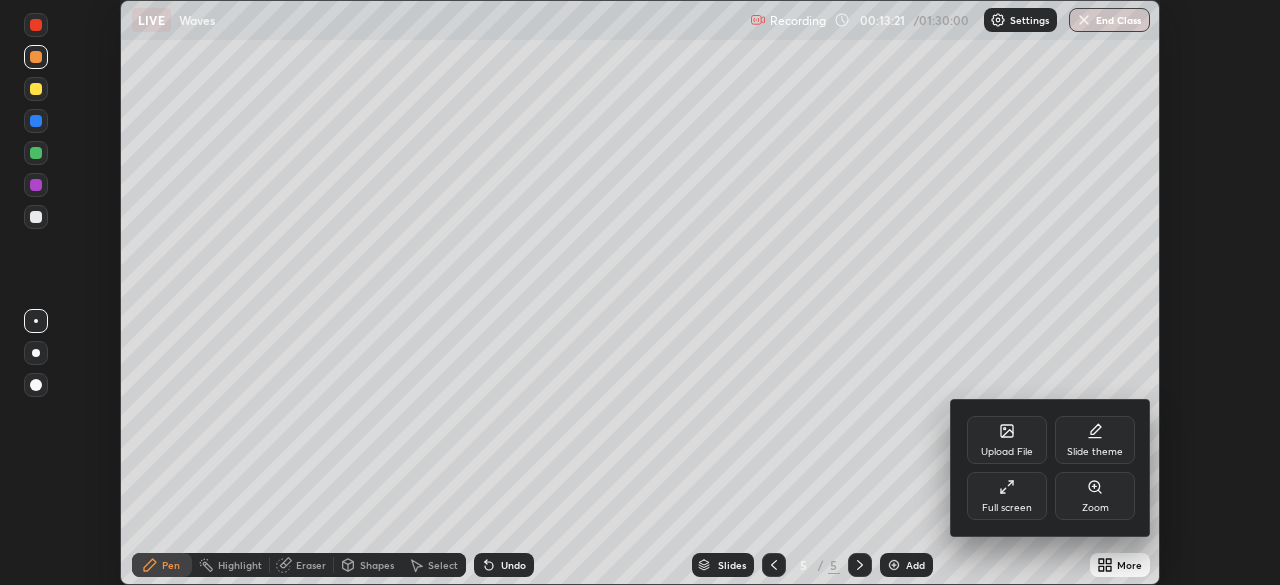 click on "Full screen" at bounding box center (1007, 508) 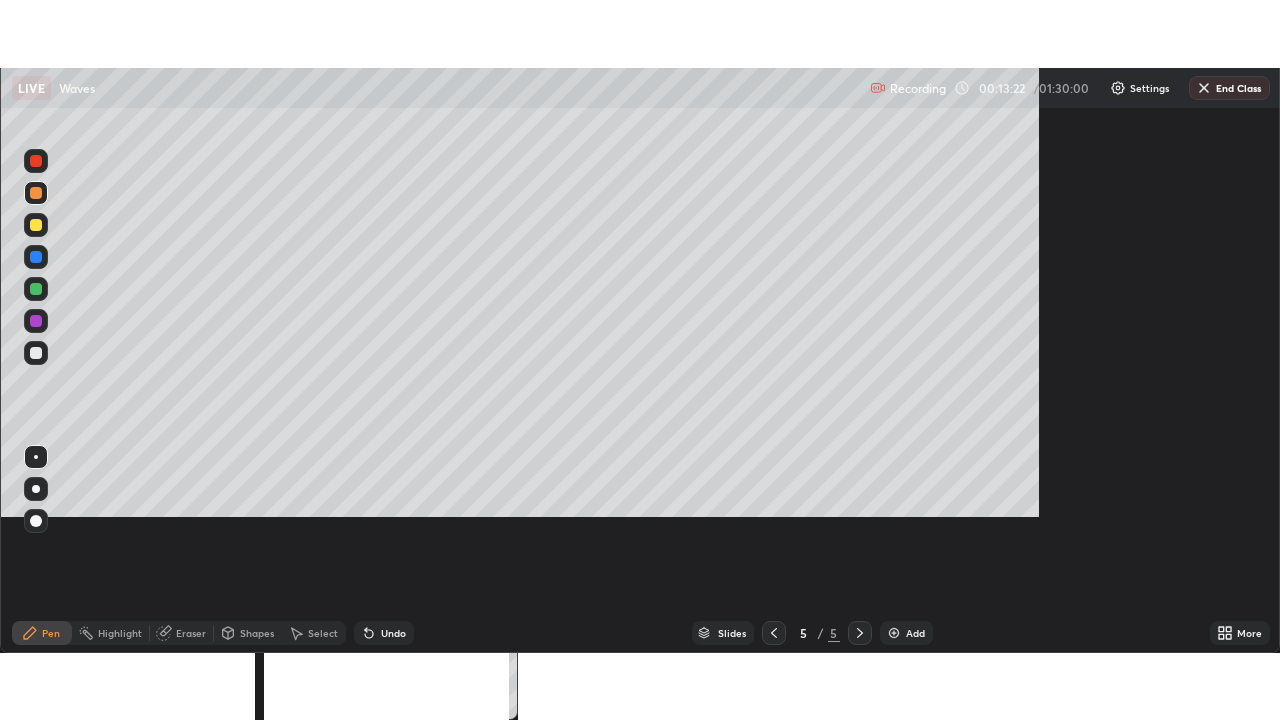 scroll, scrollTop: 99280, scrollLeft: 98720, axis: both 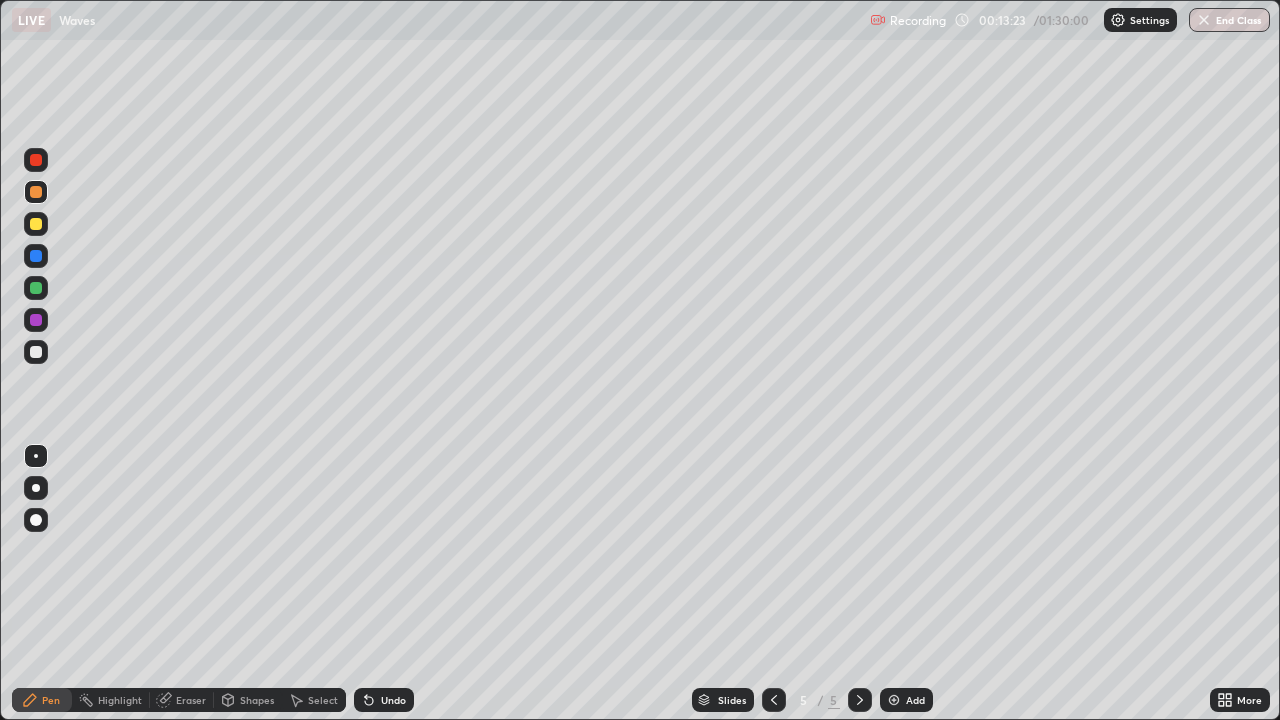 click at bounding box center (36, 224) 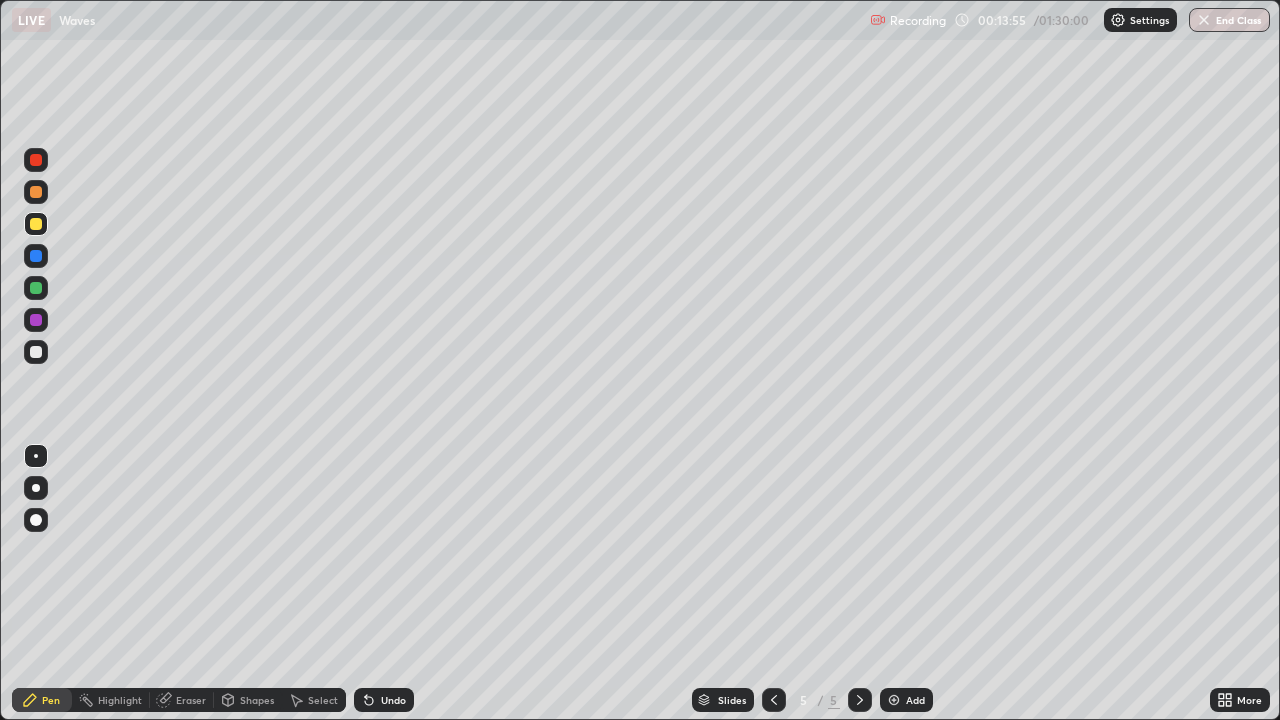 click at bounding box center [36, 256] 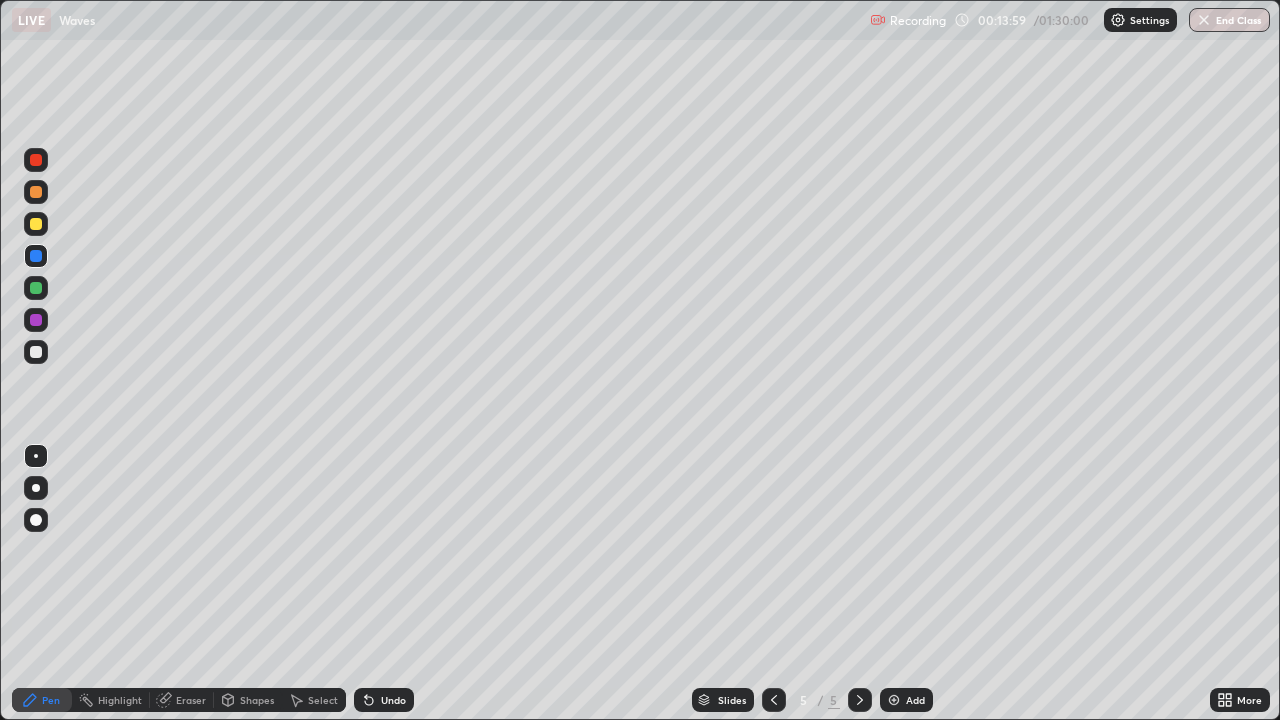 click at bounding box center (36, 320) 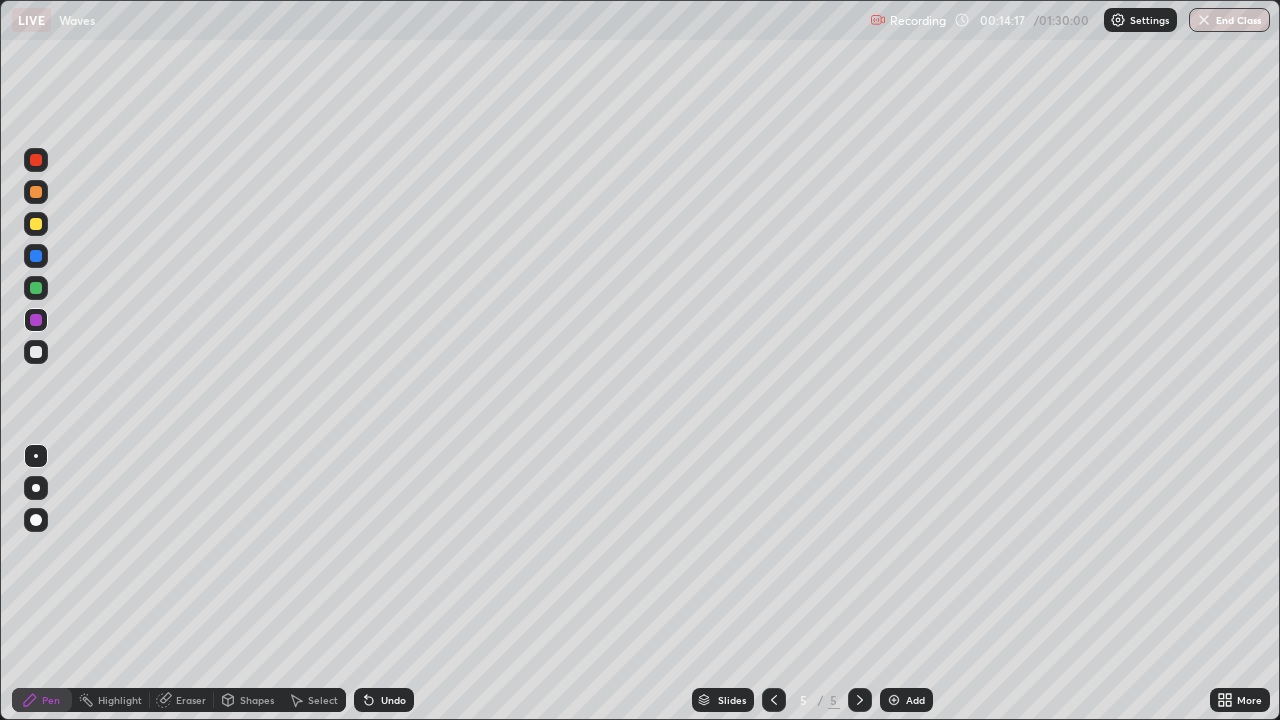 click on "Undo" at bounding box center (393, 700) 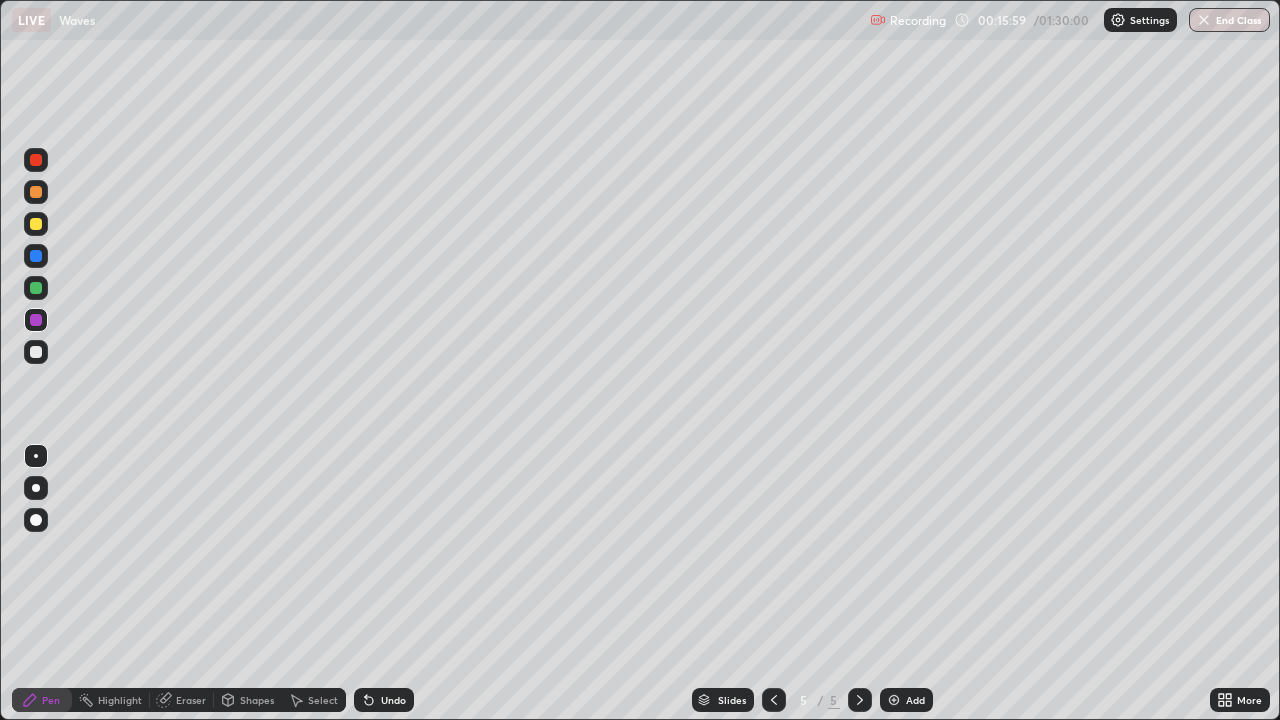 click on "Add" at bounding box center (906, 700) 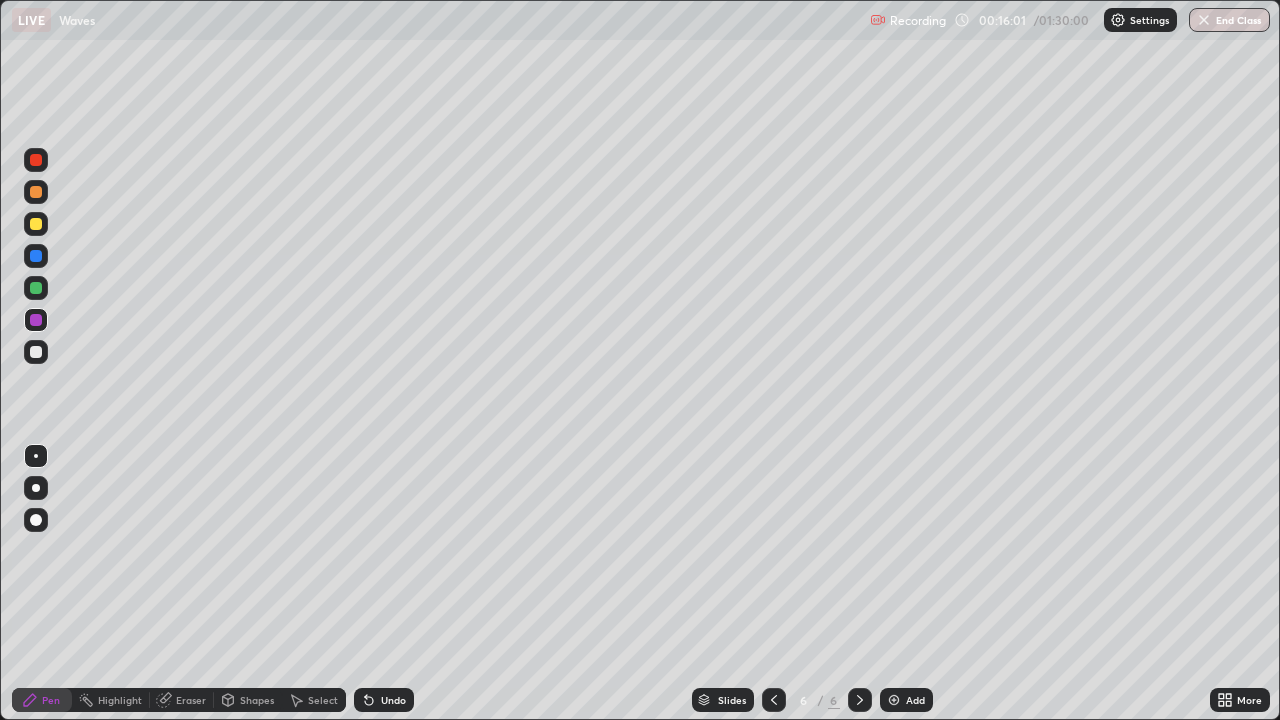 click at bounding box center (36, 224) 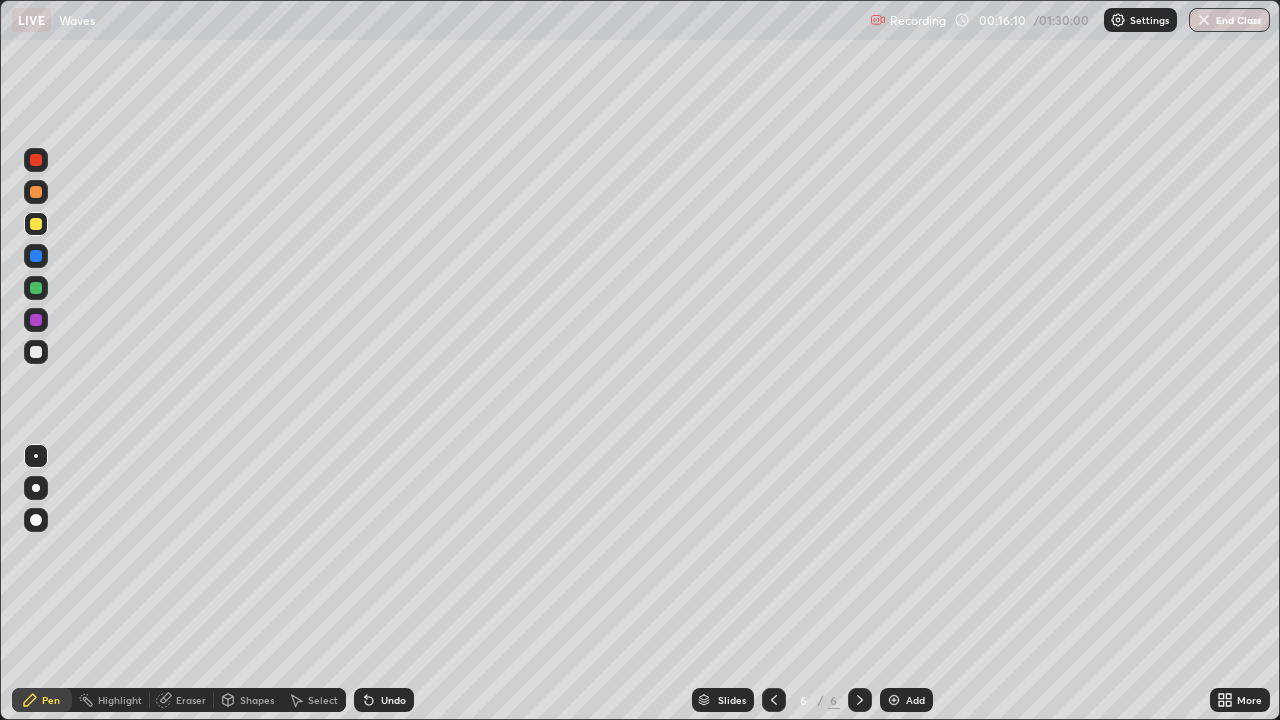 click at bounding box center [36, 256] 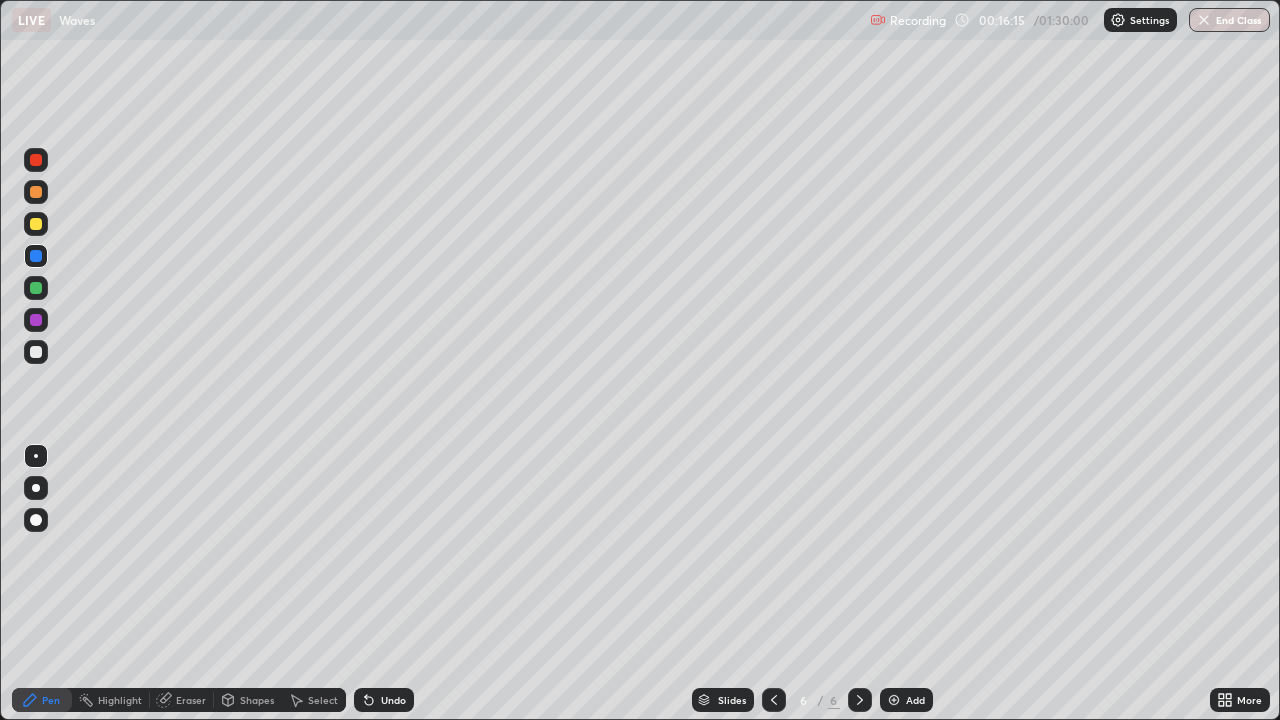 click at bounding box center [36, 520] 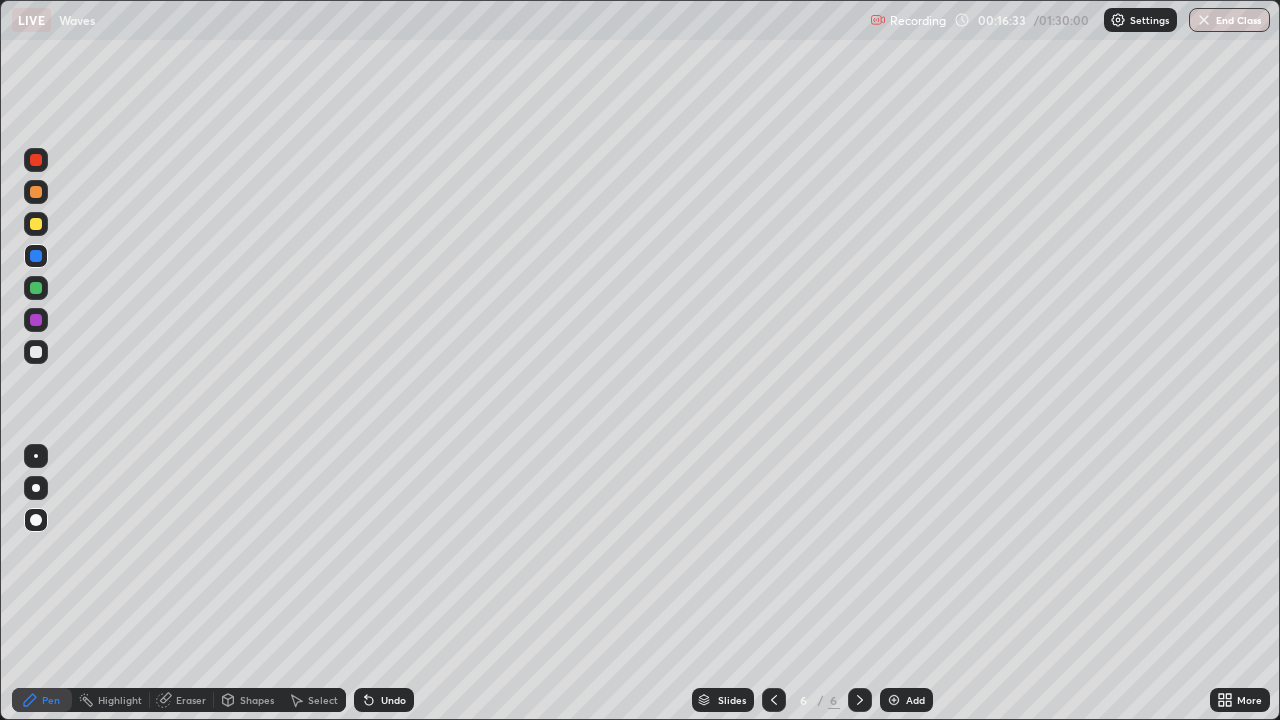 click at bounding box center [36, 456] 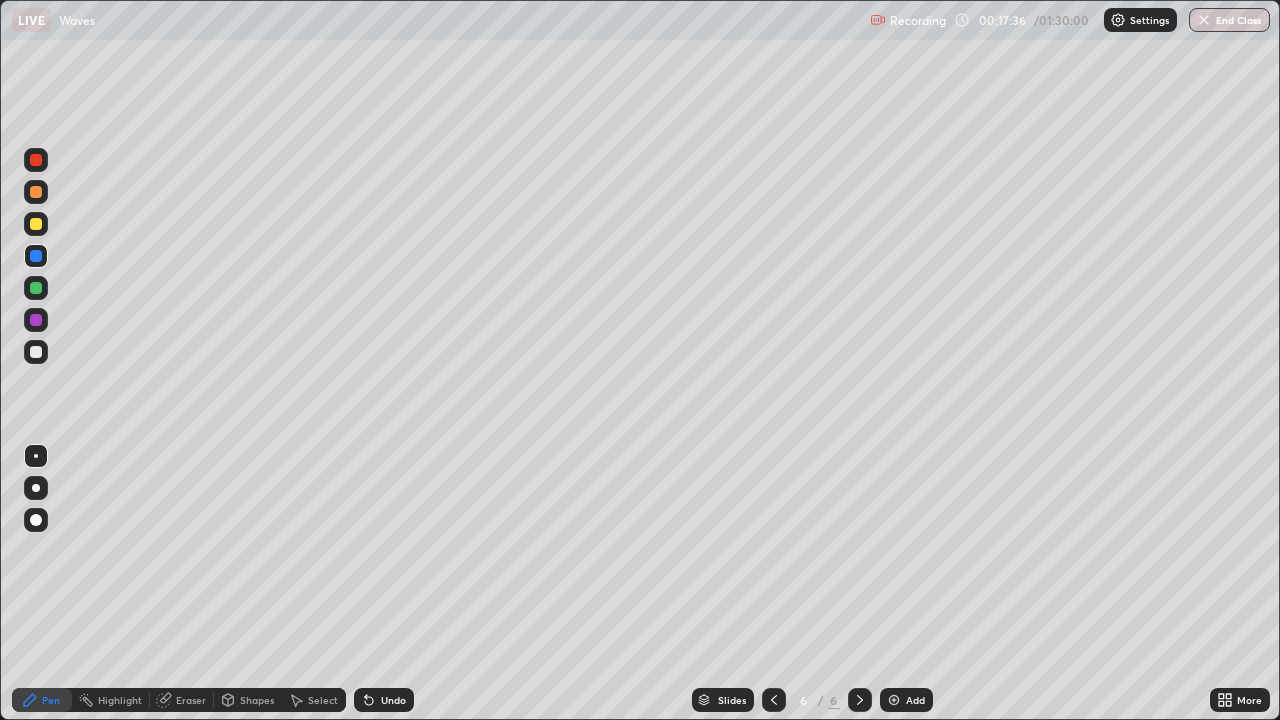 click at bounding box center [36, 288] 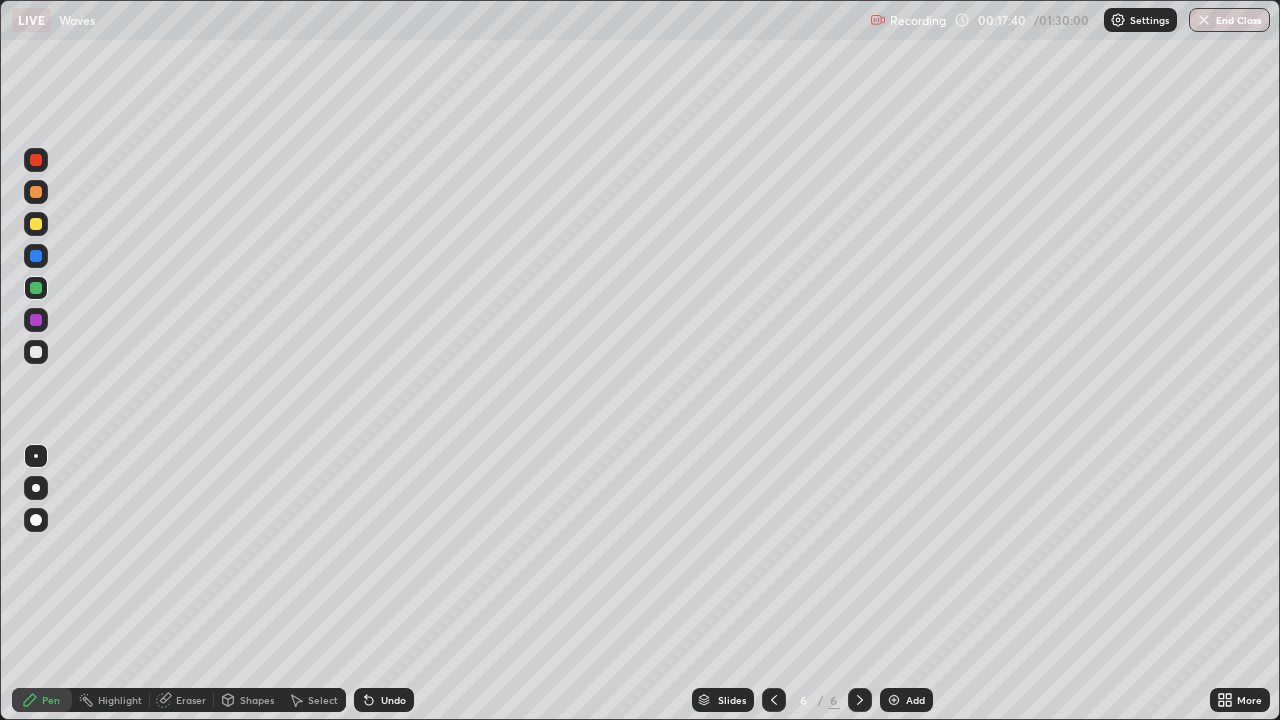 click at bounding box center [36, 256] 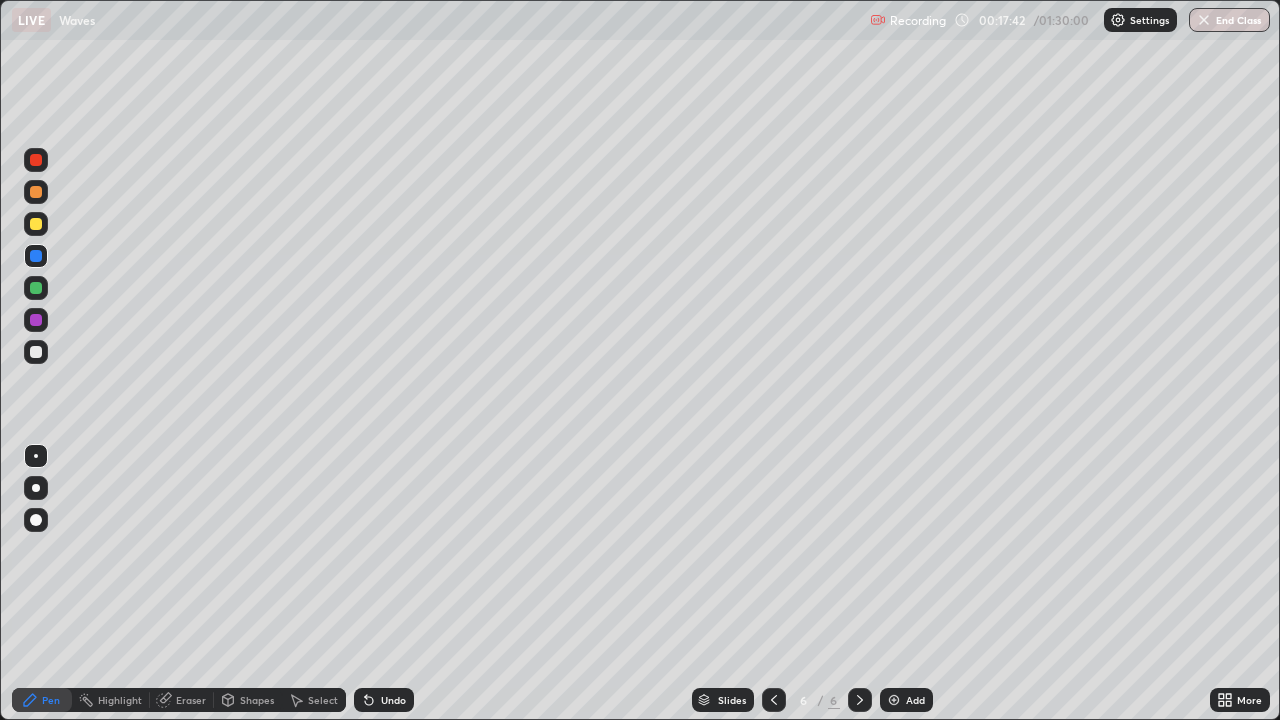 click on "Eraser" at bounding box center (191, 700) 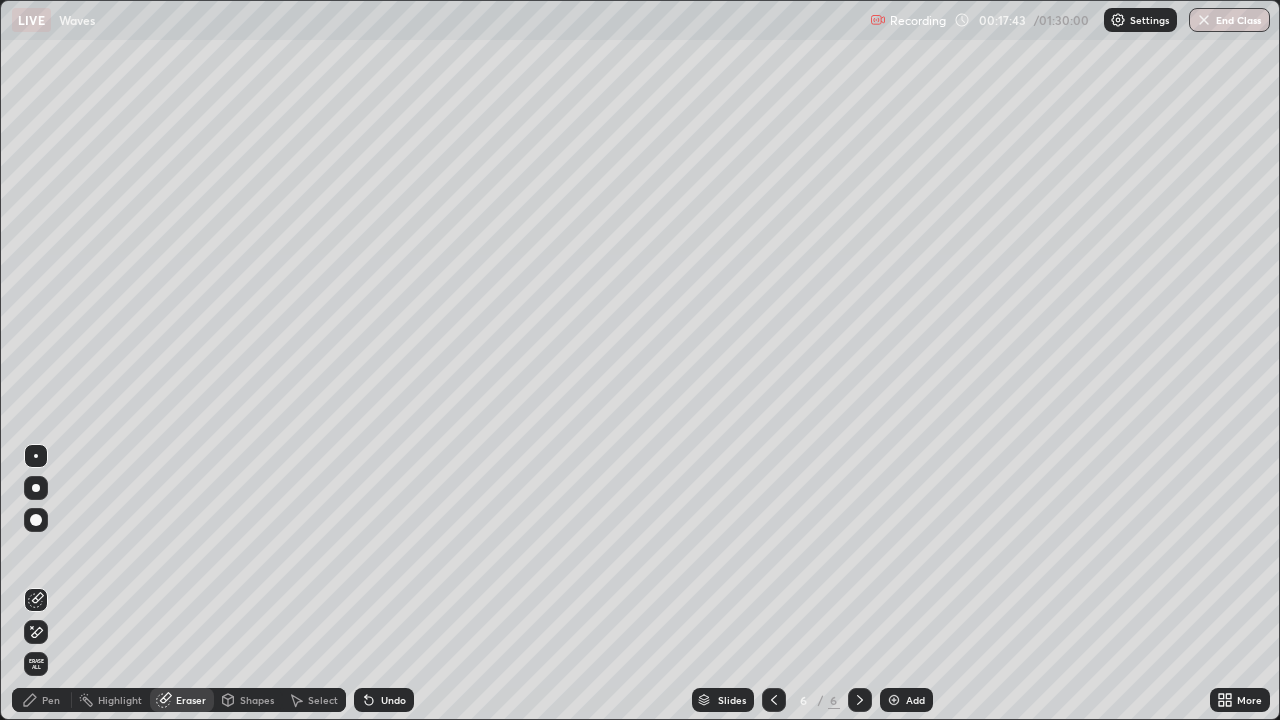 click on "Pen" at bounding box center [42, 700] 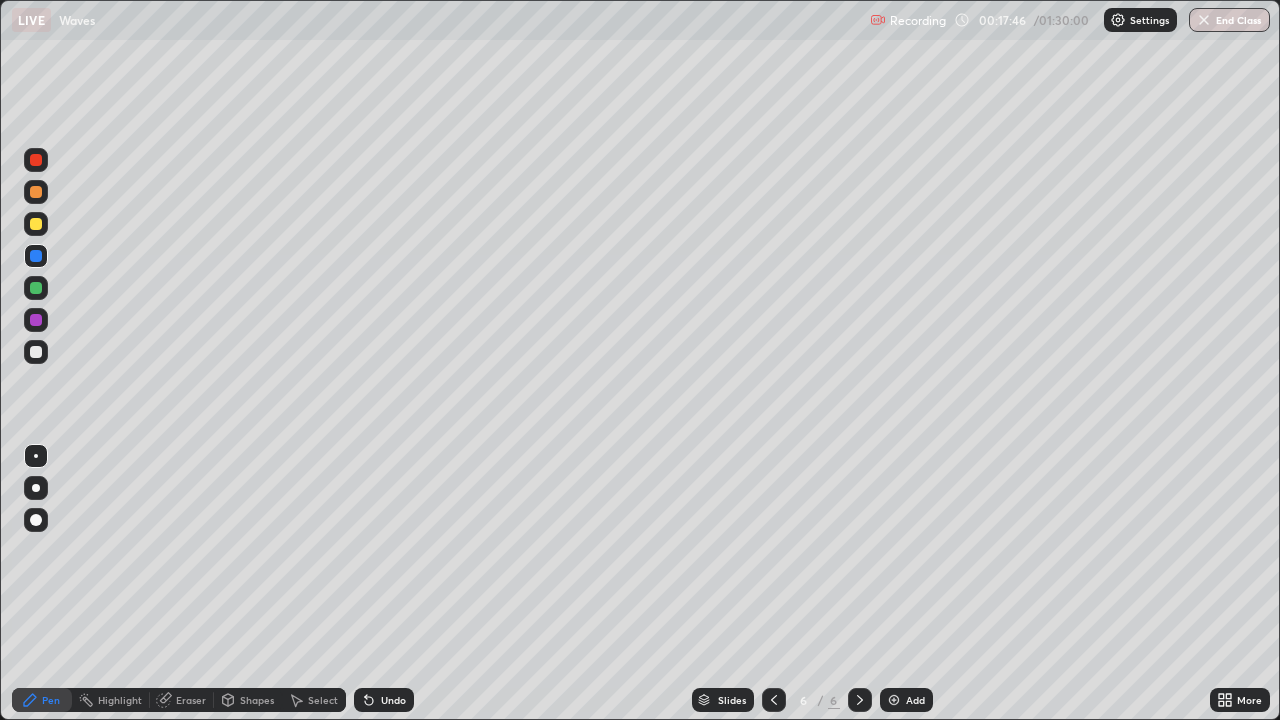 click on "Eraser" at bounding box center (182, 700) 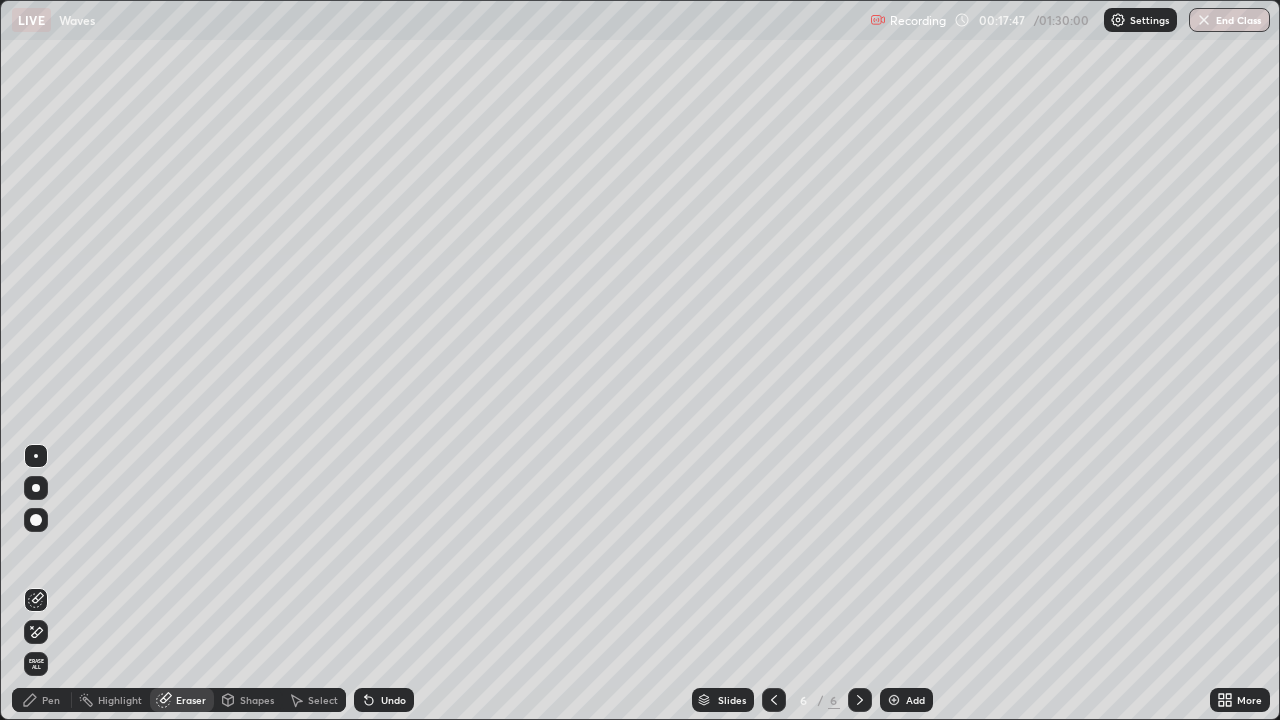click on "Pen" at bounding box center [51, 700] 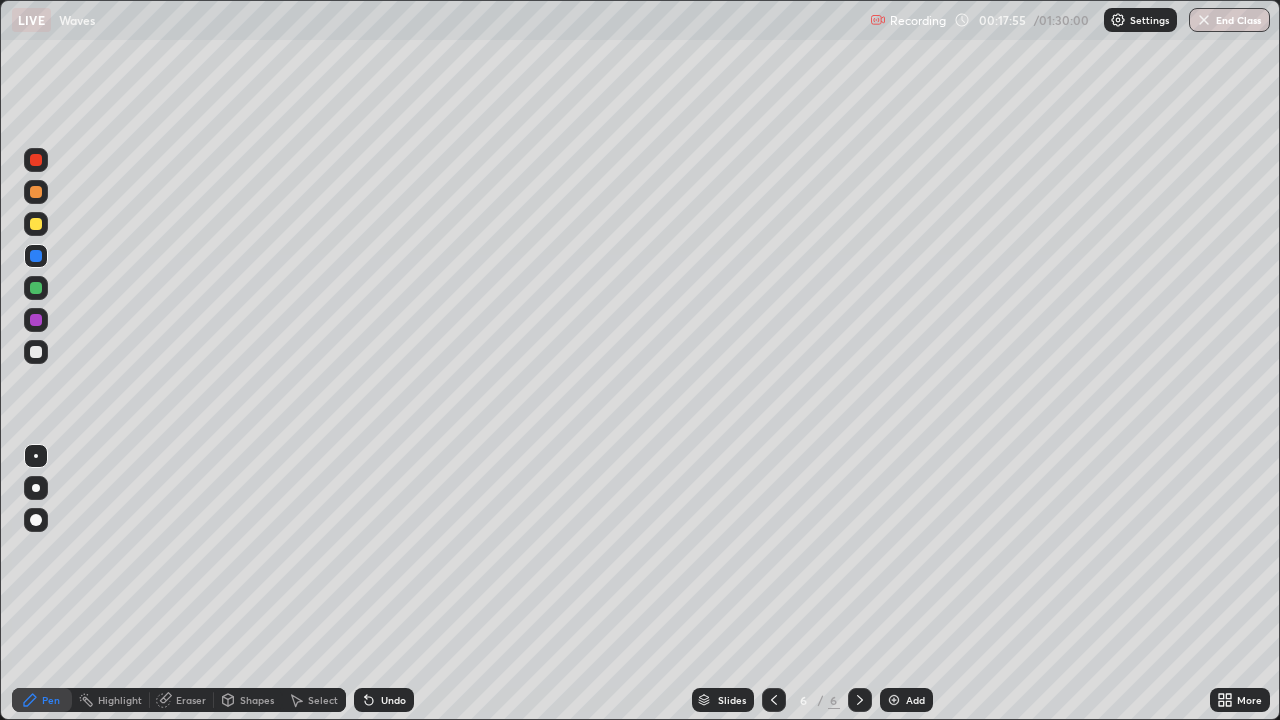 click at bounding box center (36, 288) 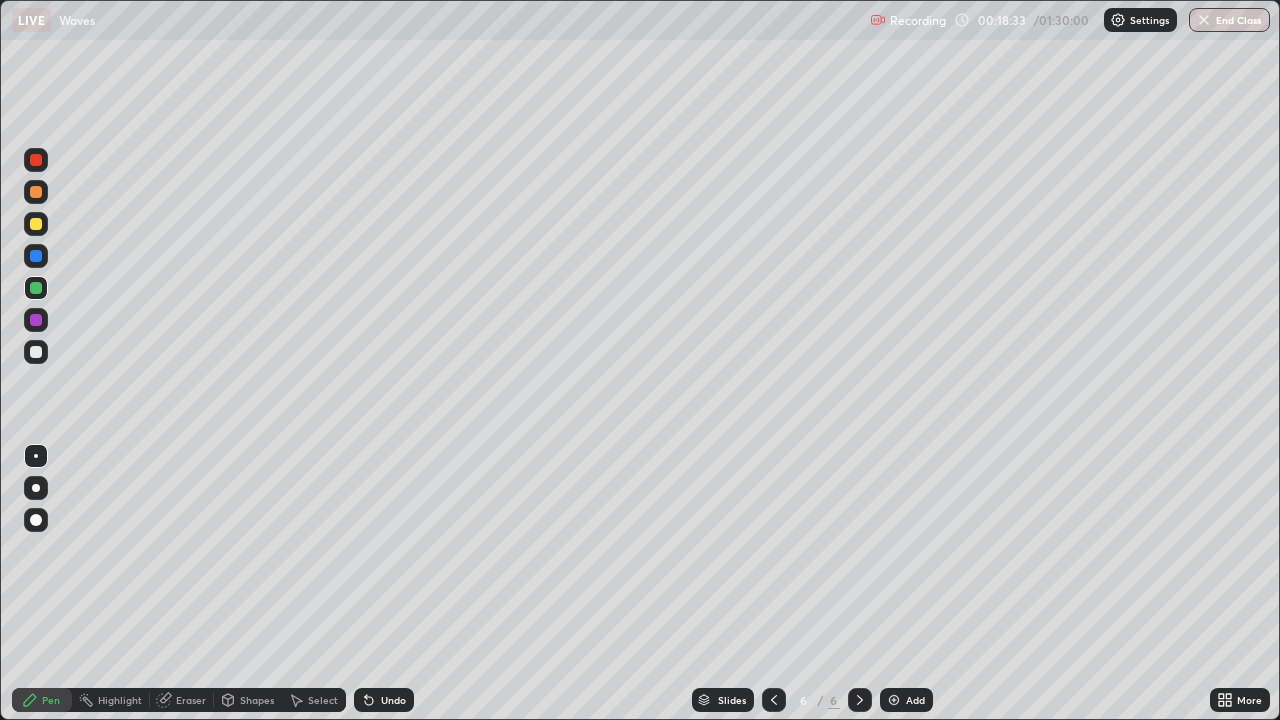 click 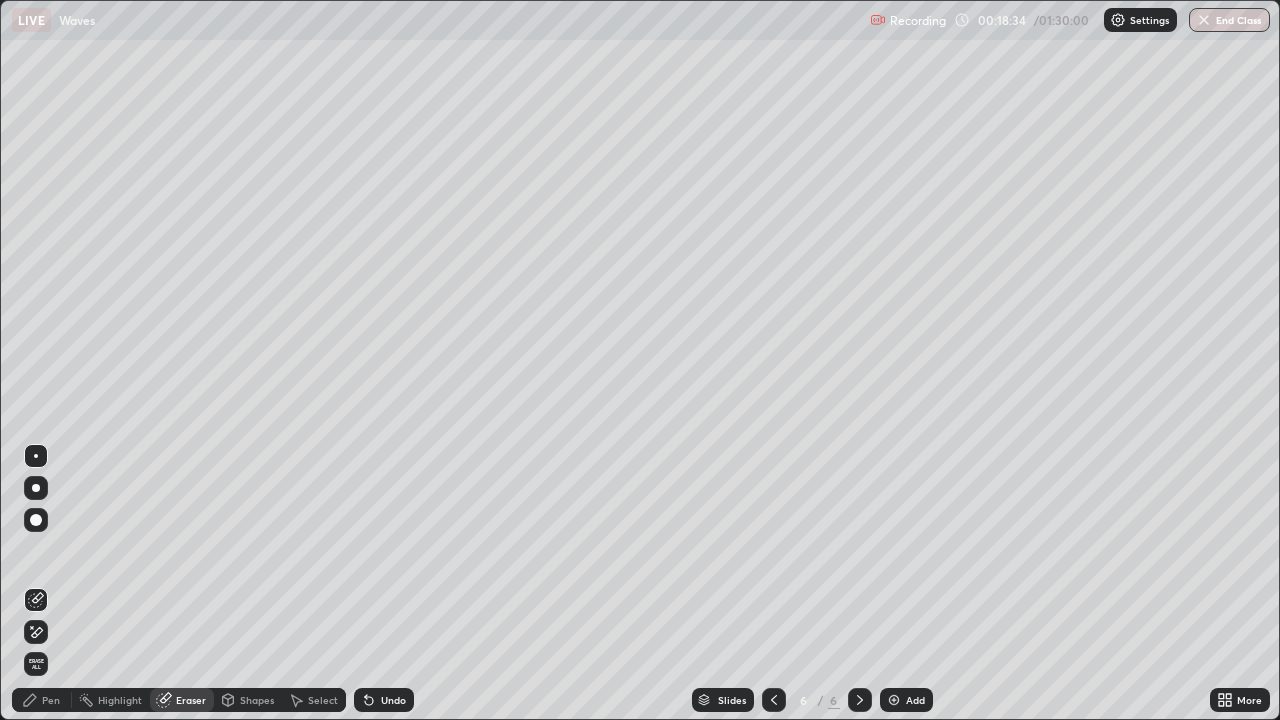 click on "Pen" at bounding box center [51, 700] 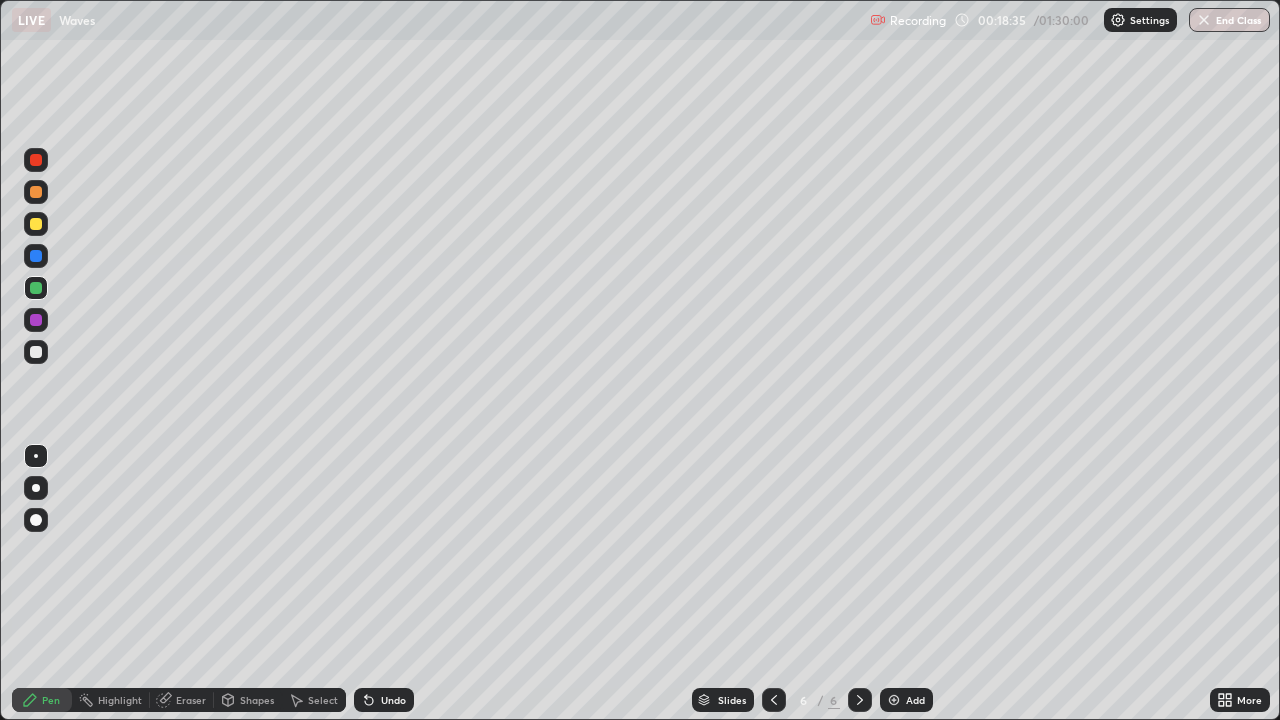 click at bounding box center [36, 256] 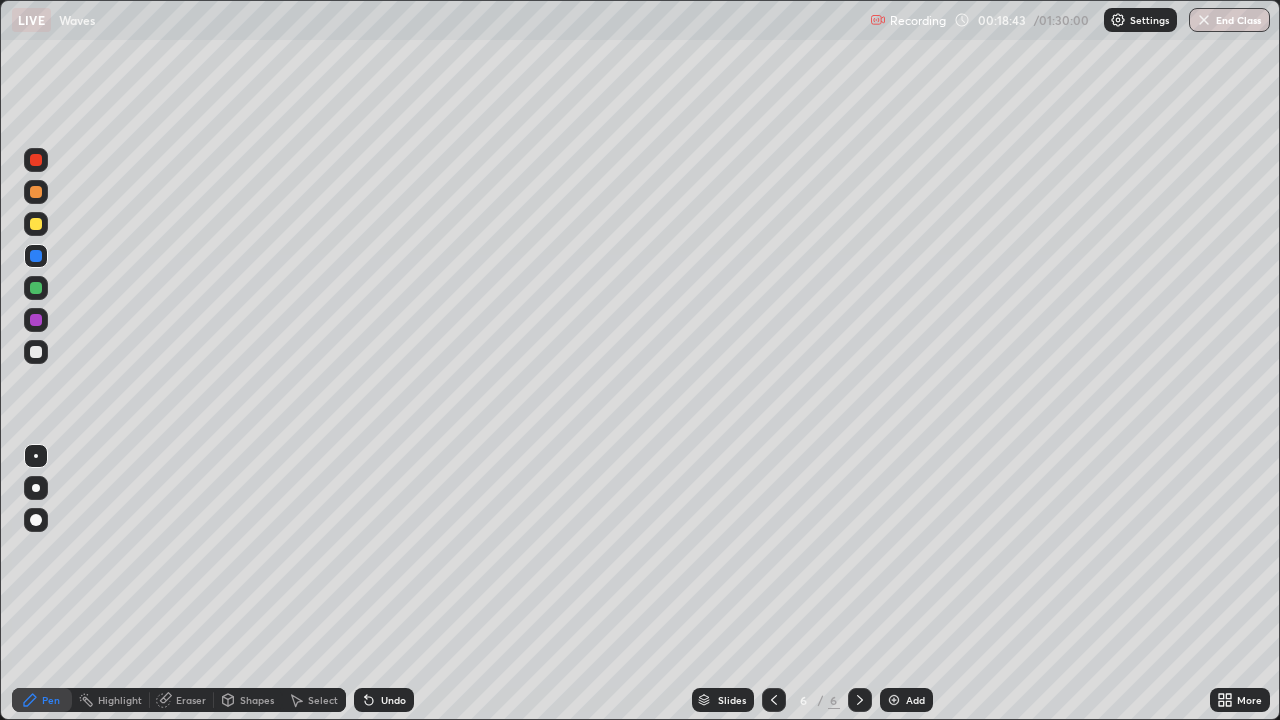 click at bounding box center [36, 288] 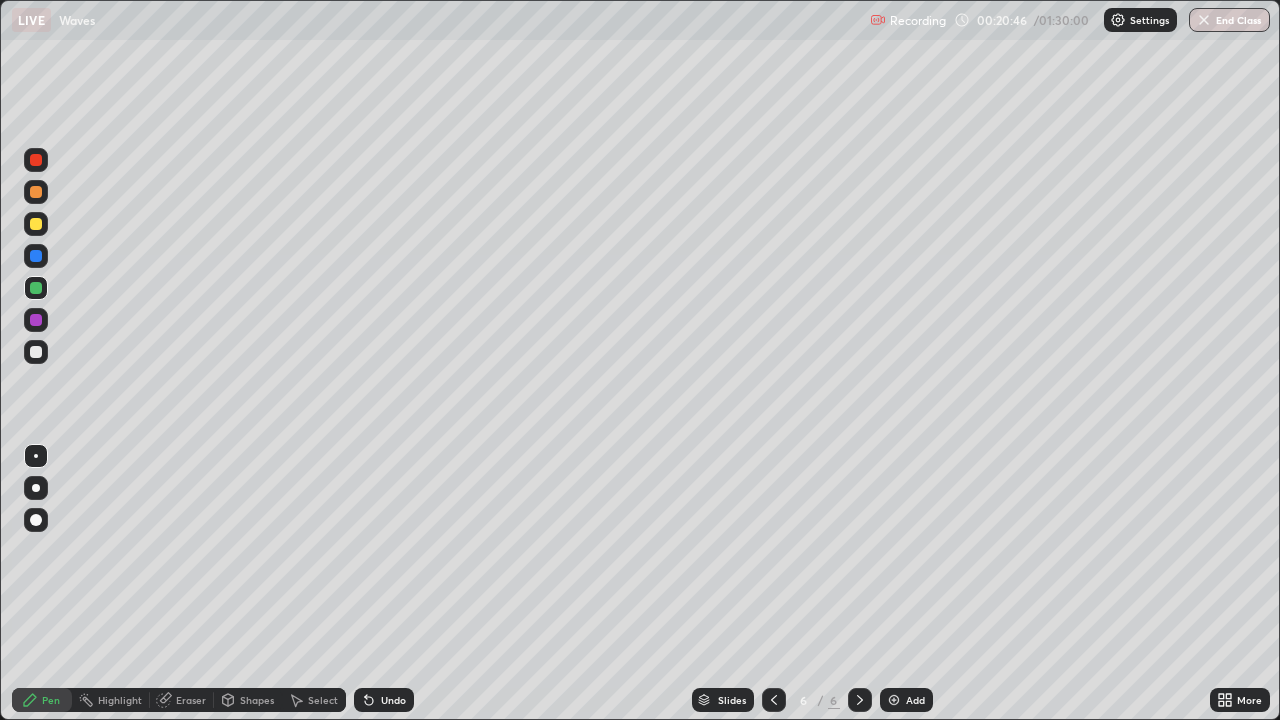 click at bounding box center [36, 192] 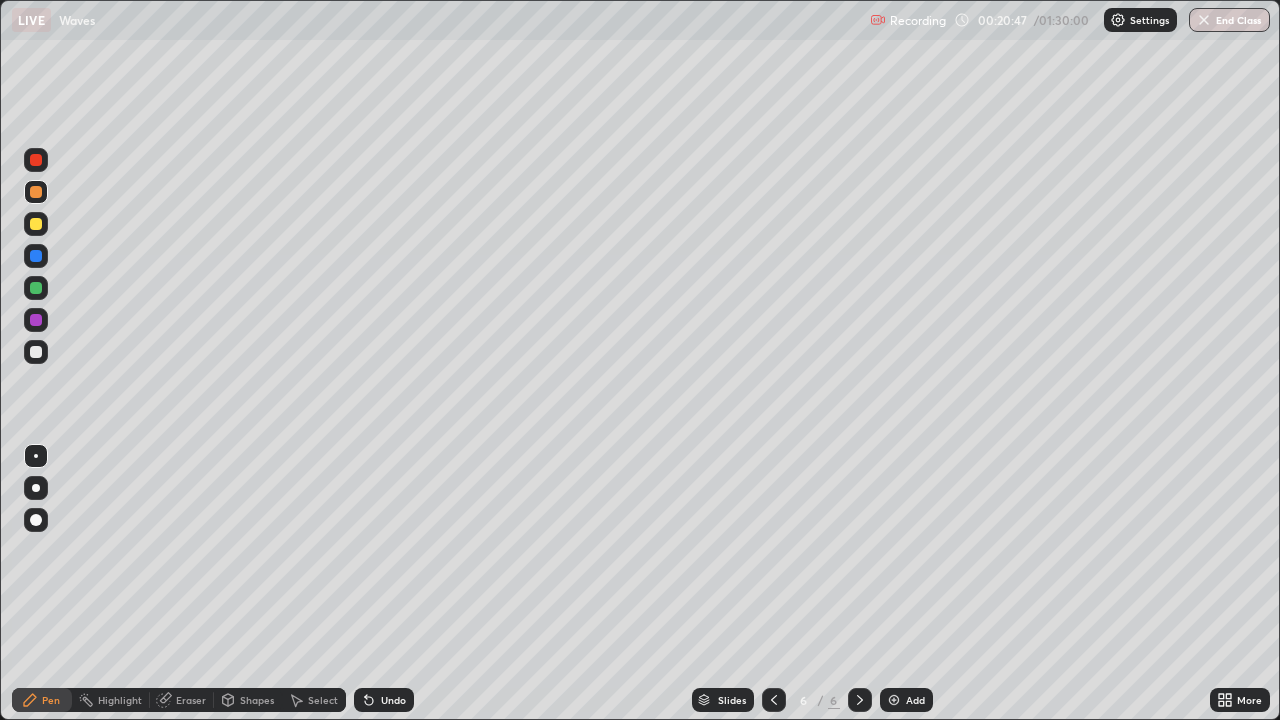 click at bounding box center [36, 224] 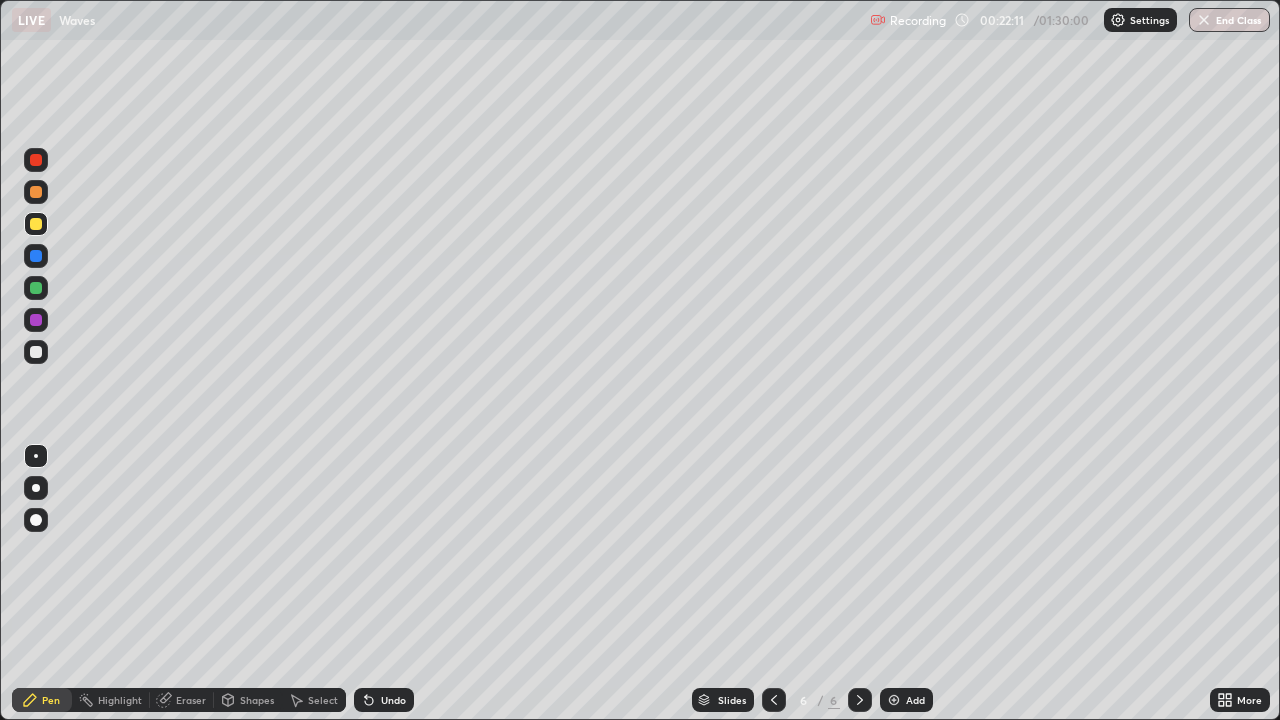 click at bounding box center [36, 352] 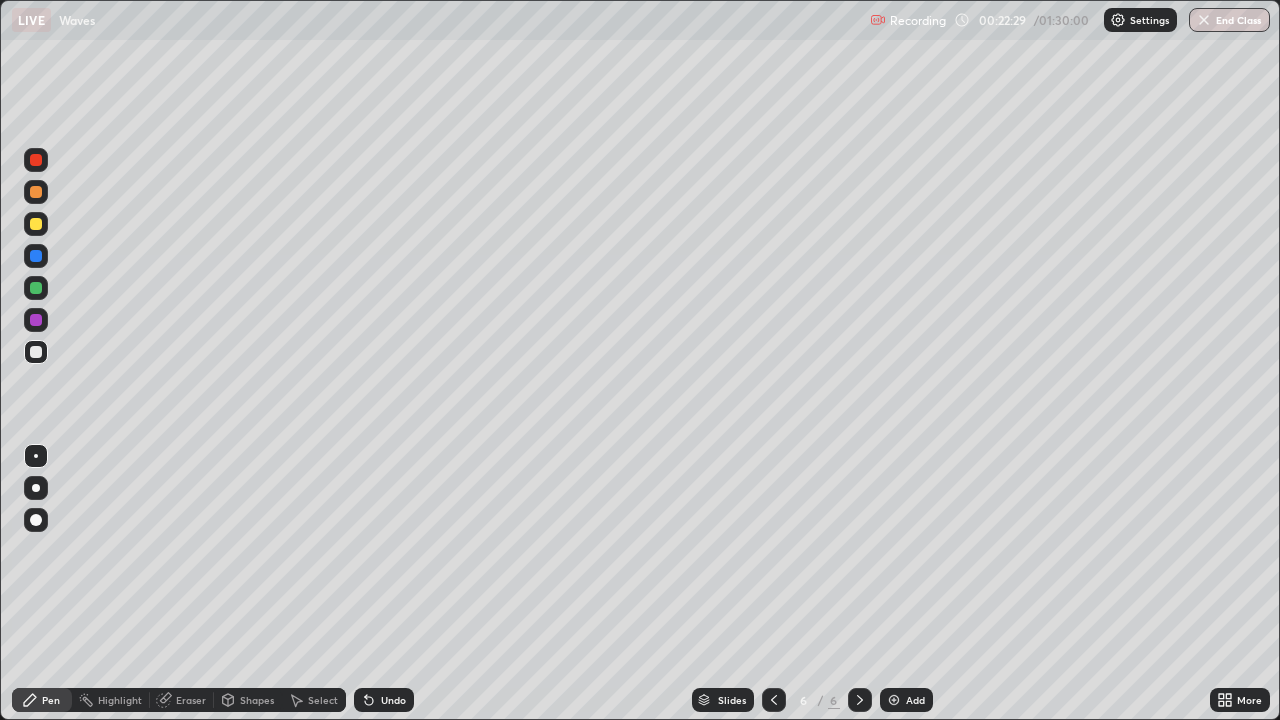 click at bounding box center [36, 520] 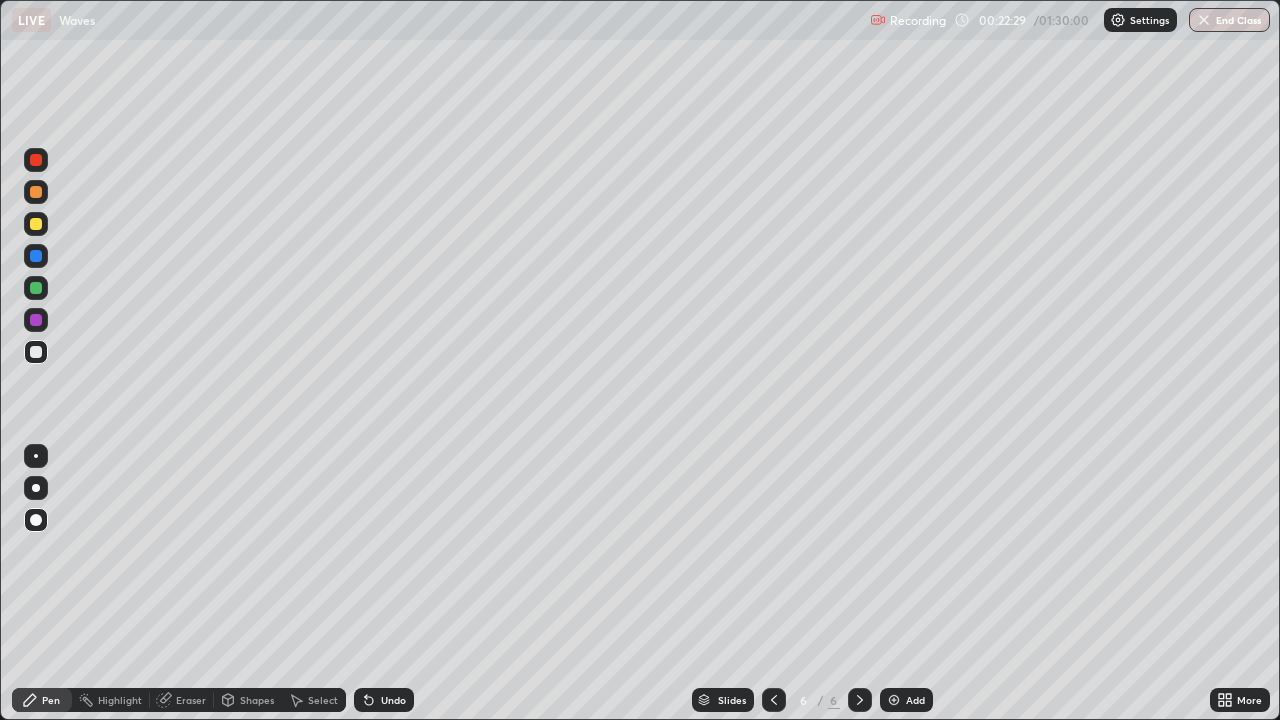 click at bounding box center (36, 520) 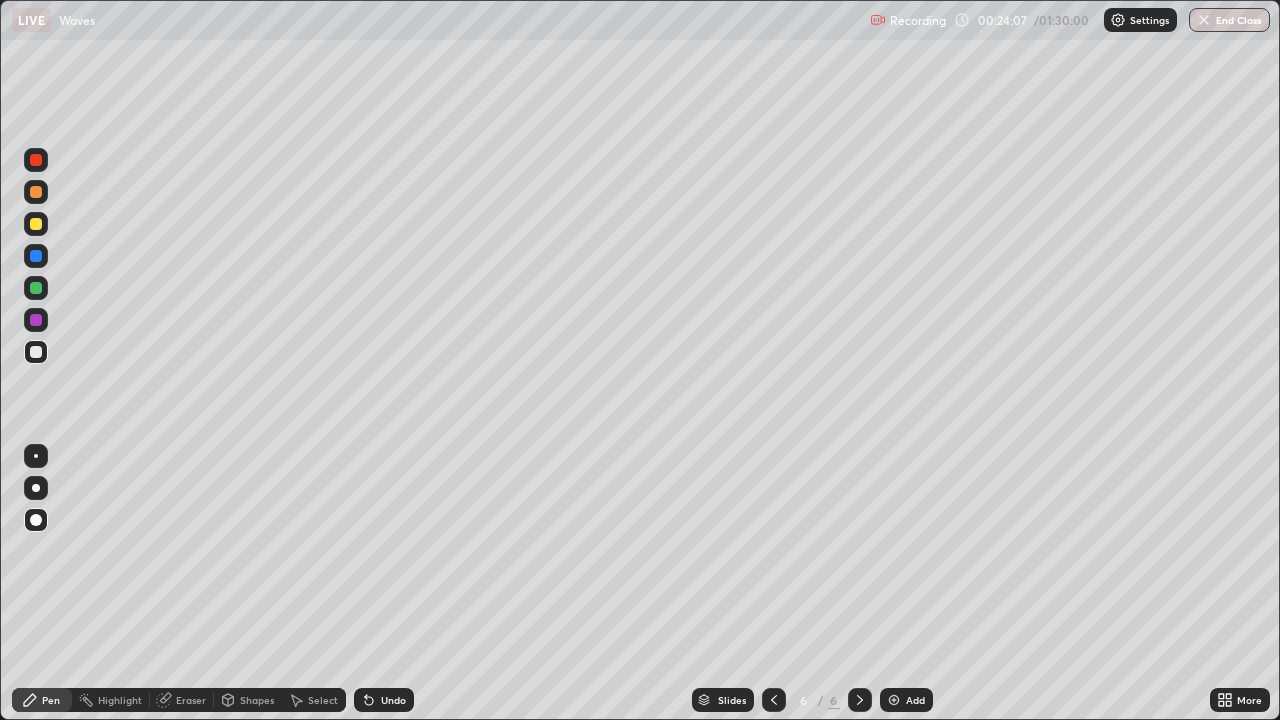 click at bounding box center (36, 256) 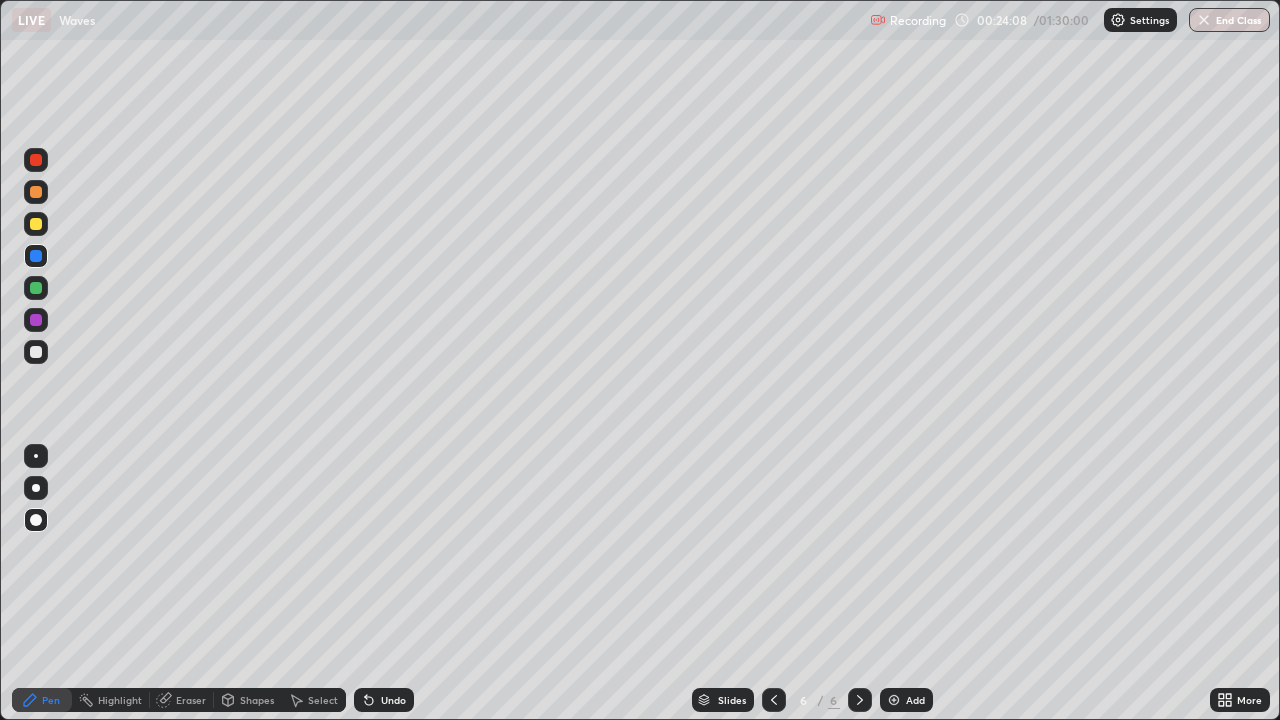click at bounding box center (36, 224) 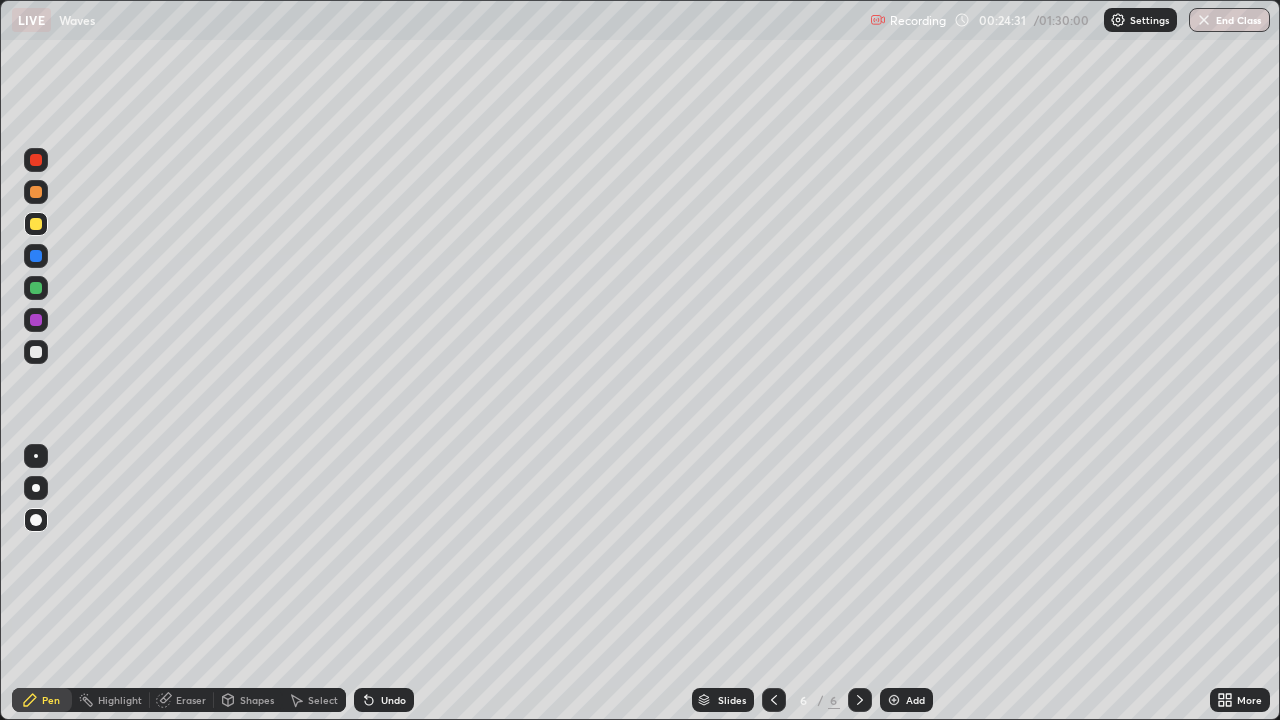 click on "Add" at bounding box center [915, 700] 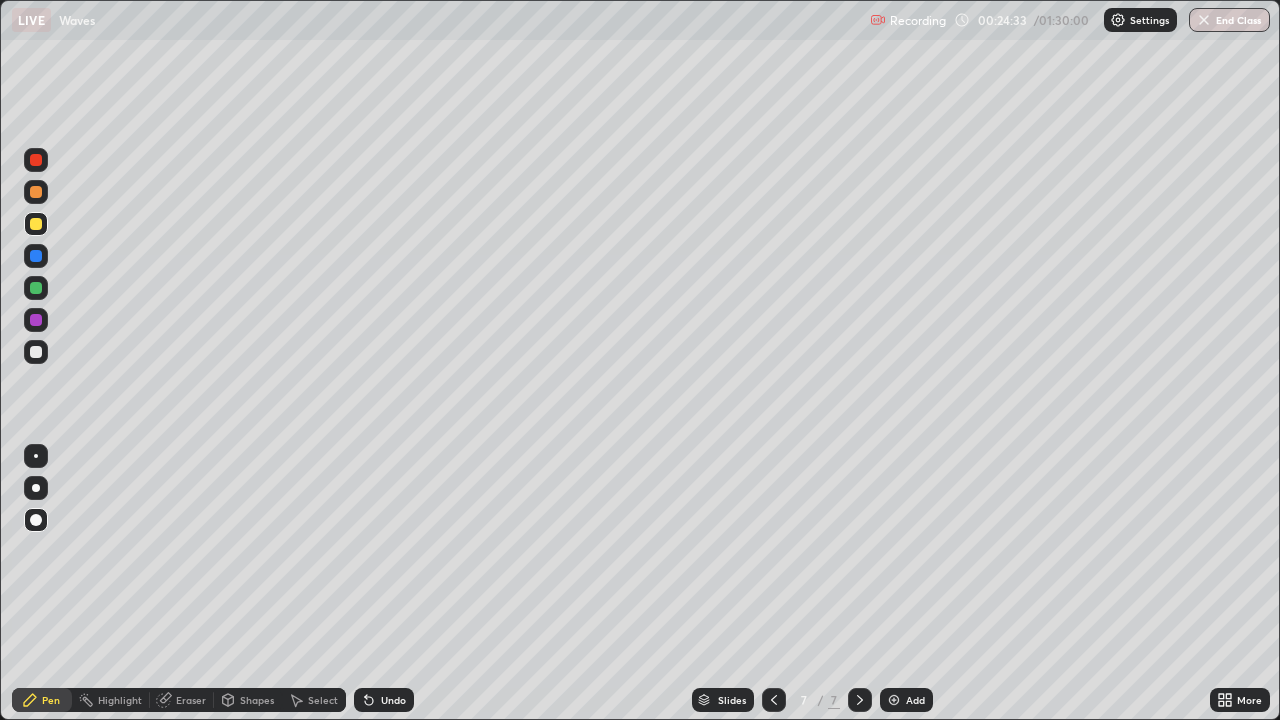 click at bounding box center (36, 192) 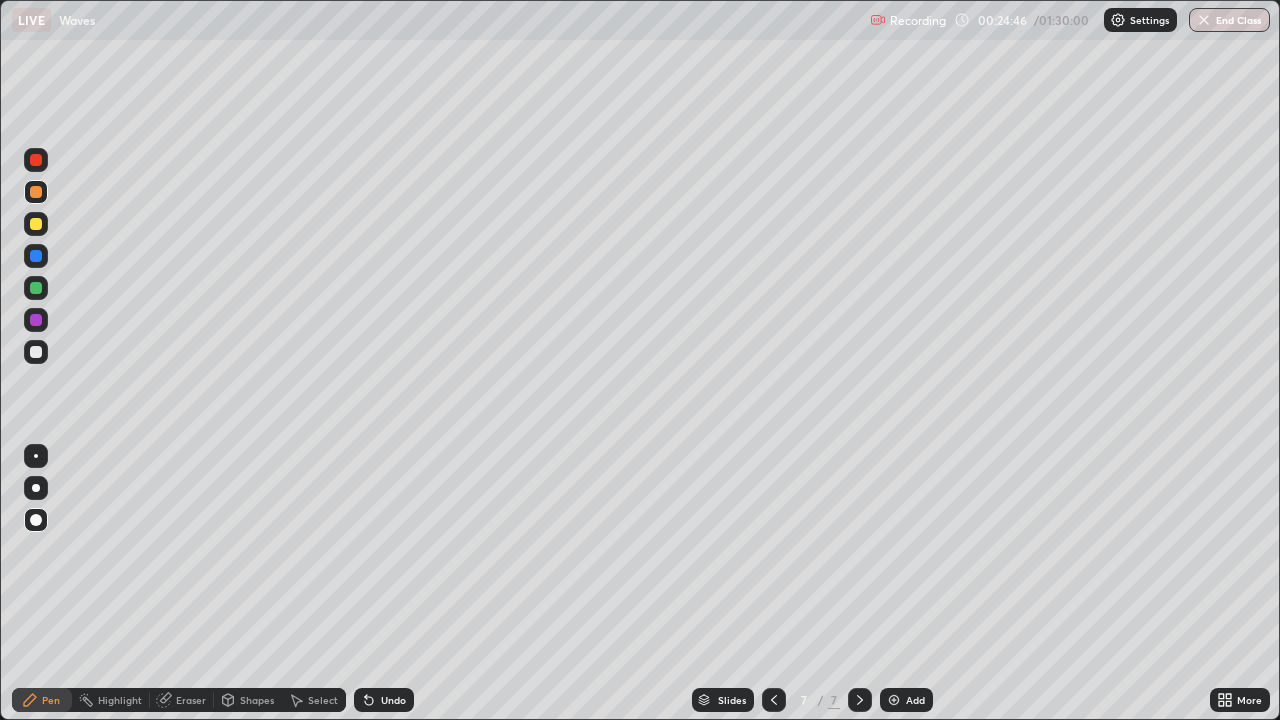 click at bounding box center (36, 288) 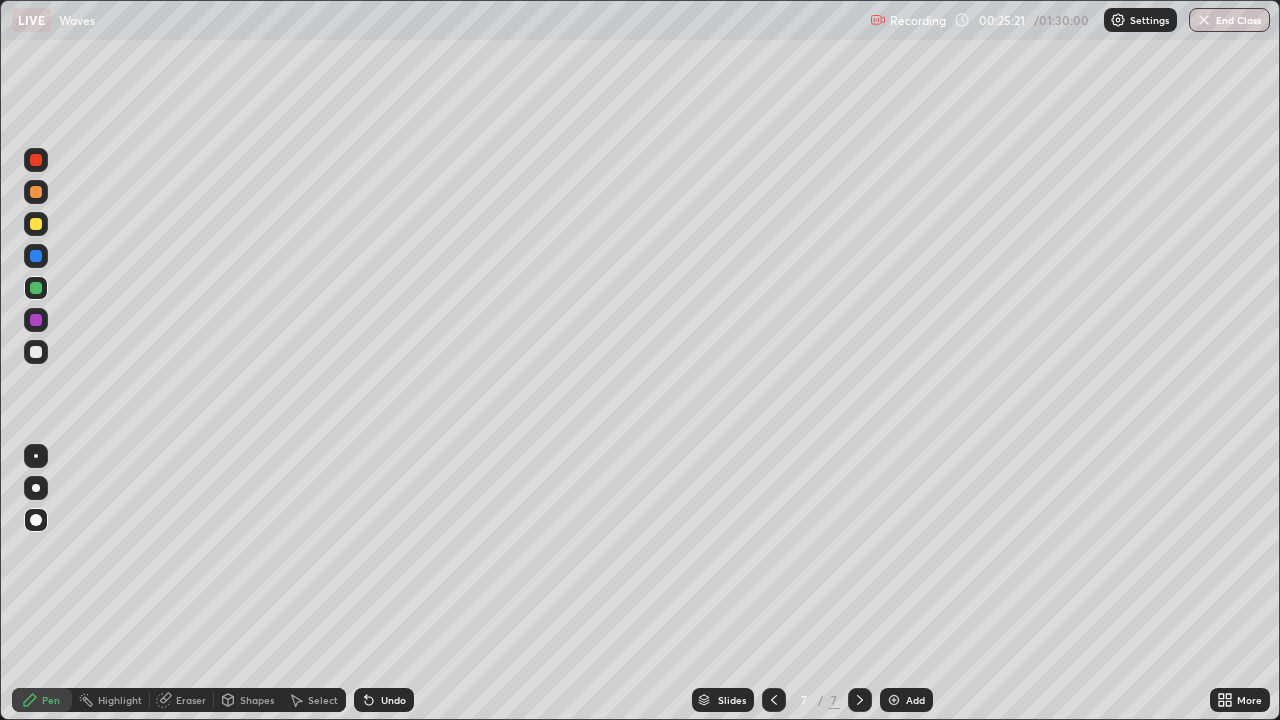 click 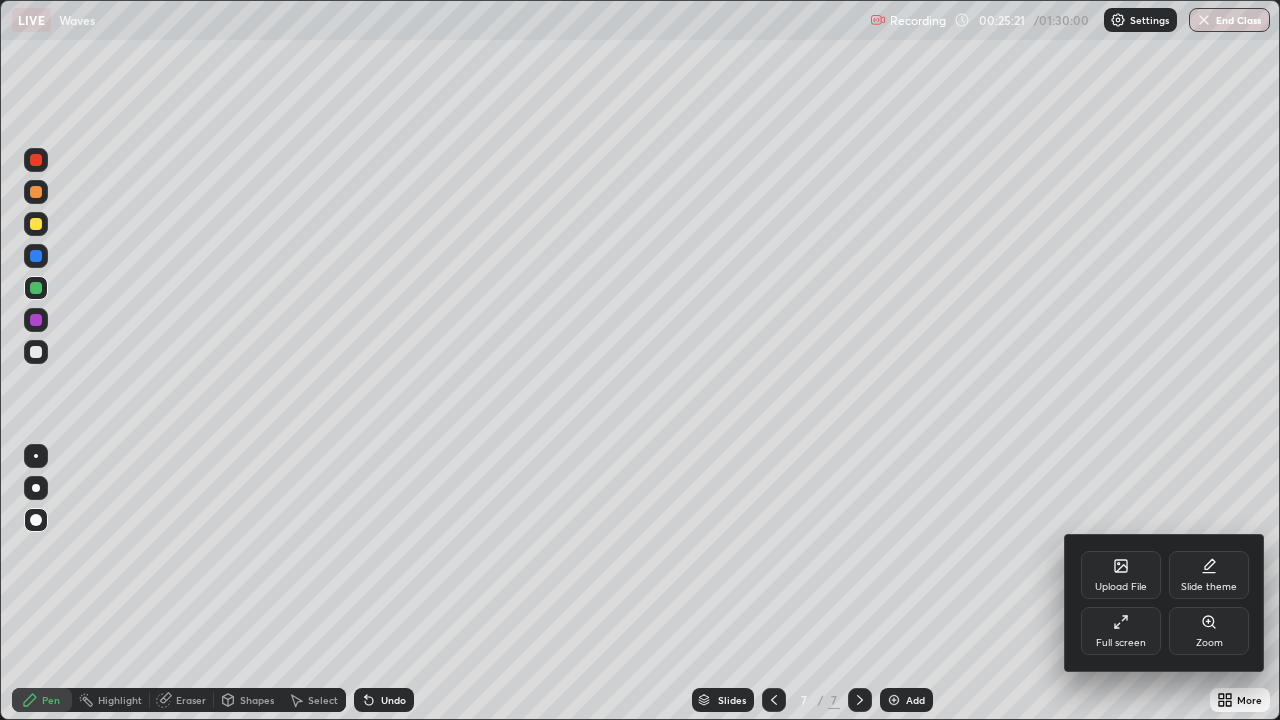 click on "Full screen" at bounding box center [1121, 631] 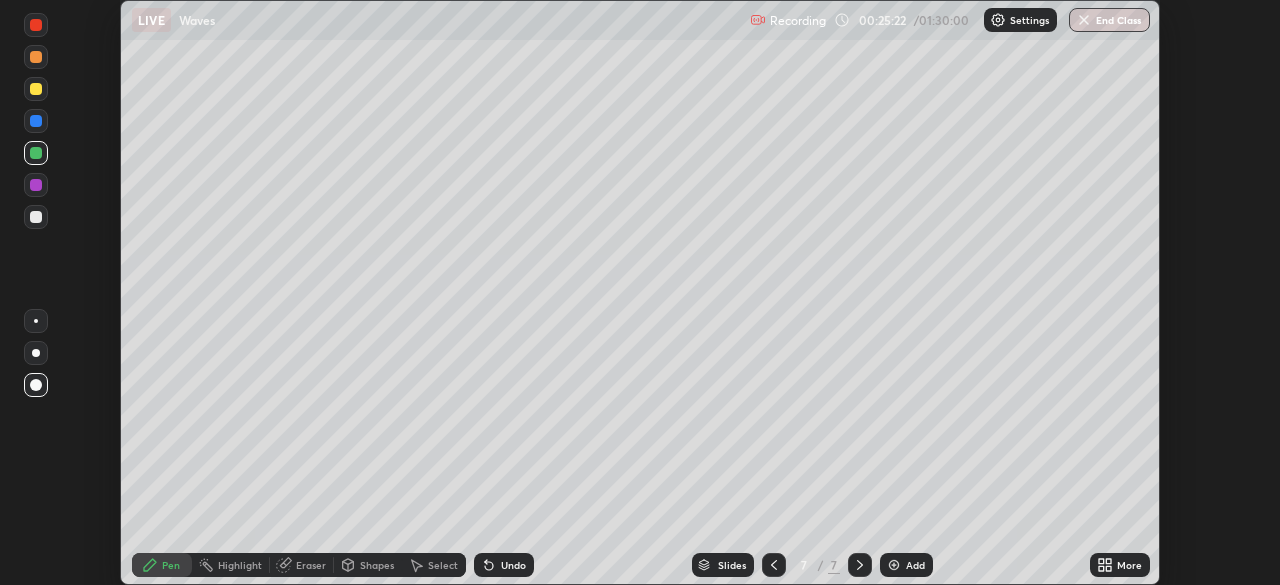 scroll, scrollTop: 585, scrollLeft: 1280, axis: both 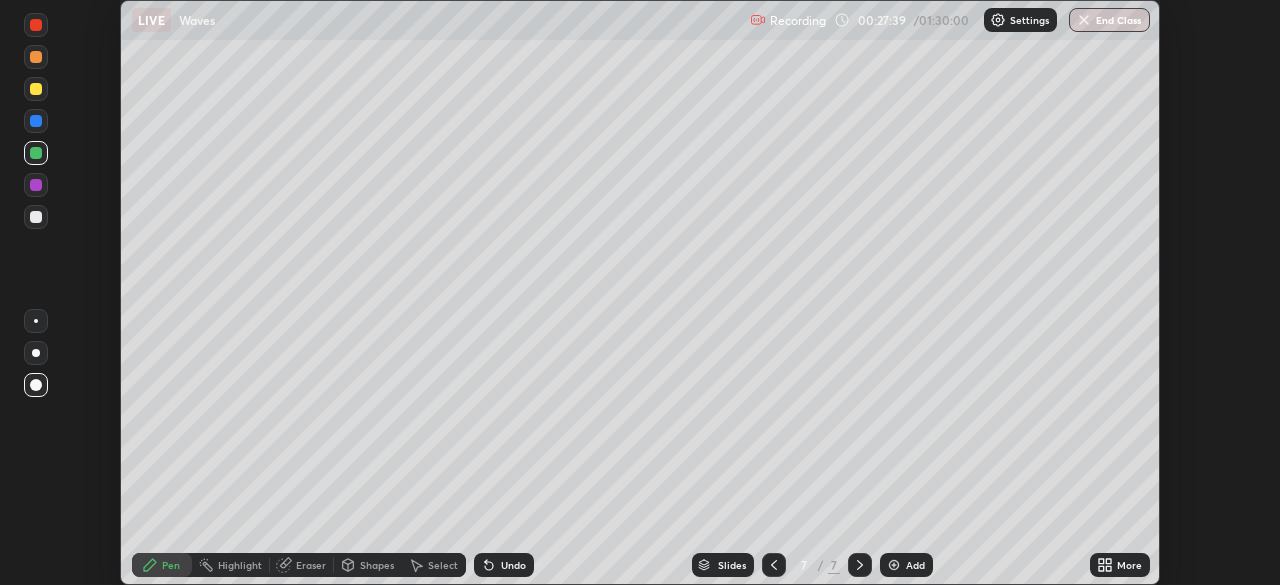 click at bounding box center (36, 121) 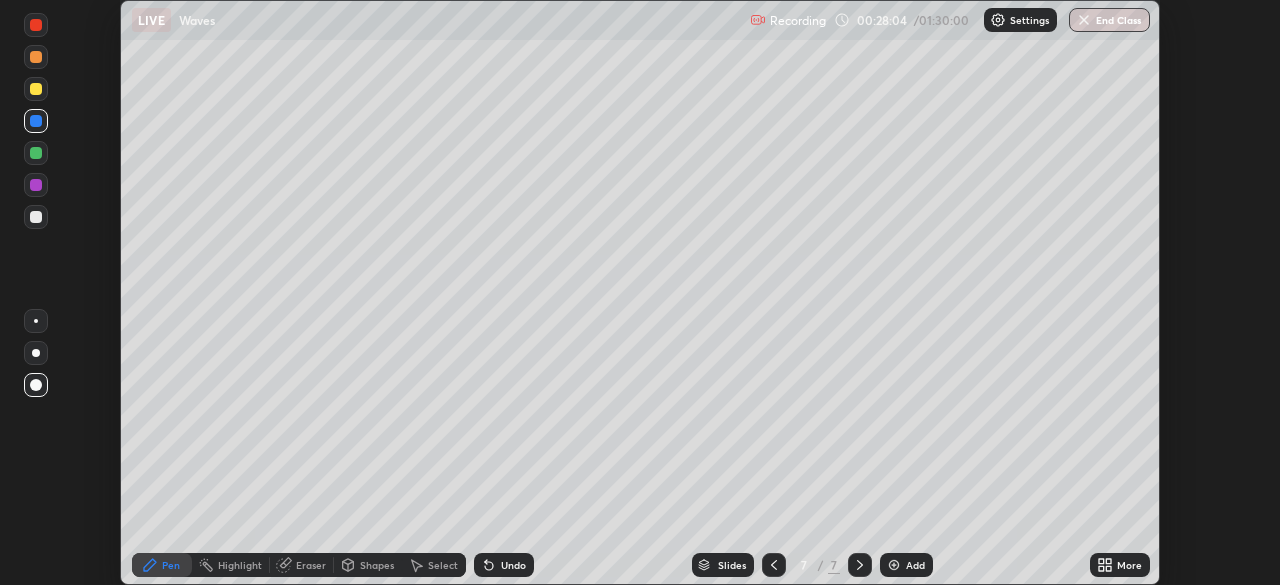 click at bounding box center [36, 185] 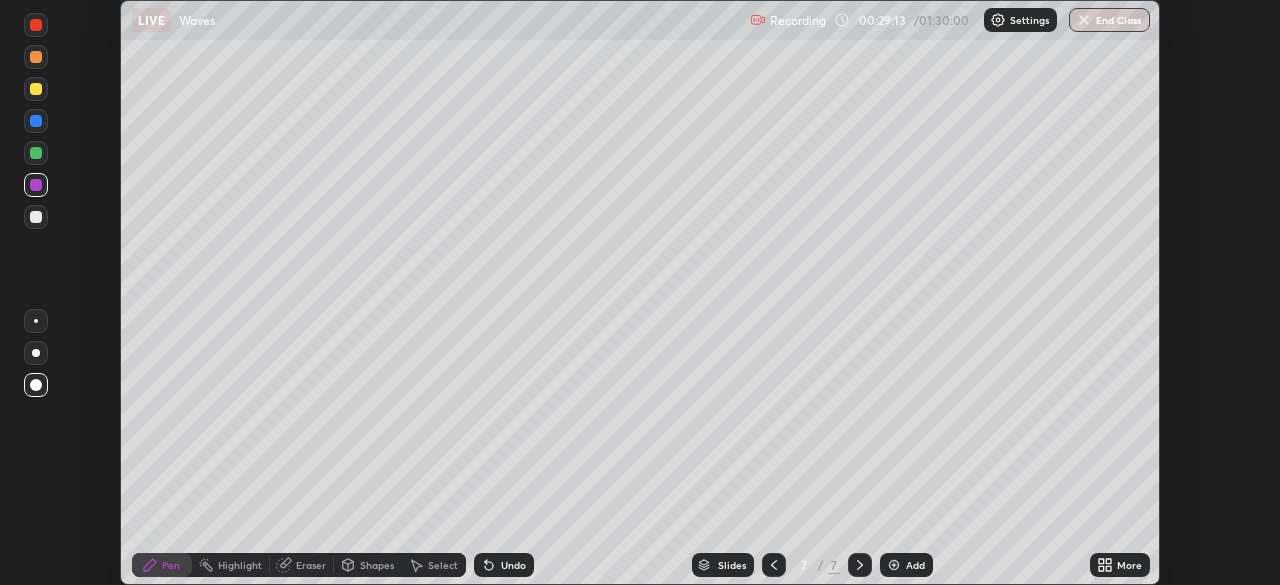 click on "Eraser" at bounding box center [311, 565] 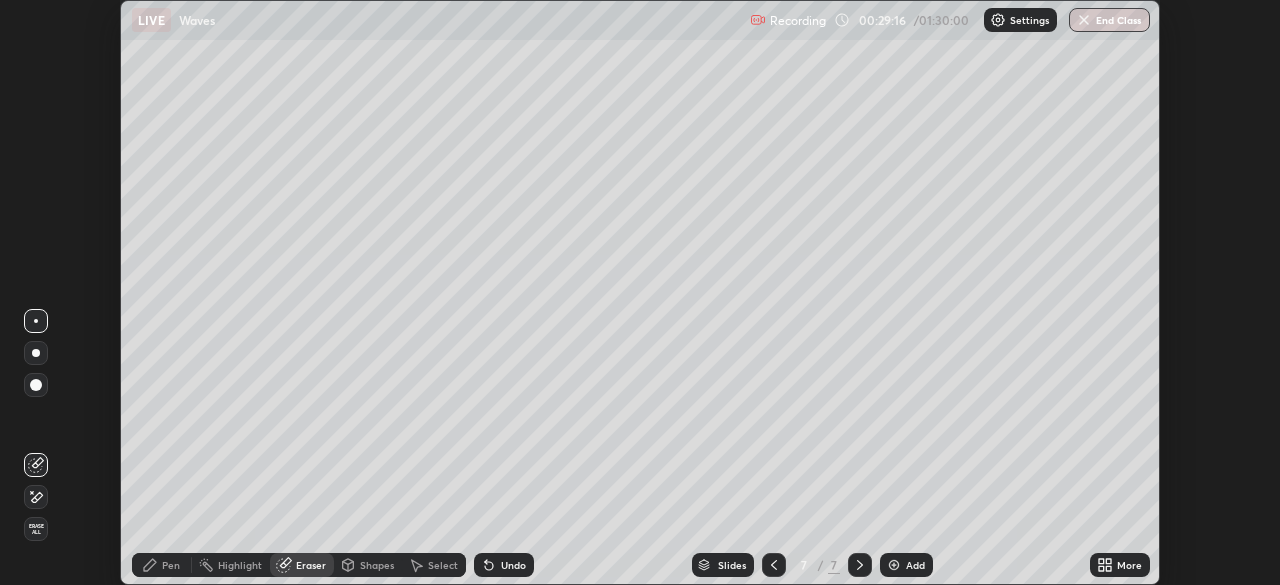 click on "Pen" at bounding box center [162, 565] 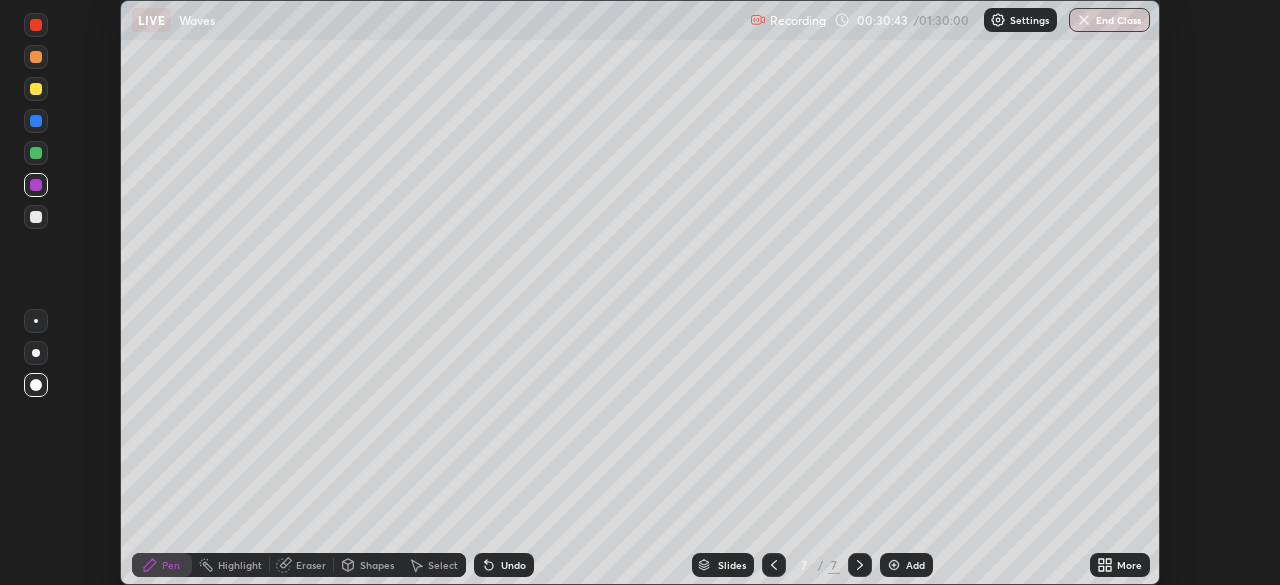 click on "Undo" at bounding box center [513, 565] 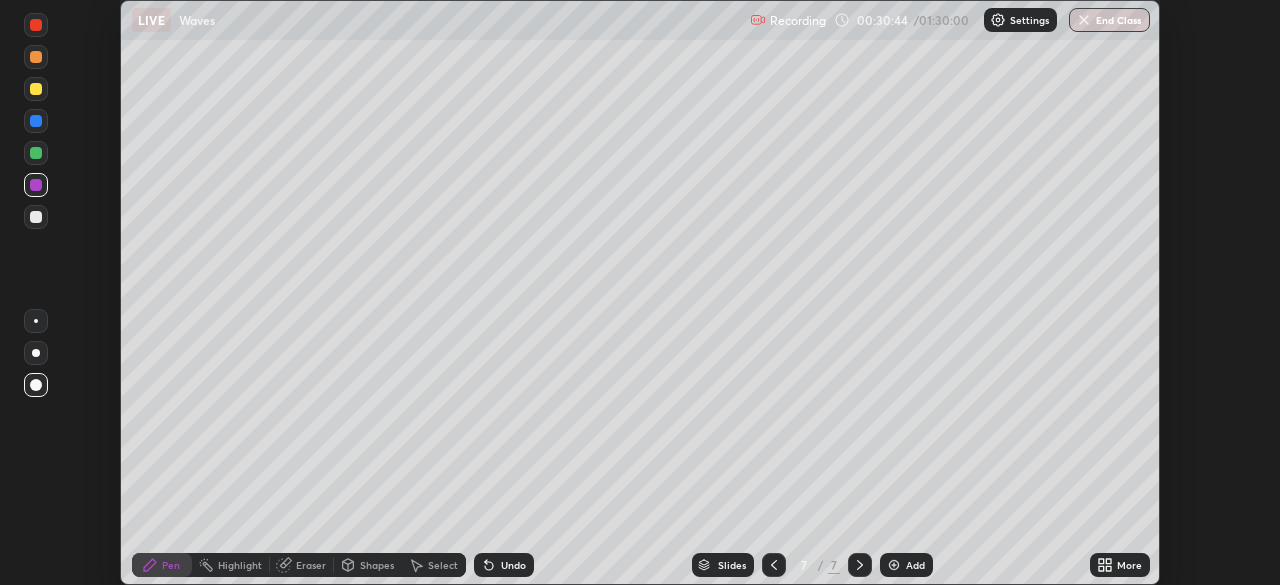 click on "Undo" at bounding box center (504, 565) 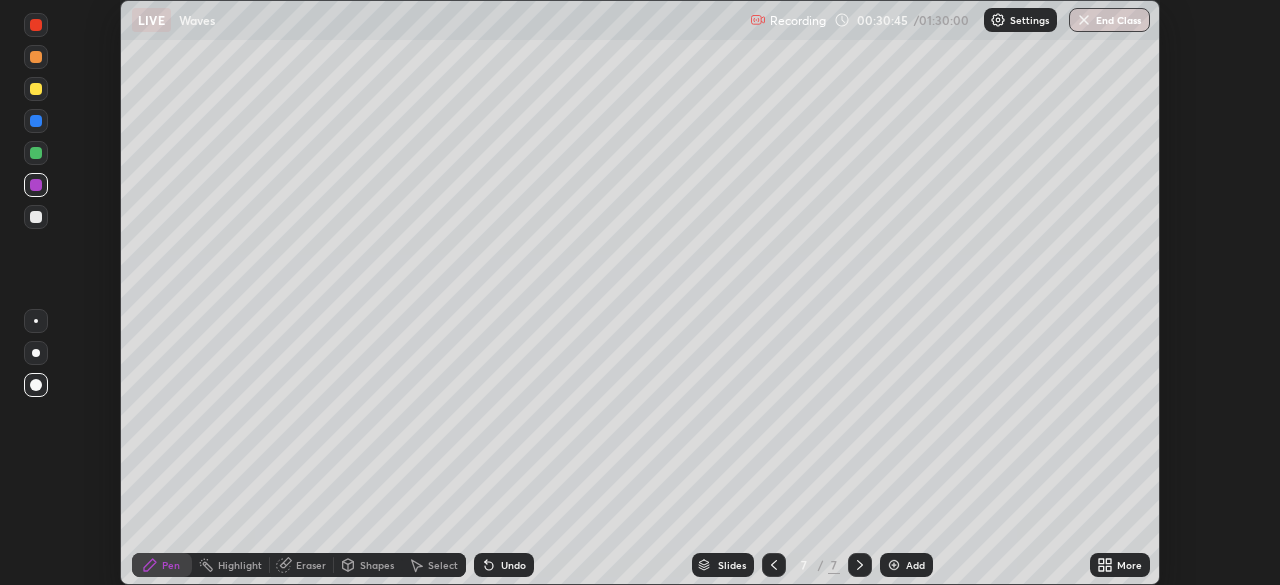 click on "Undo" at bounding box center (504, 565) 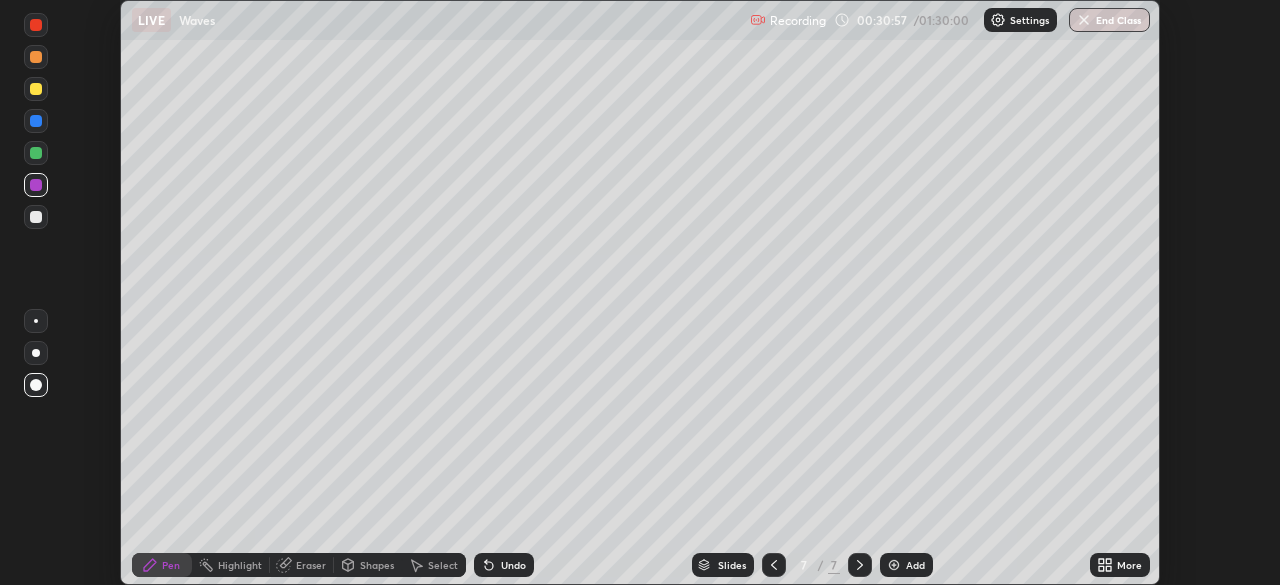 click at bounding box center [36, 217] 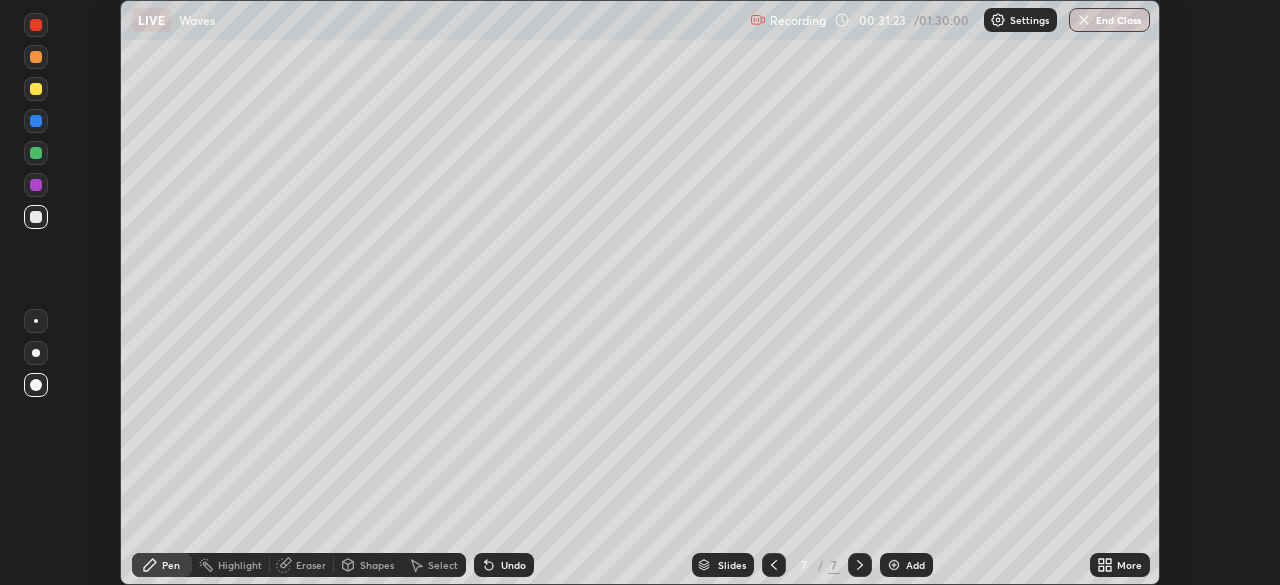 click at bounding box center [36, 121] 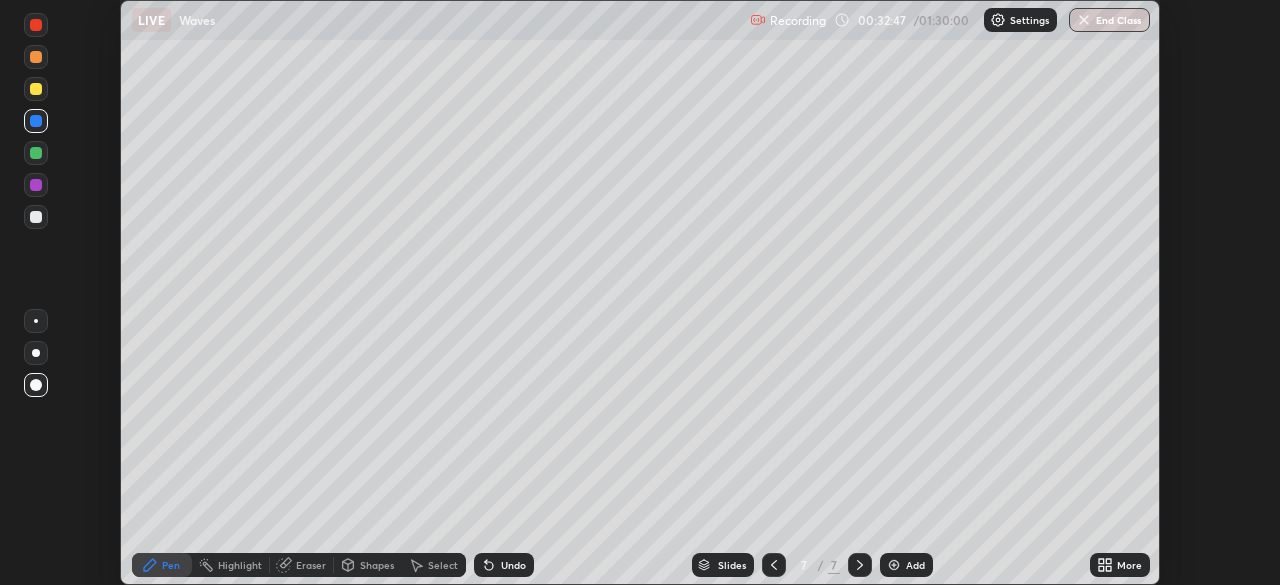 click on "Shapes" at bounding box center [368, 565] 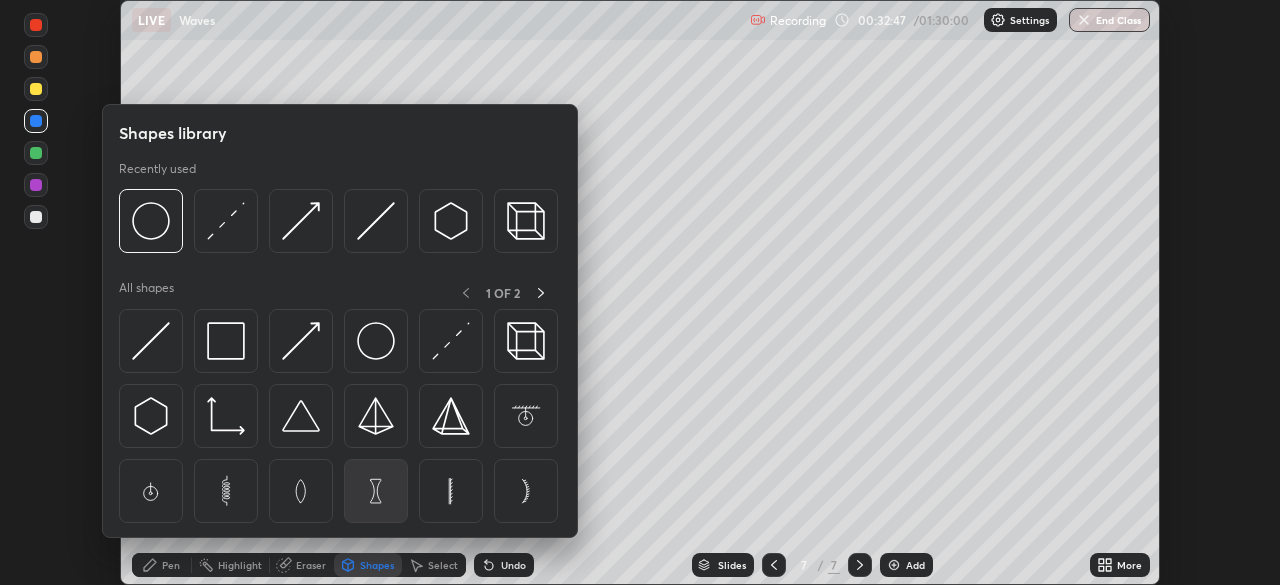 click at bounding box center [376, 491] 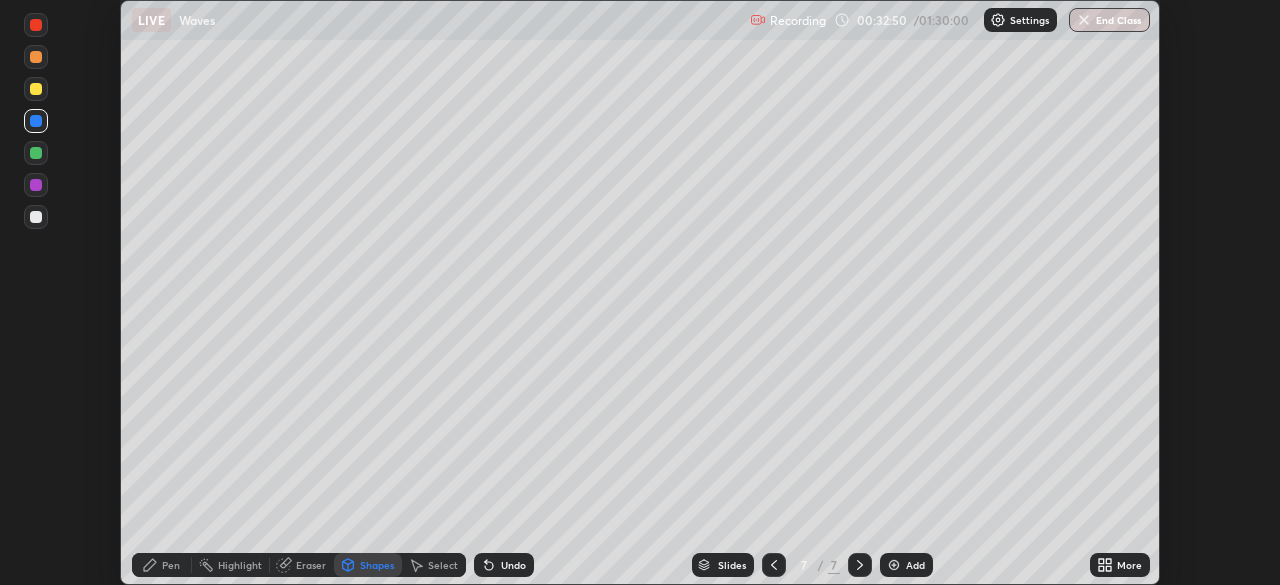 click 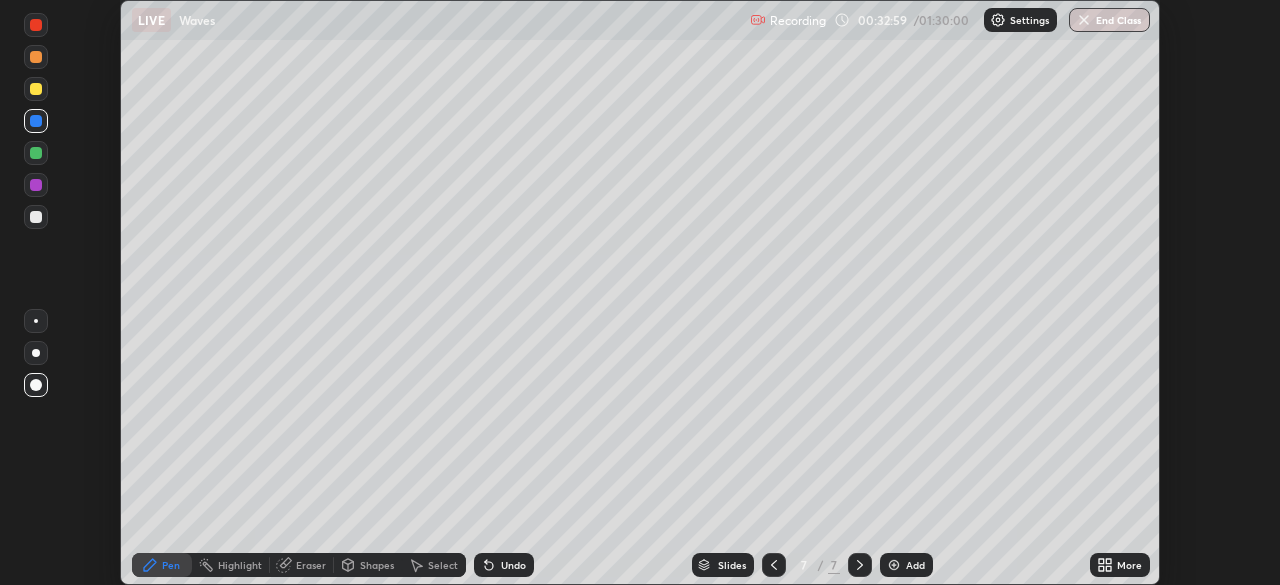 click at bounding box center (36, 185) 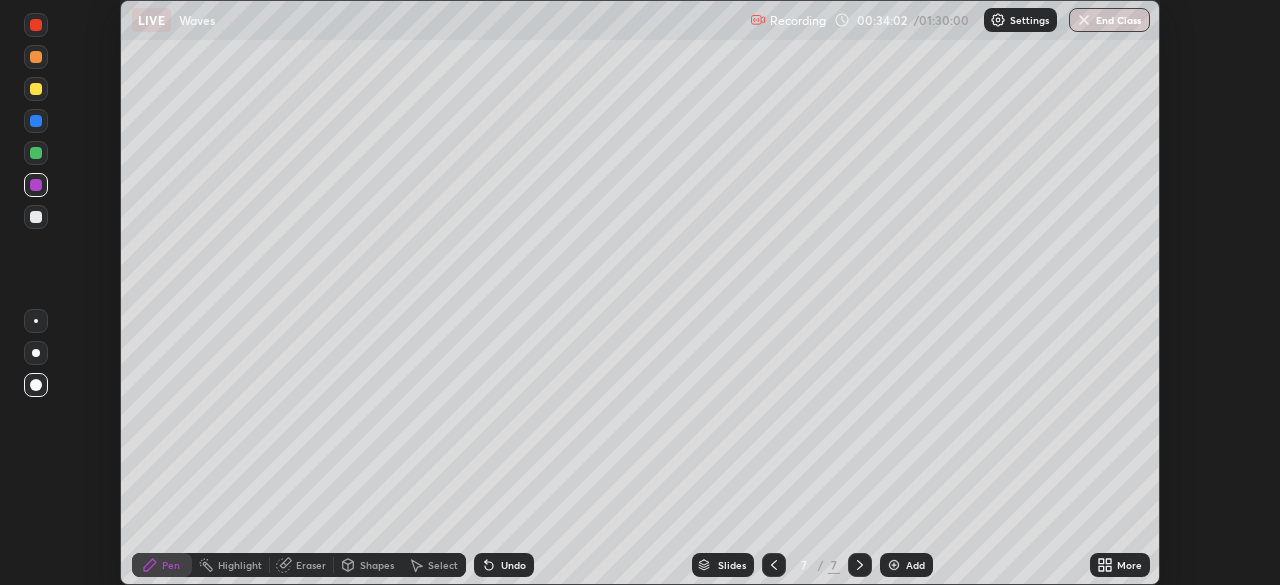click on "Undo" at bounding box center (513, 565) 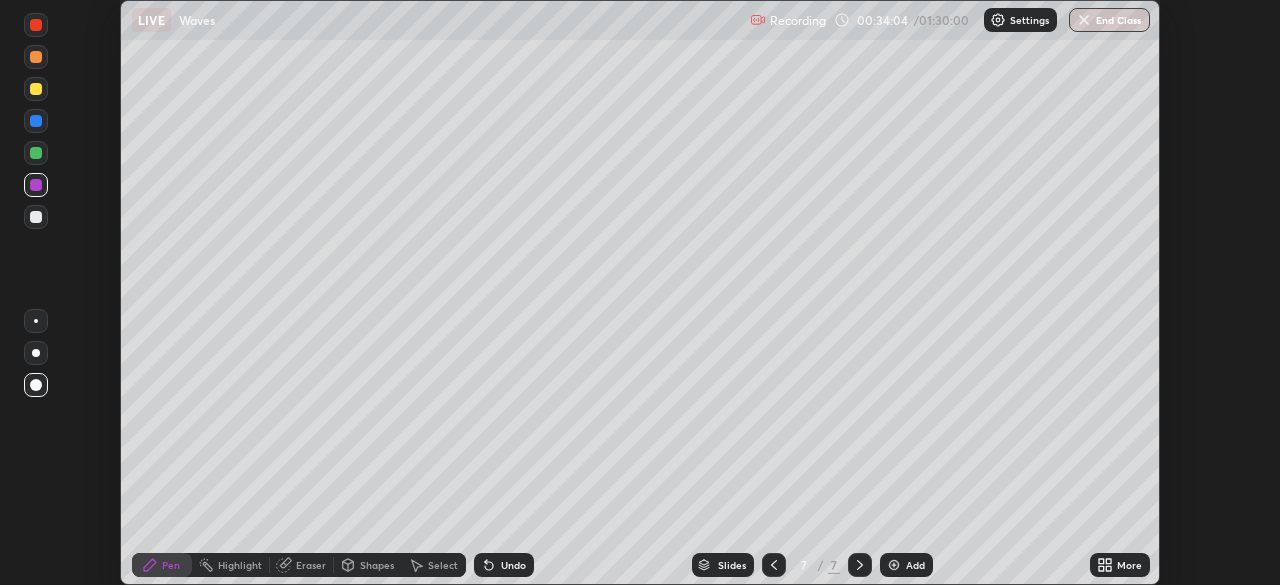 click on "Undo" at bounding box center (513, 565) 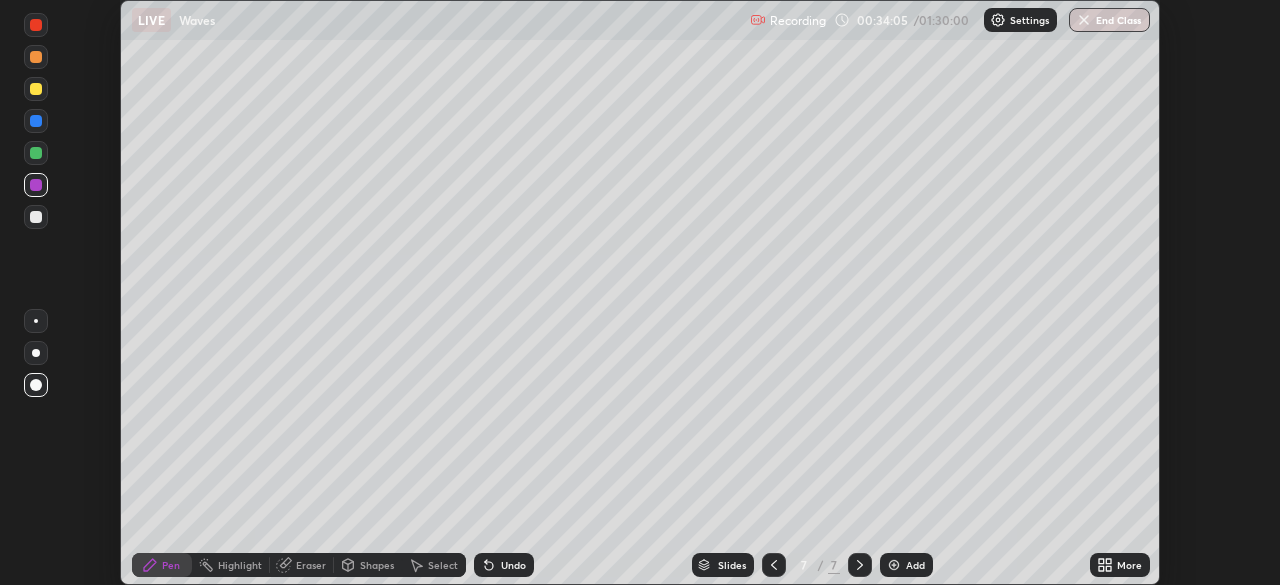 click at bounding box center [36, 217] 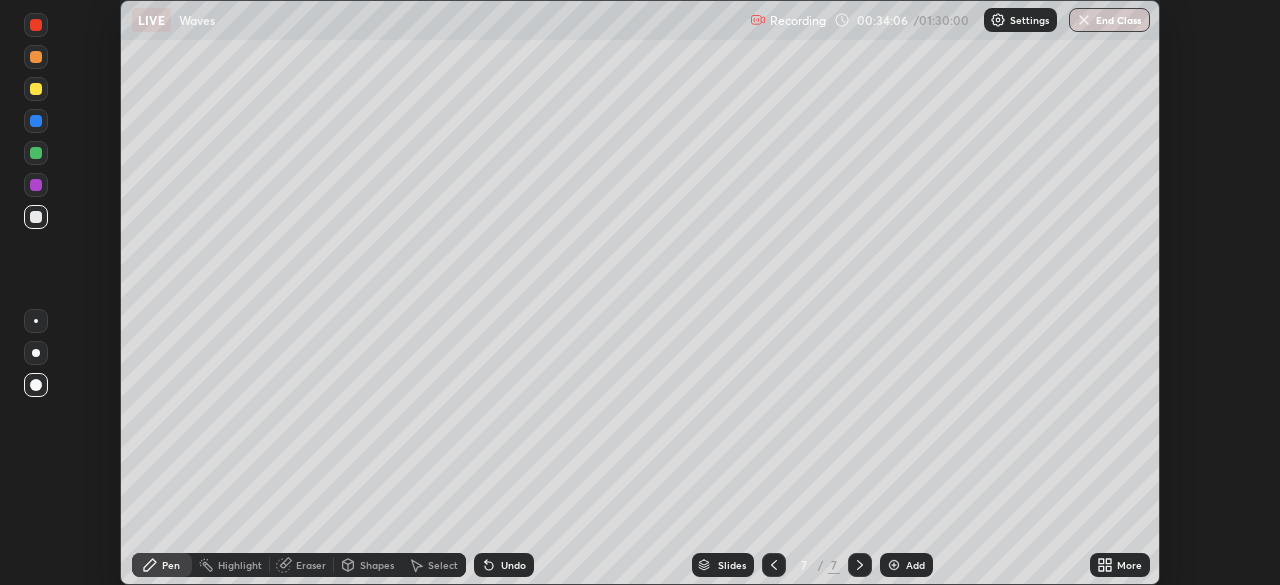 click at bounding box center [36, 153] 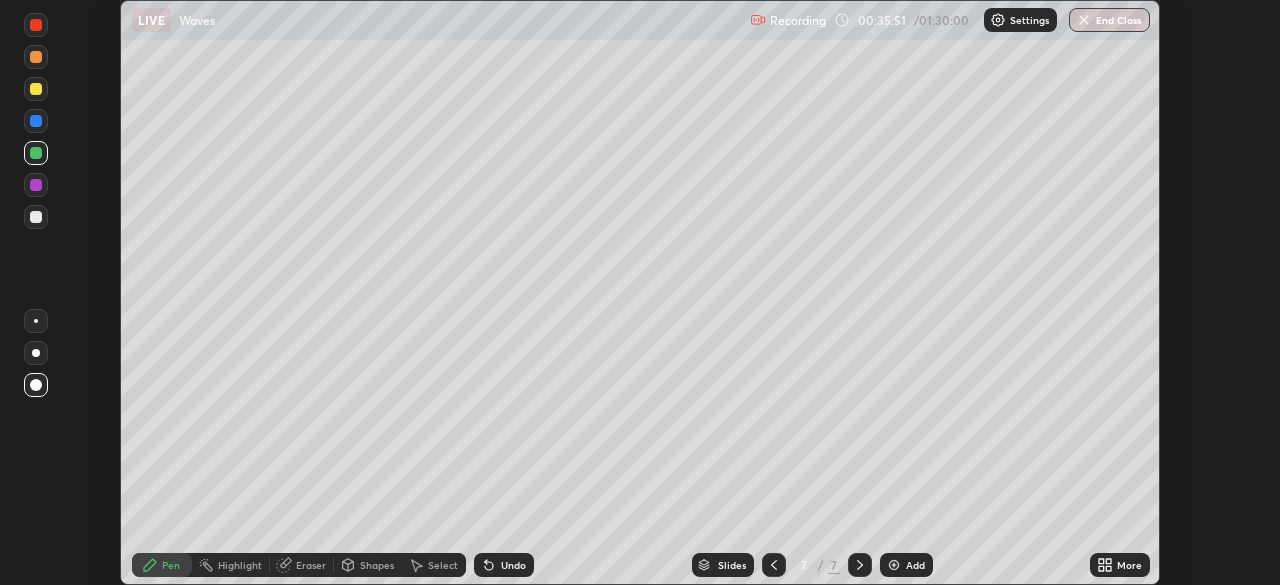 click at bounding box center [36, 121] 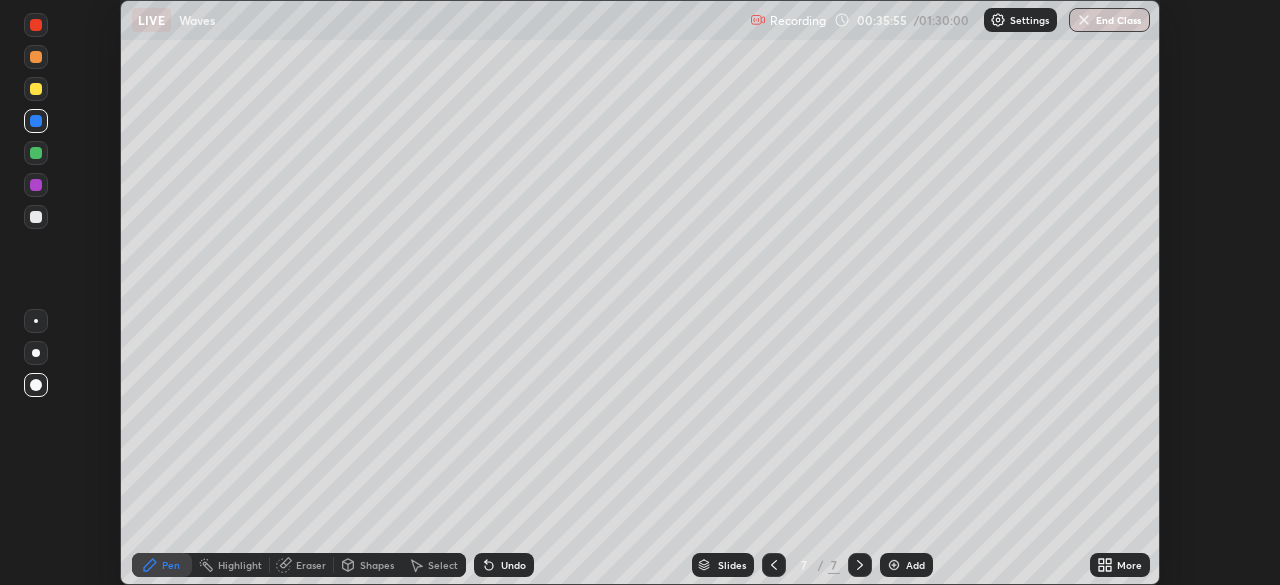 click at bounding box center [36, 89] 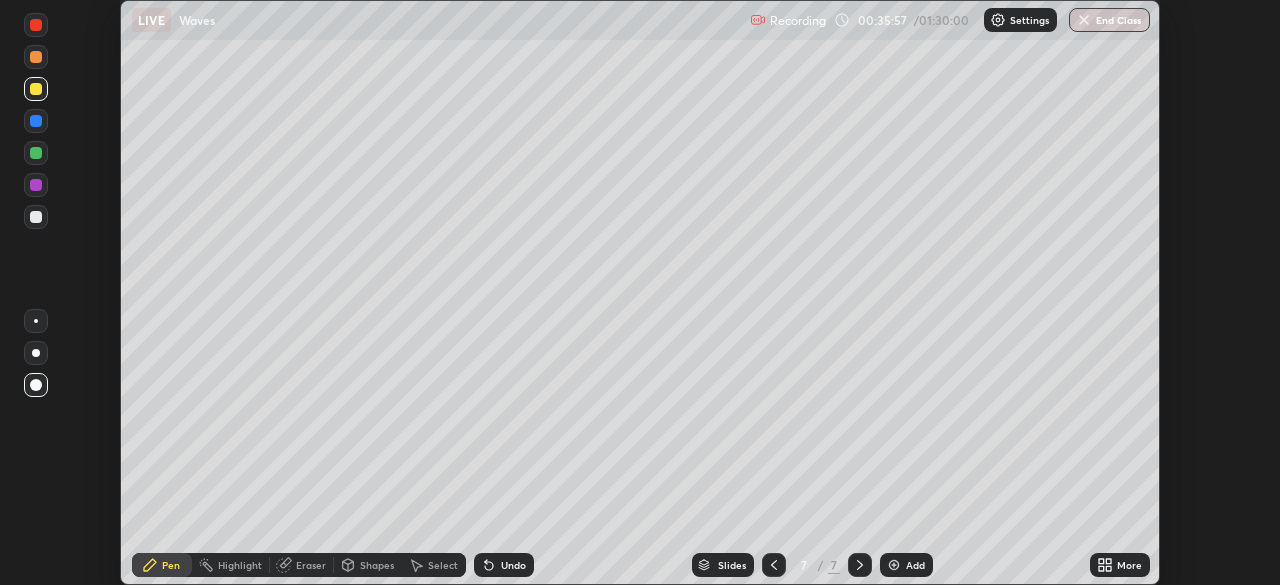 click on "Add" at bounding box center (915, 565) 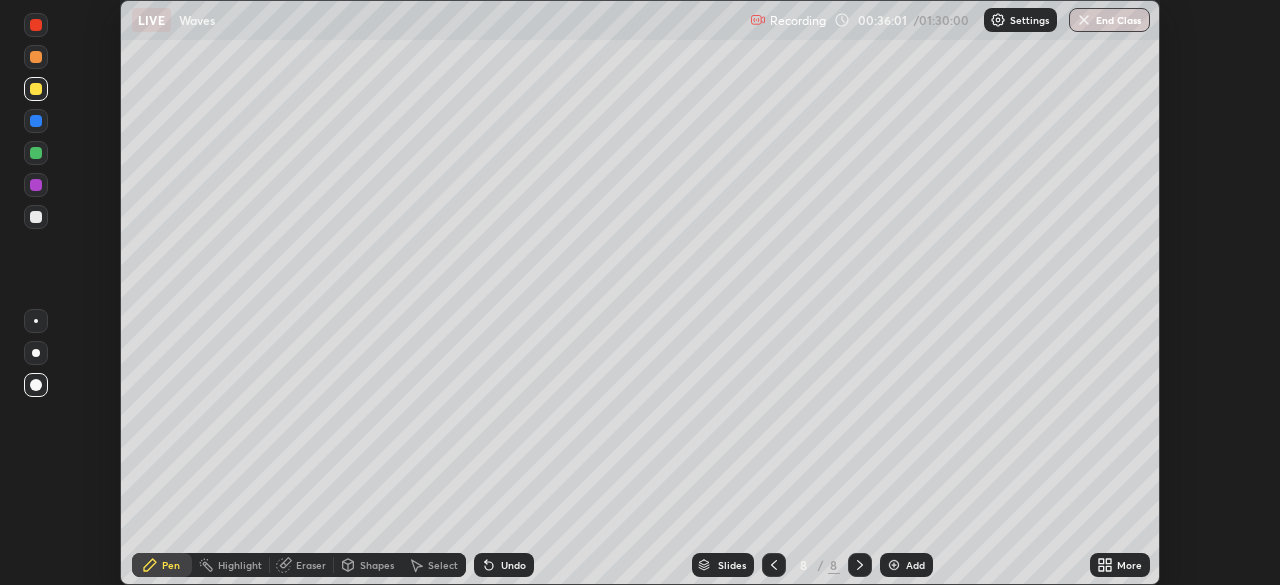 click 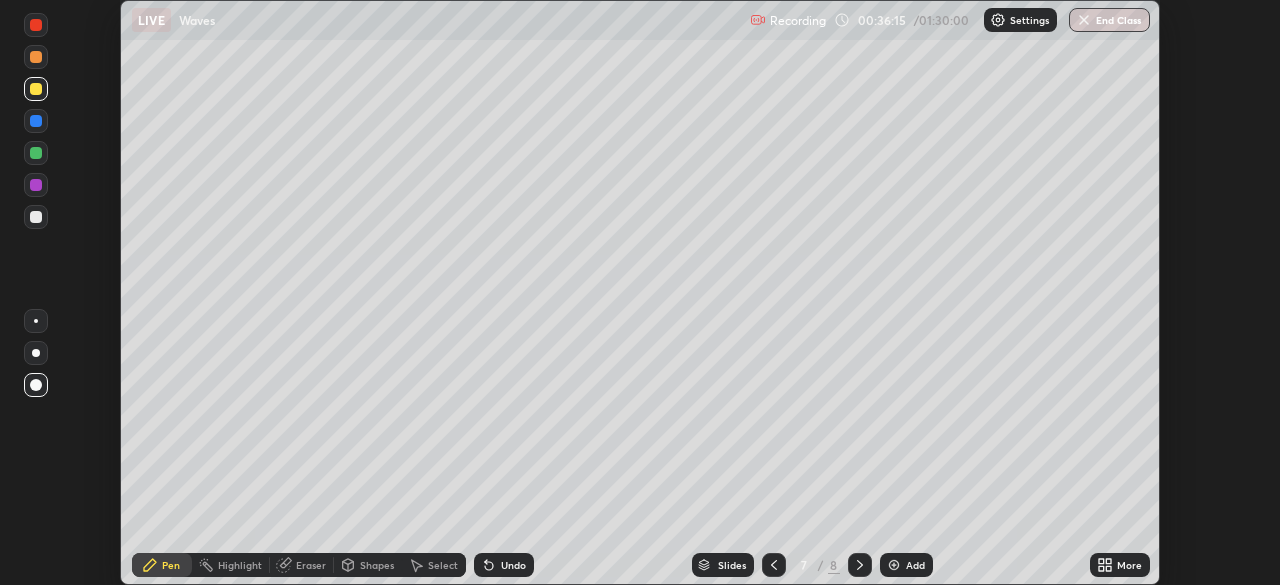 click on "Add" at bounding box center (915, 565) 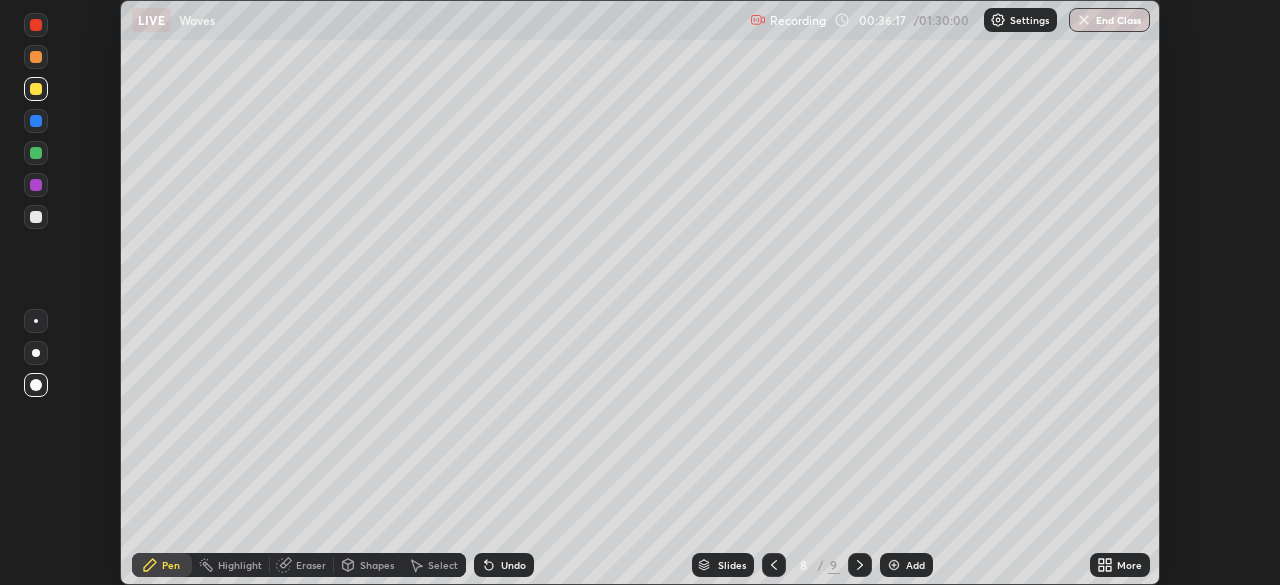 click at bounding box center (774, 565) 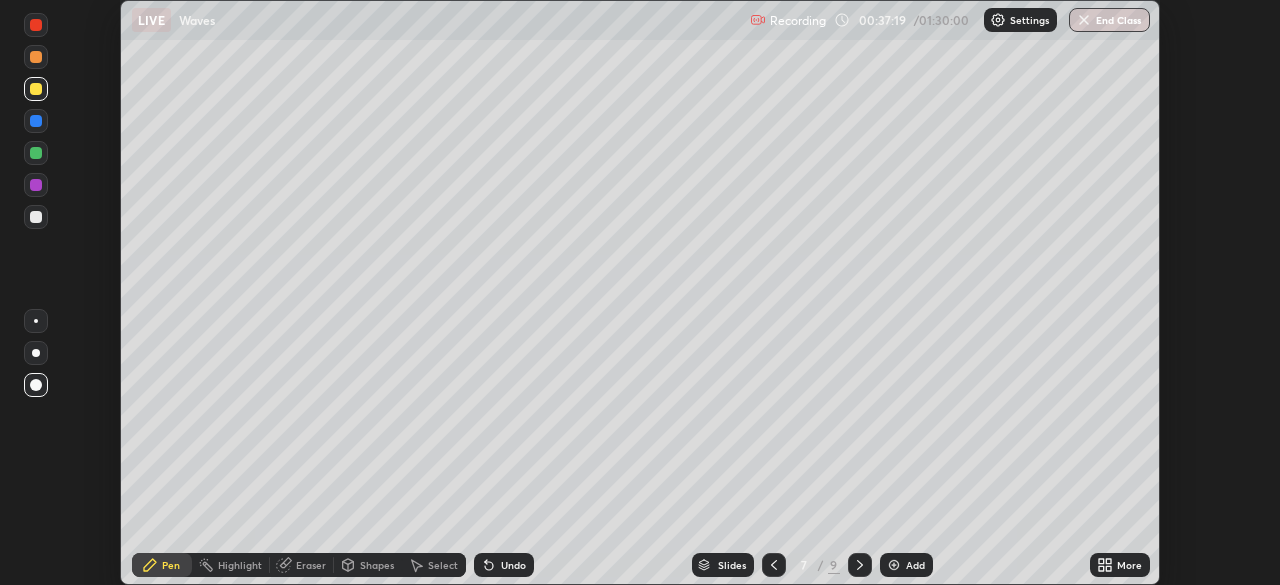 click at bounding box center [36, 121] 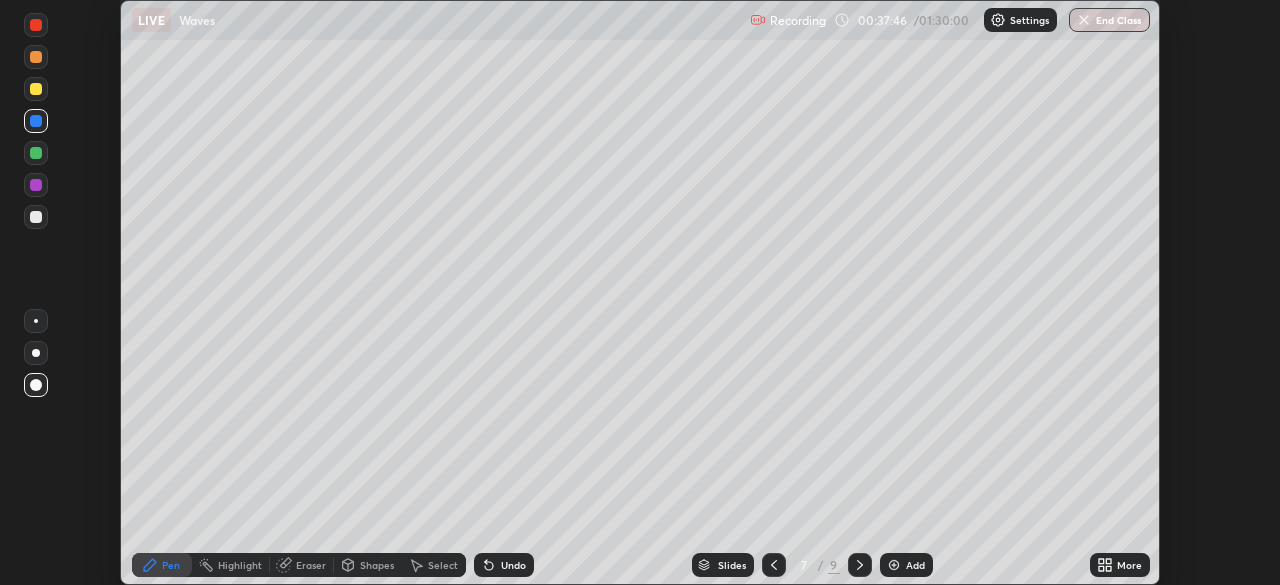 click 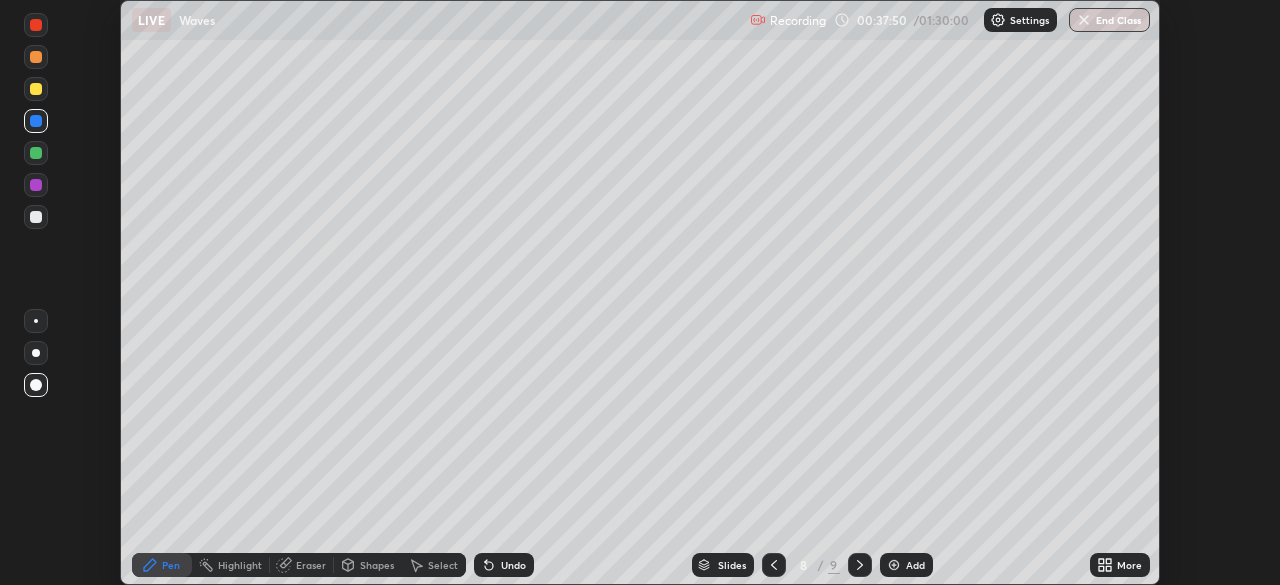 click 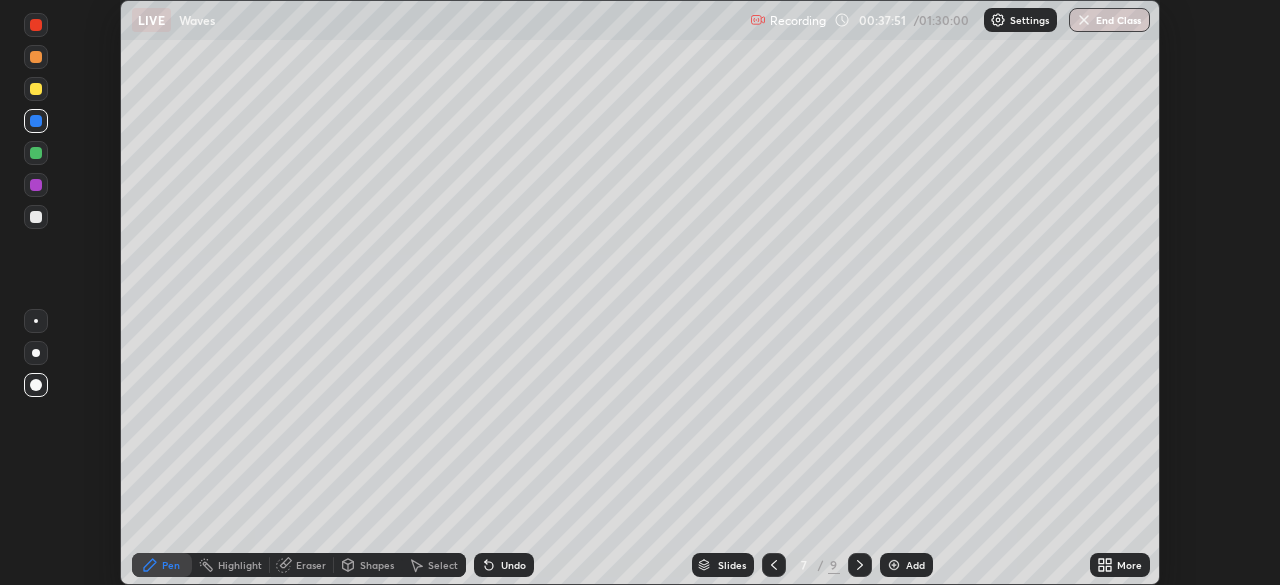 click at bounding box center [860, 565] 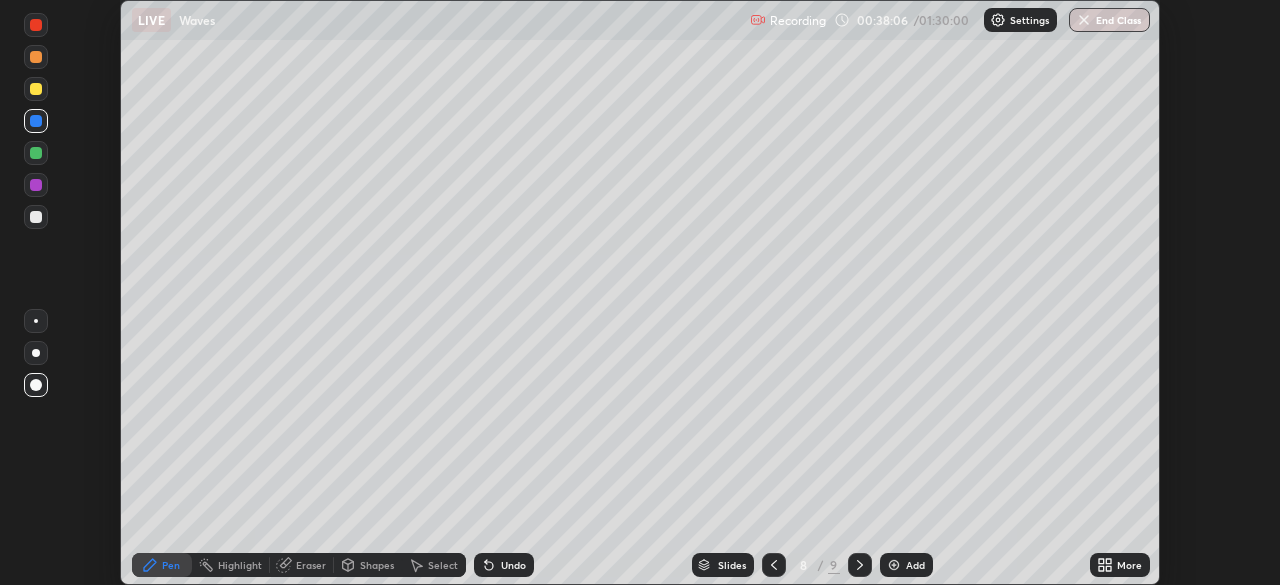 click at bounding box center [36, 153] 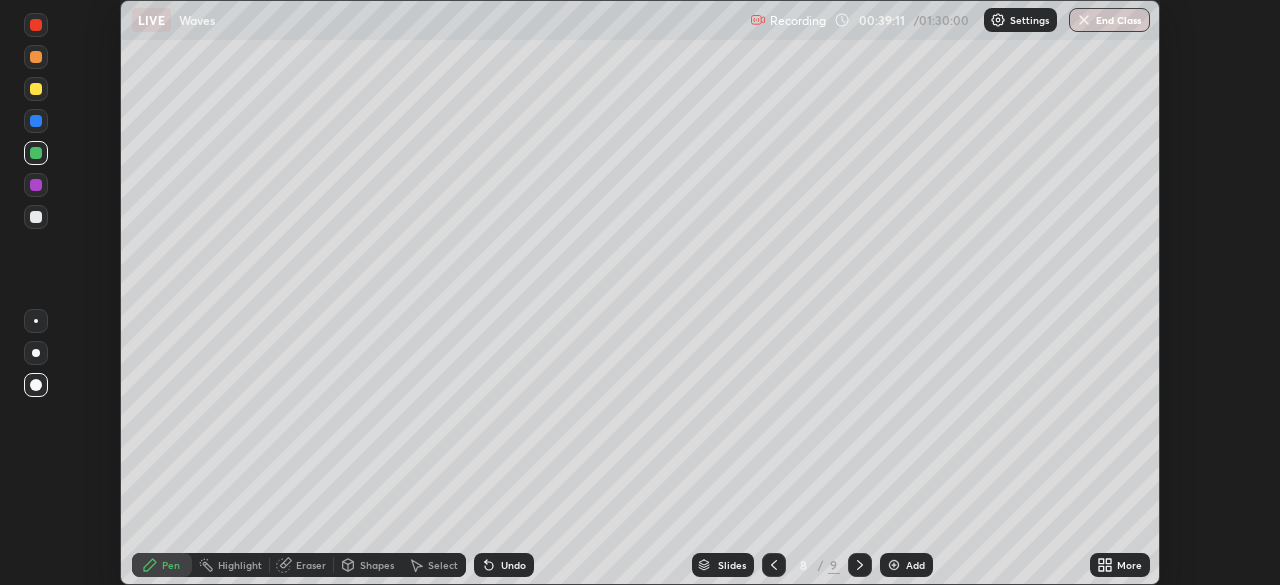 click on "Undo" at bounding box center [504, 565] 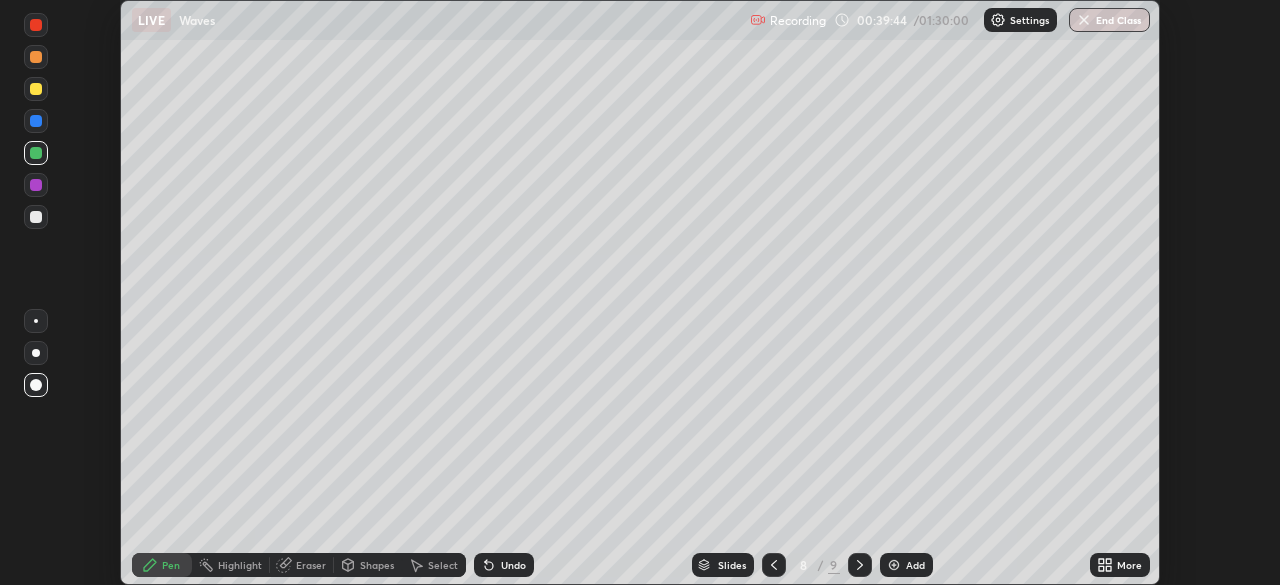 click at bounding box center (36, 89) 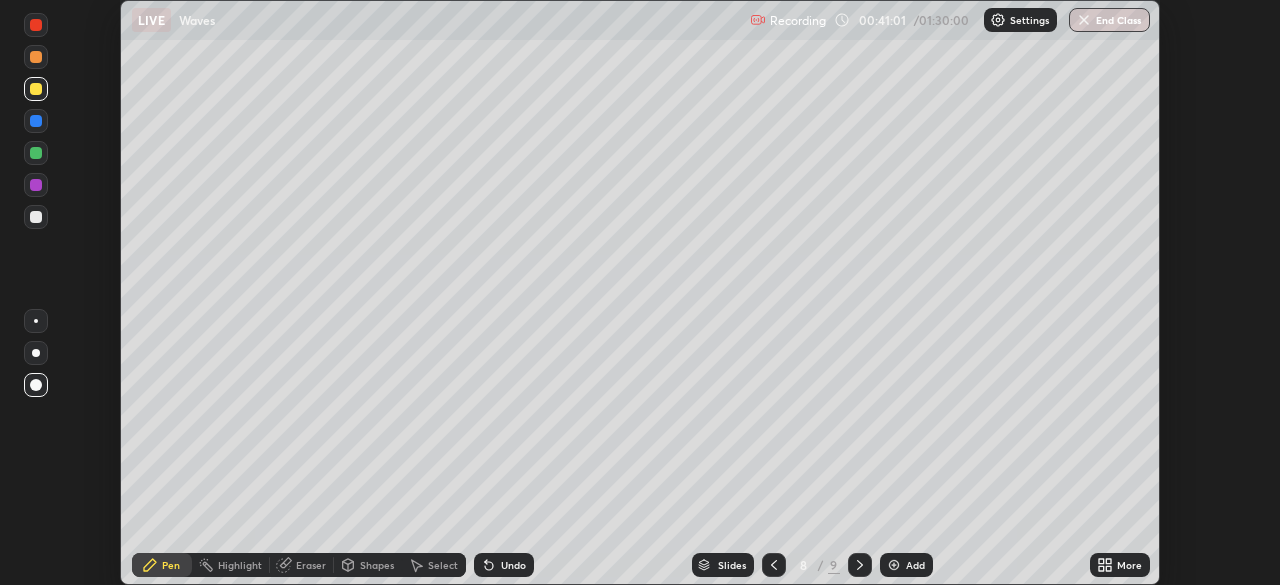 click on "Eraser" at bounding box center (311, 565) 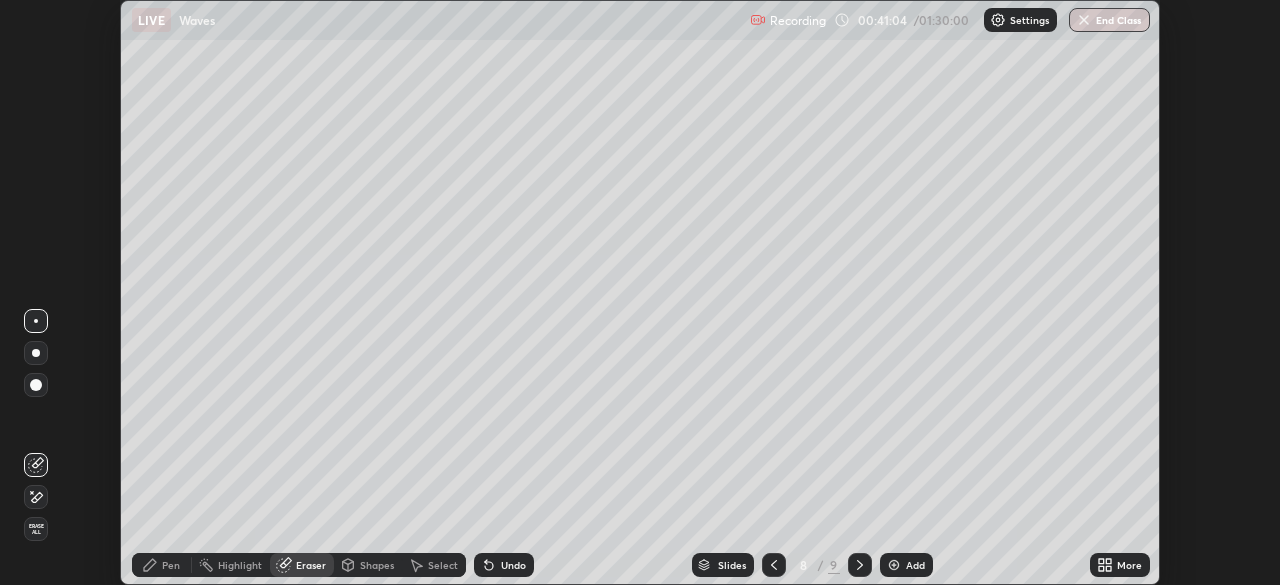 click on "Pen" at bounding box center [171, 565] 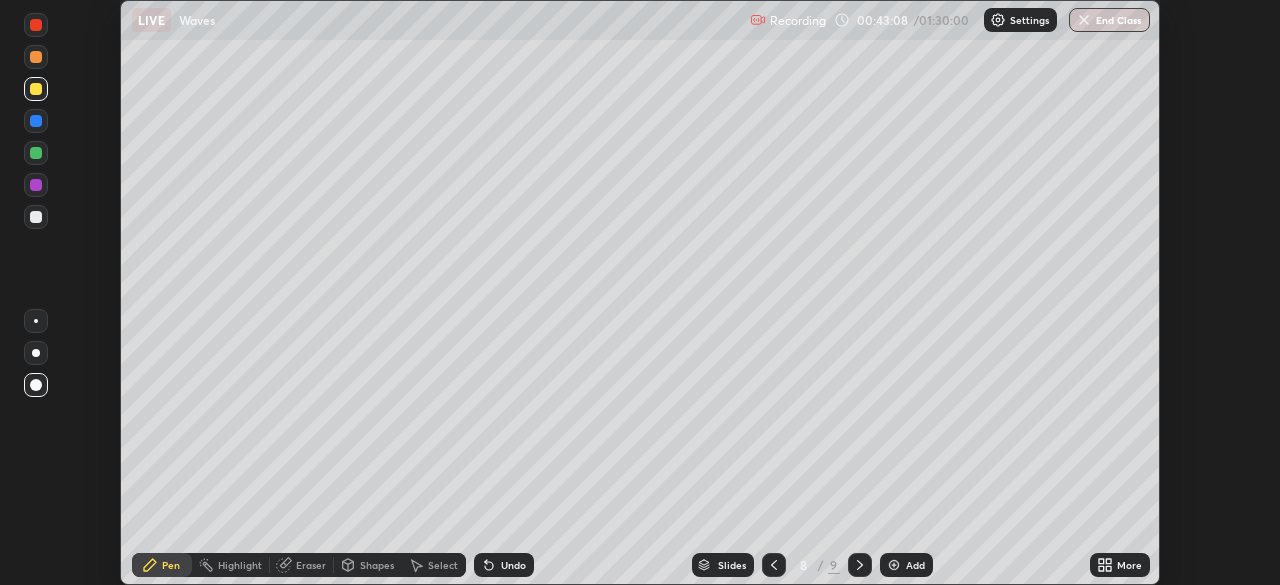 click on "Eraser" at bounding box center (311, 565) 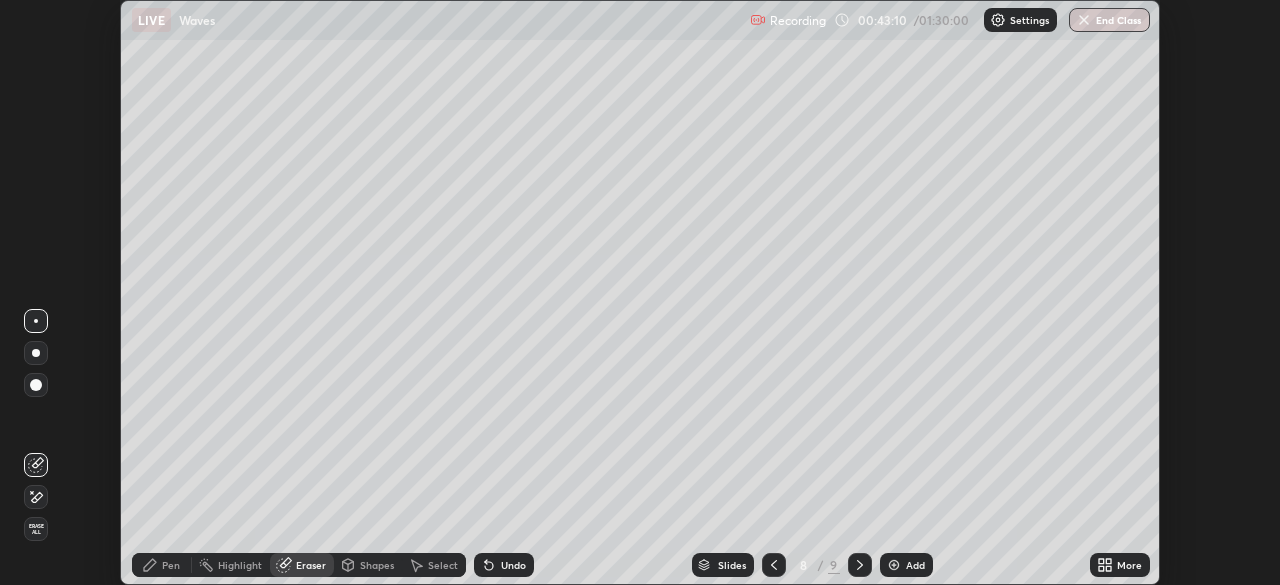 click 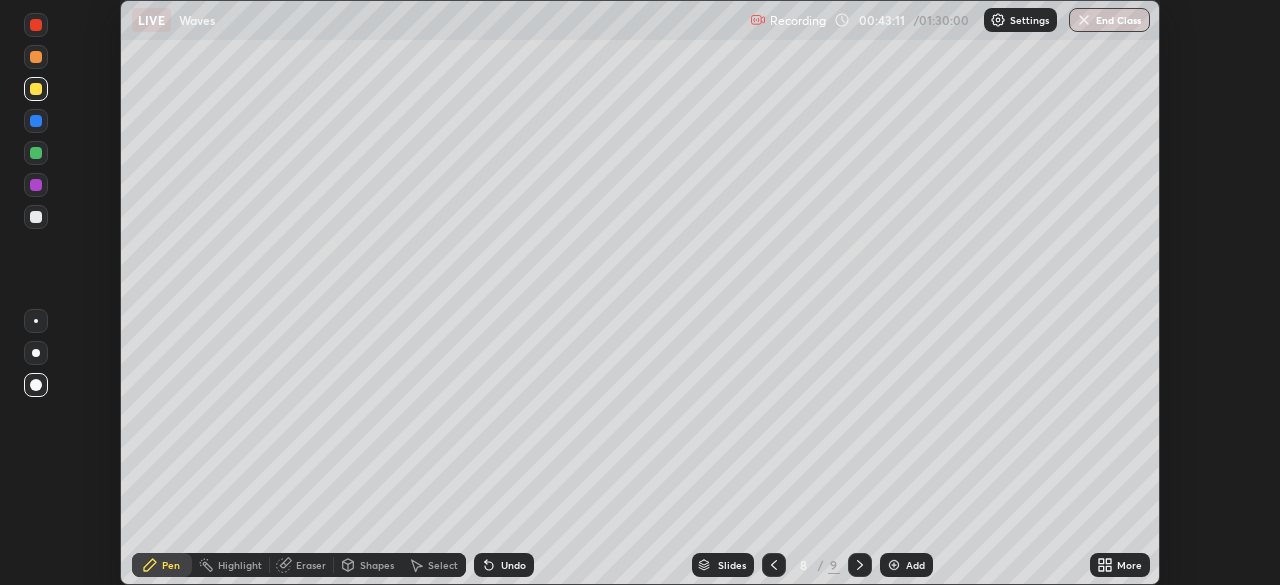 click at bounding box center [36, 353] 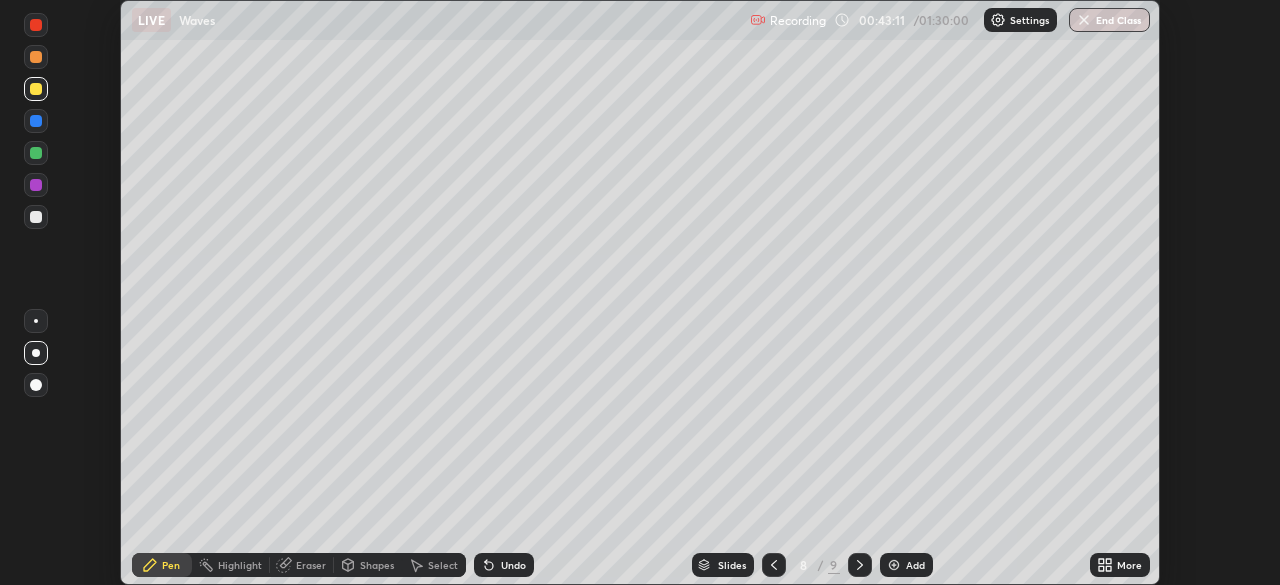 click at bounding box center [36, 153] 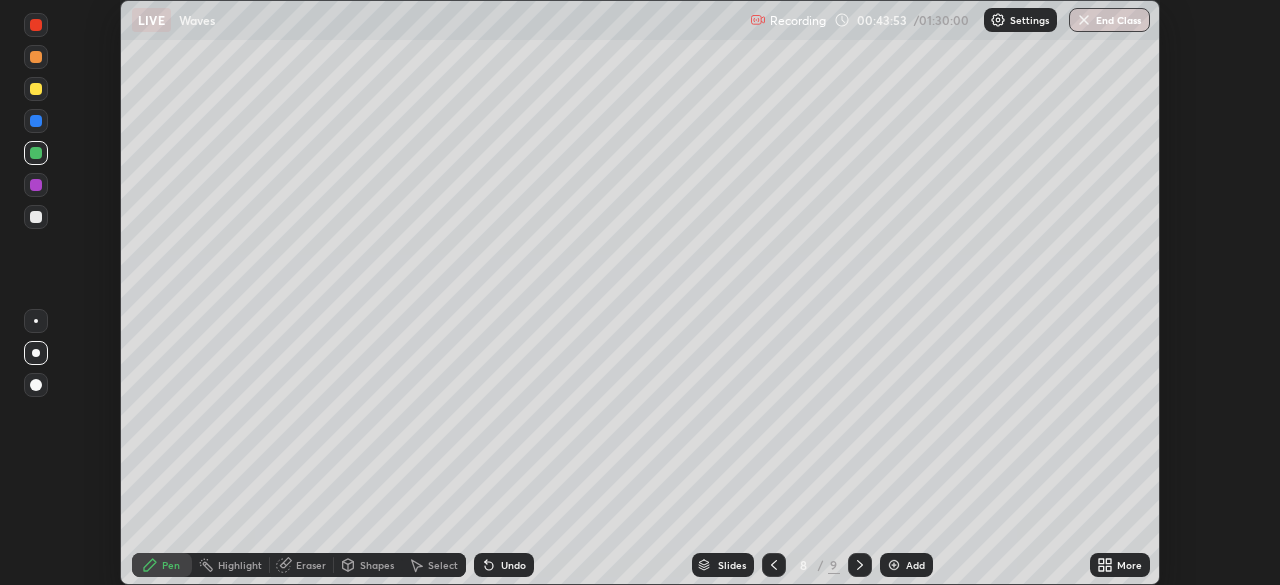 click at bounding box center [36, 217] 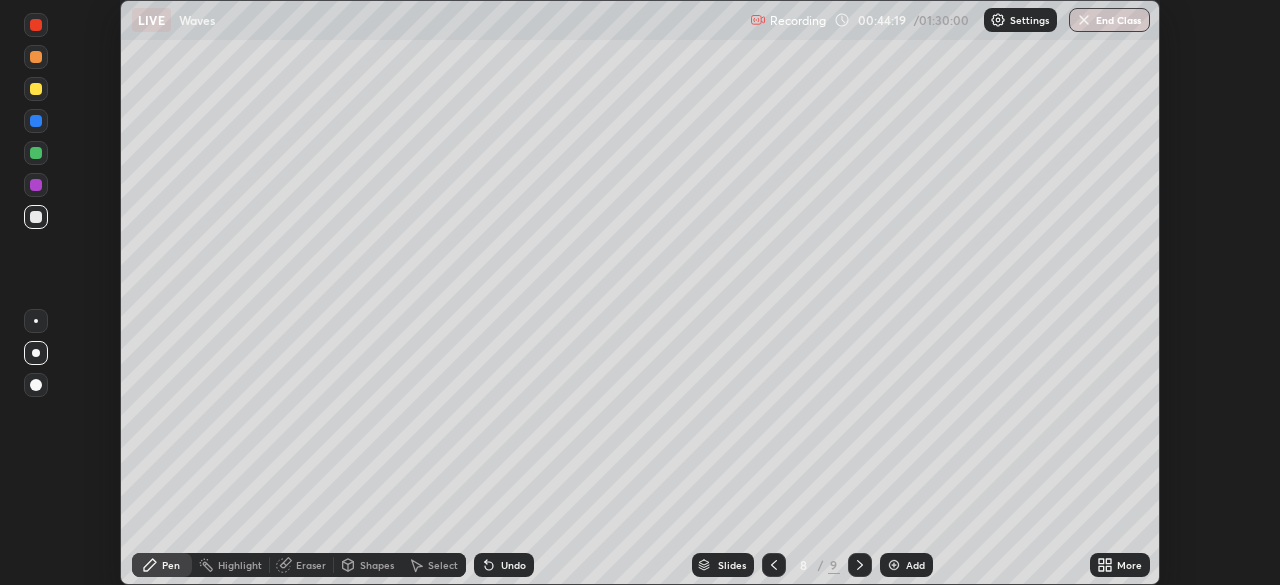 click at bounding box center (36, 185) 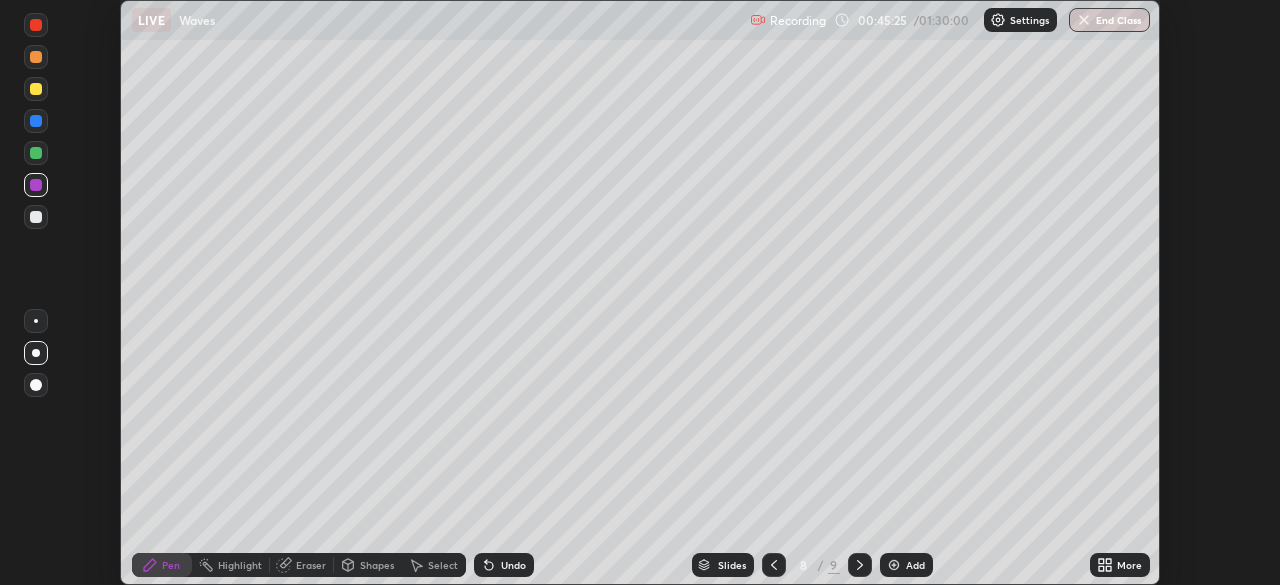 click 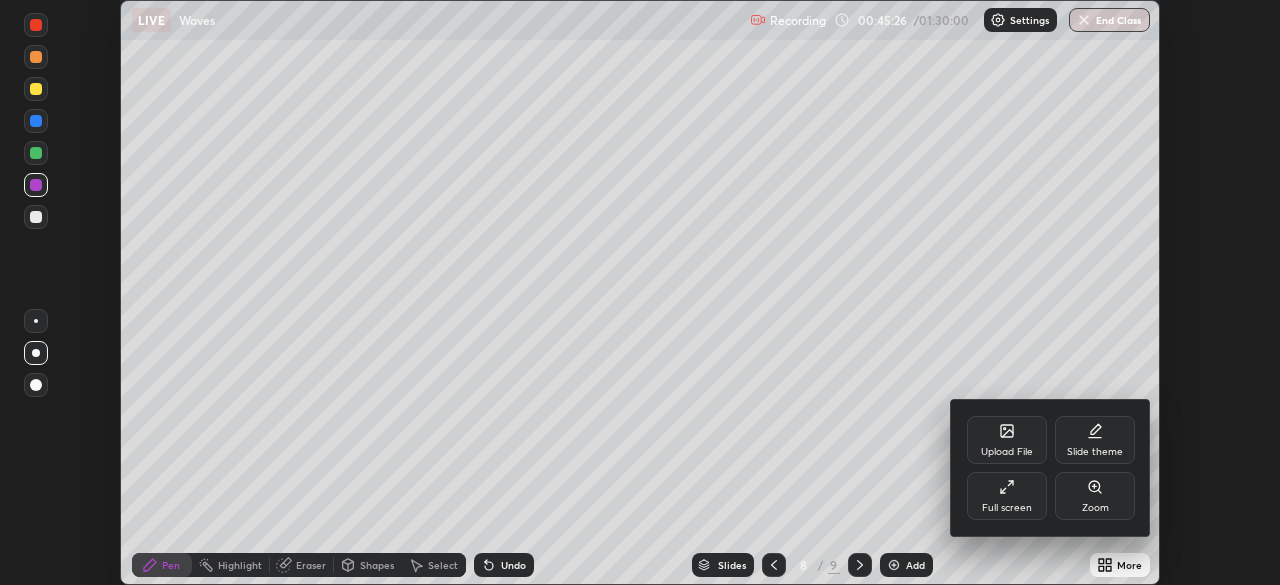click on "Full screen" at bounding box center [1007, 496] 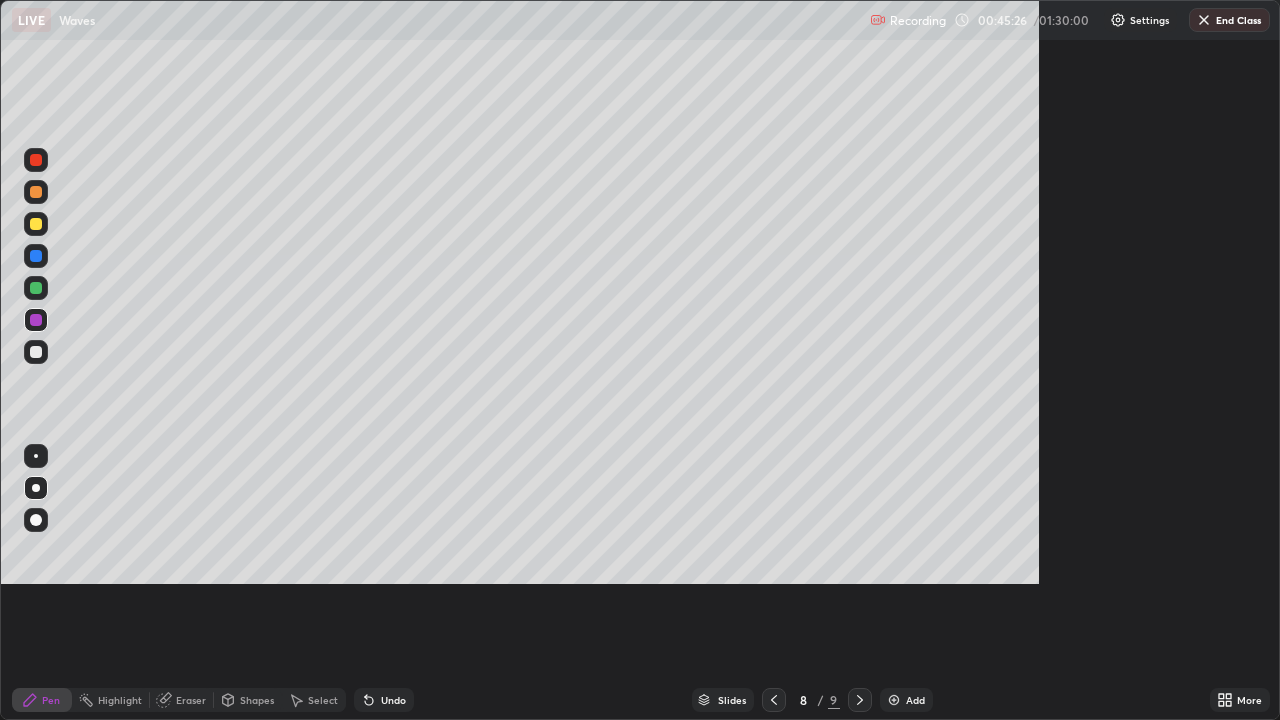 scroll, scrollTop: 99280, scrollLeft: 98720, axis: both 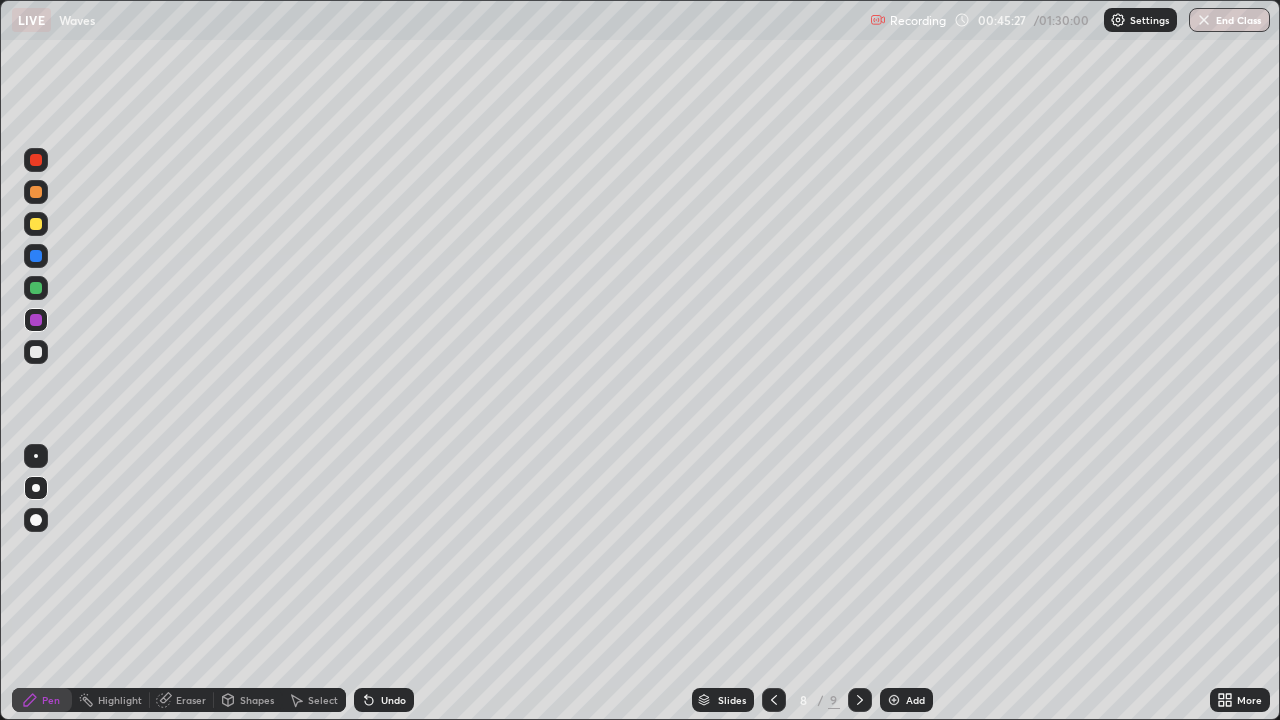 click 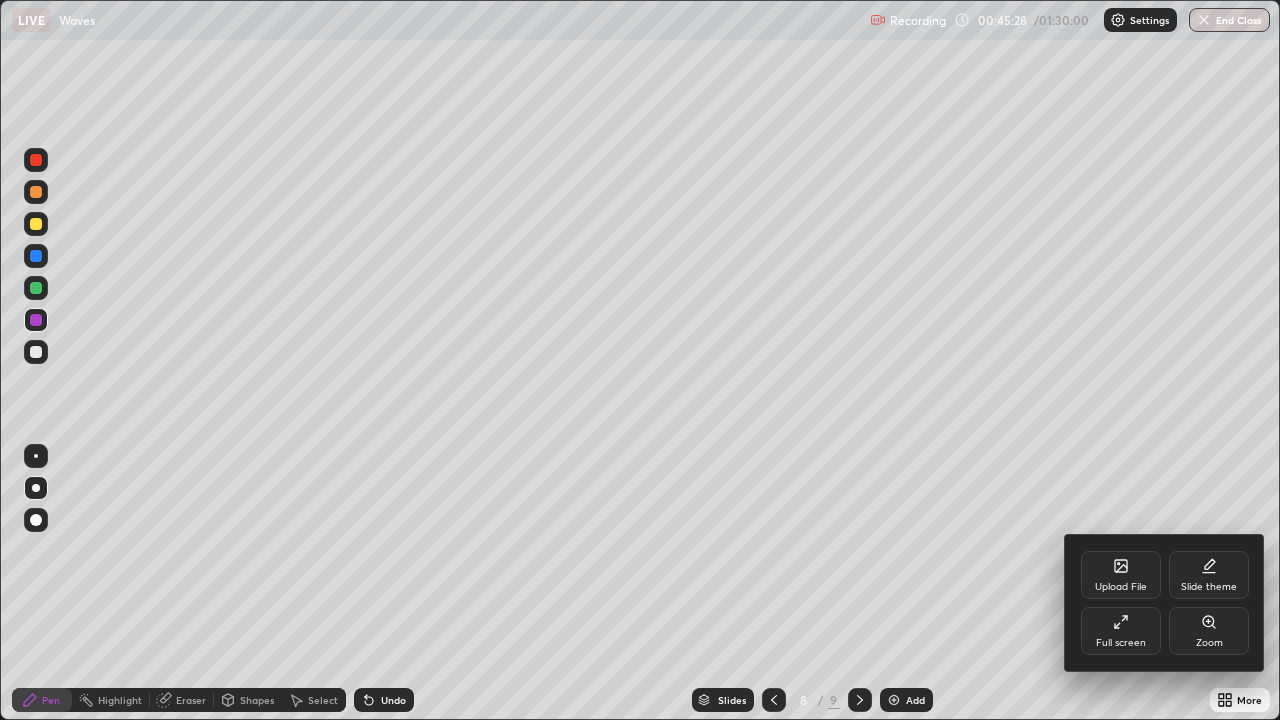 click on "Full screen" at bounding box center [1121, 643] 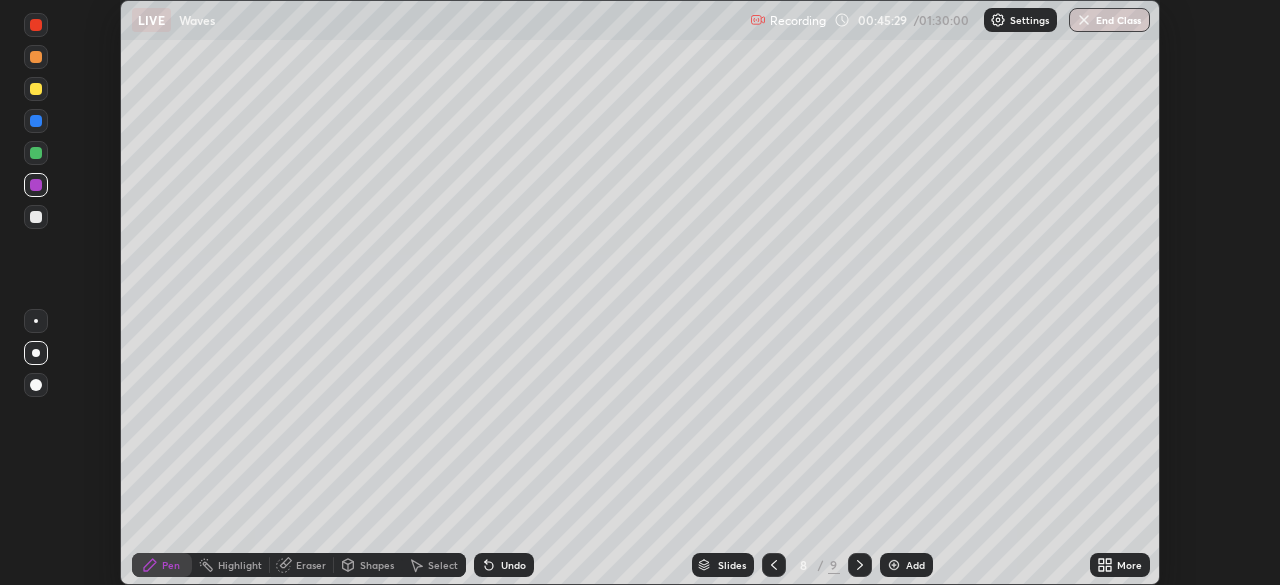 scroll, scrollTop: 585, scrollLeft: 1280, axis: both 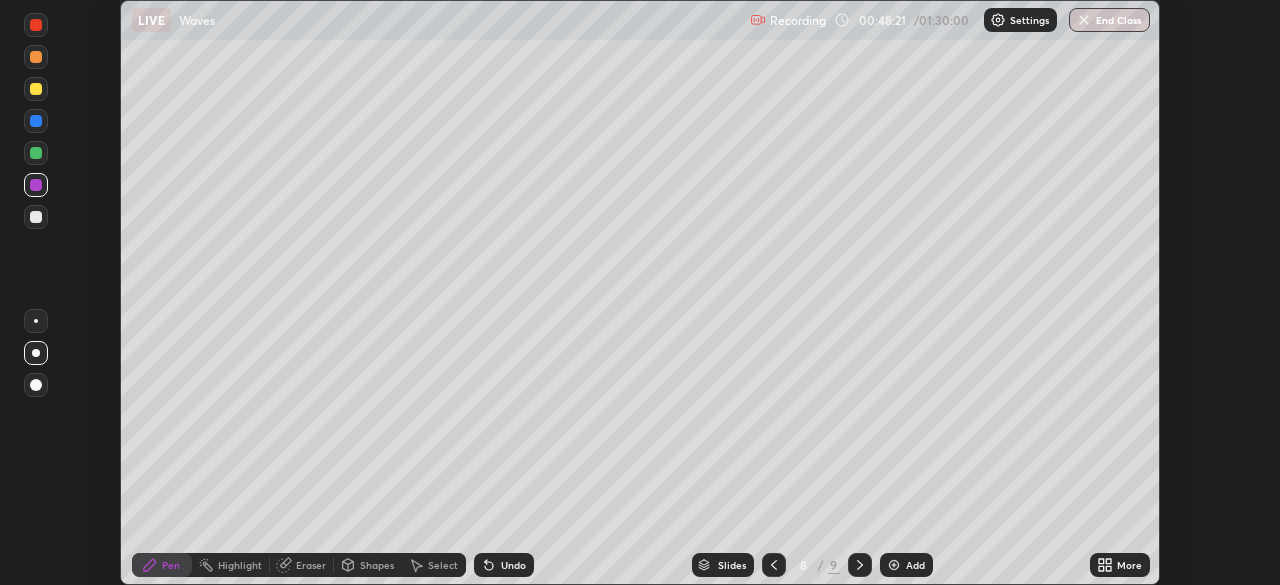 click 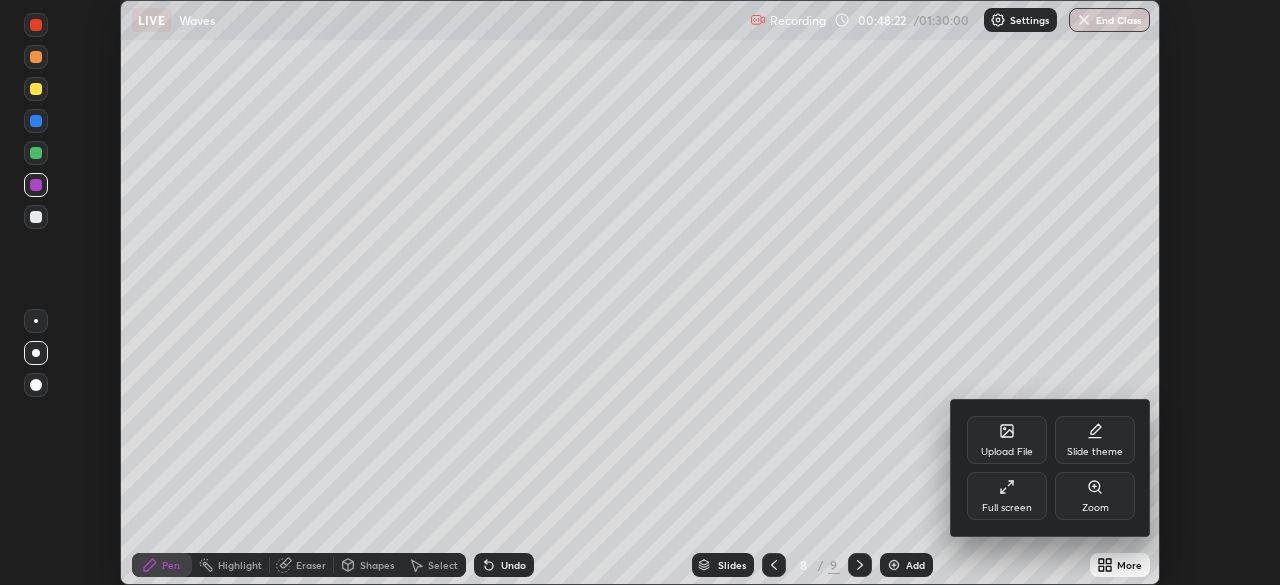 click on "Full screen" at bounding box center [1007, 508] 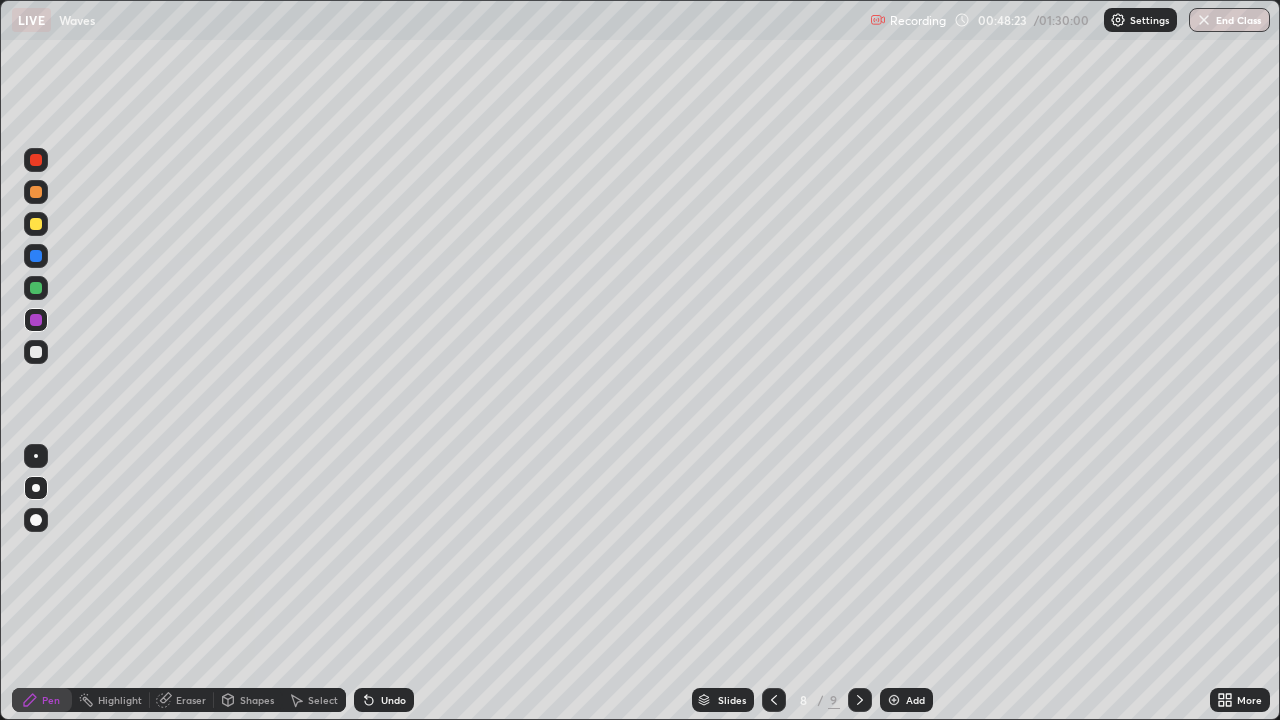 scroll, scrollTop: 99280, scrollLeft: 98720, axis: both 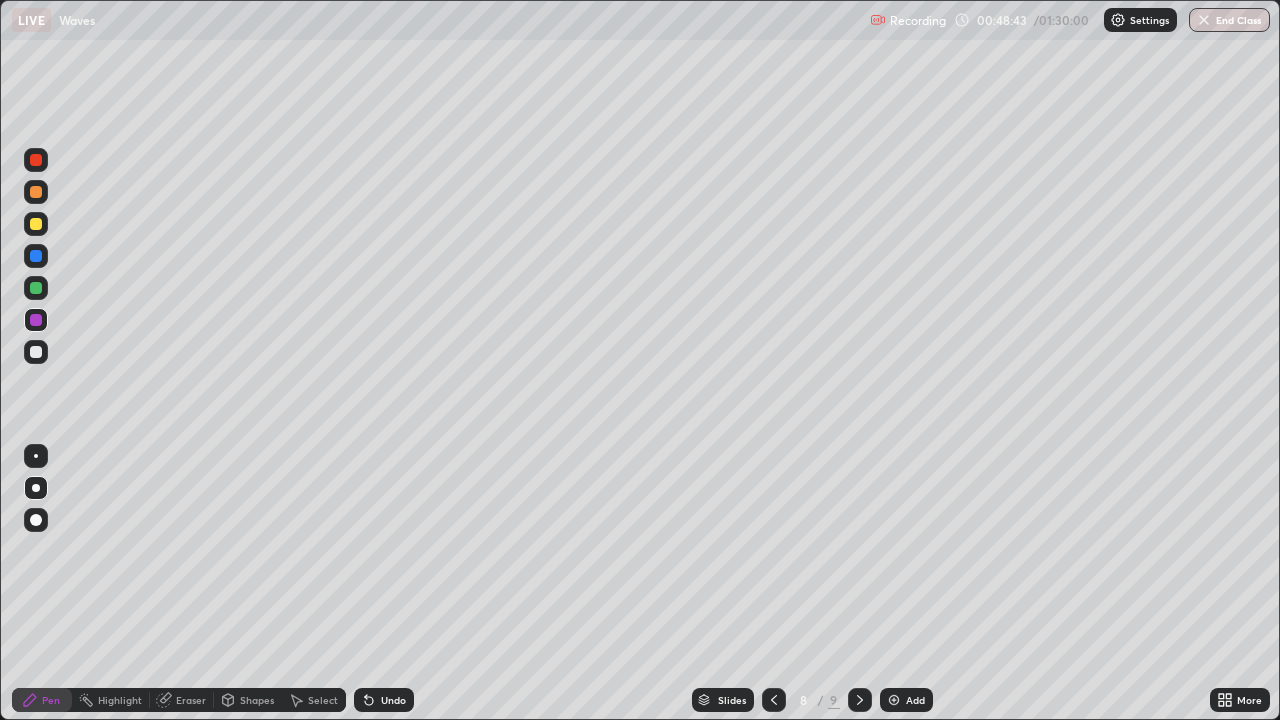 click at bounding box center (36, 352) 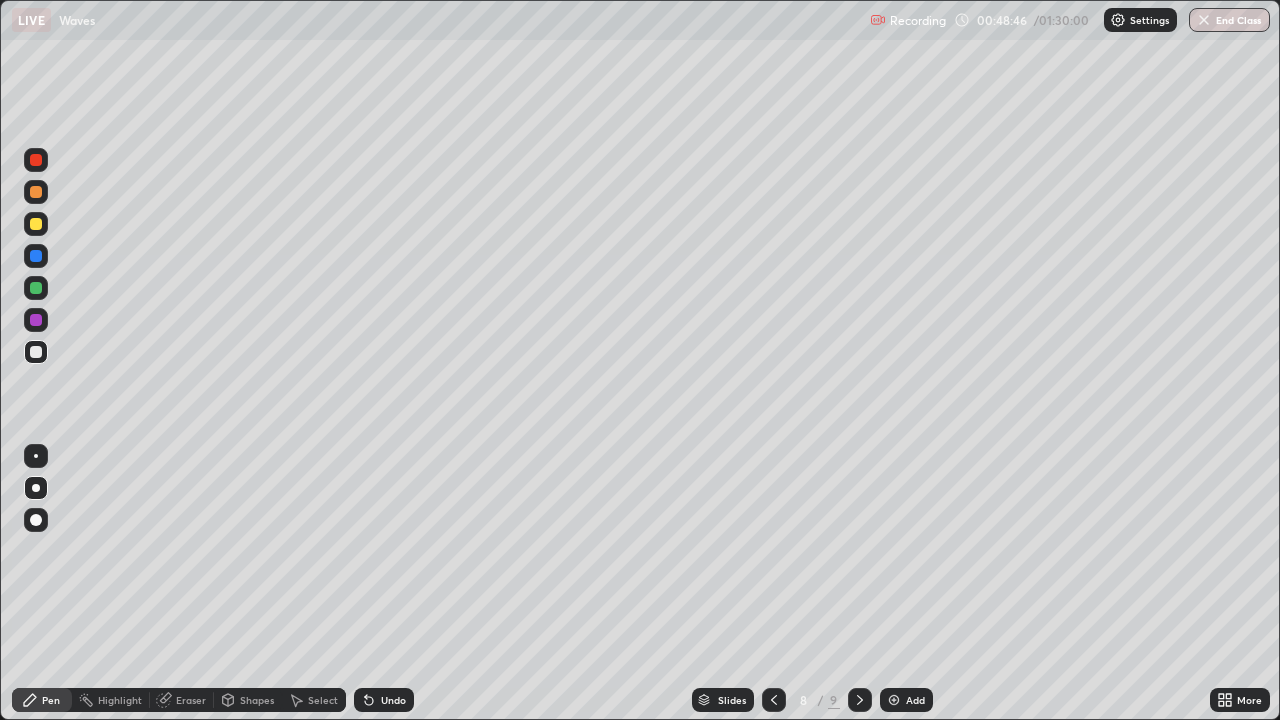 click at bounding box center (36, 352) 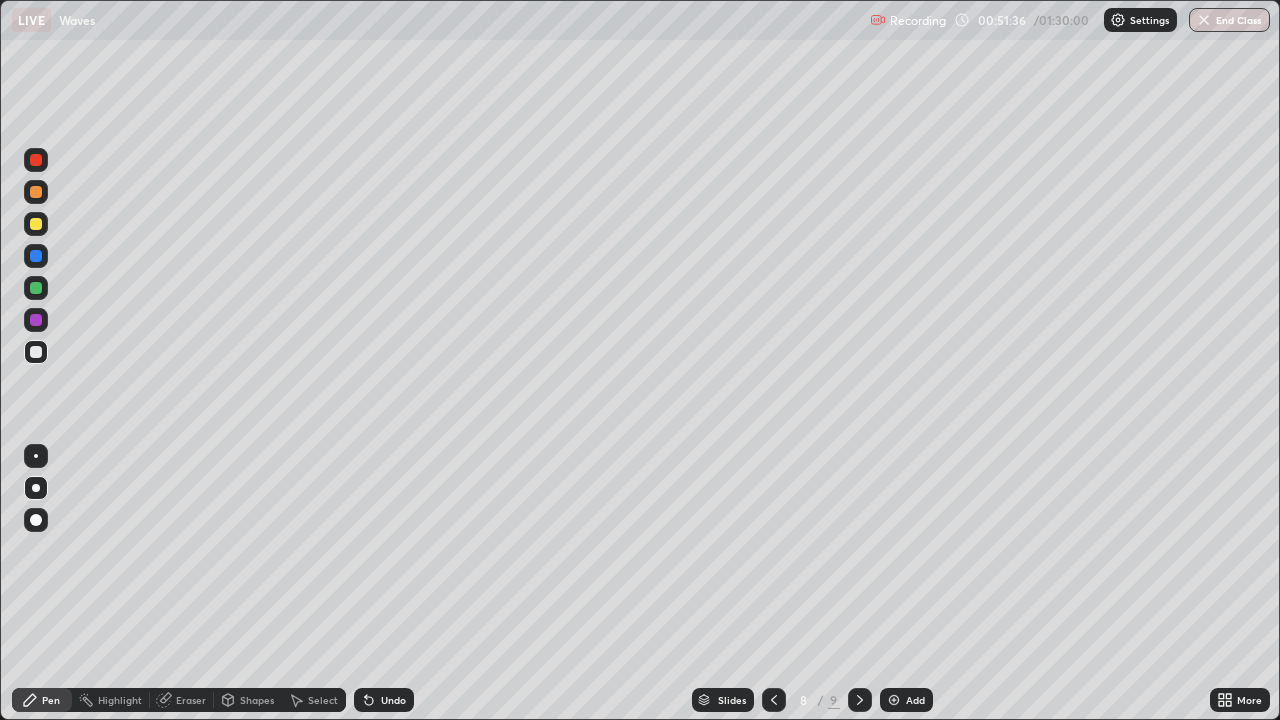 click at bounding box center (36, 288) 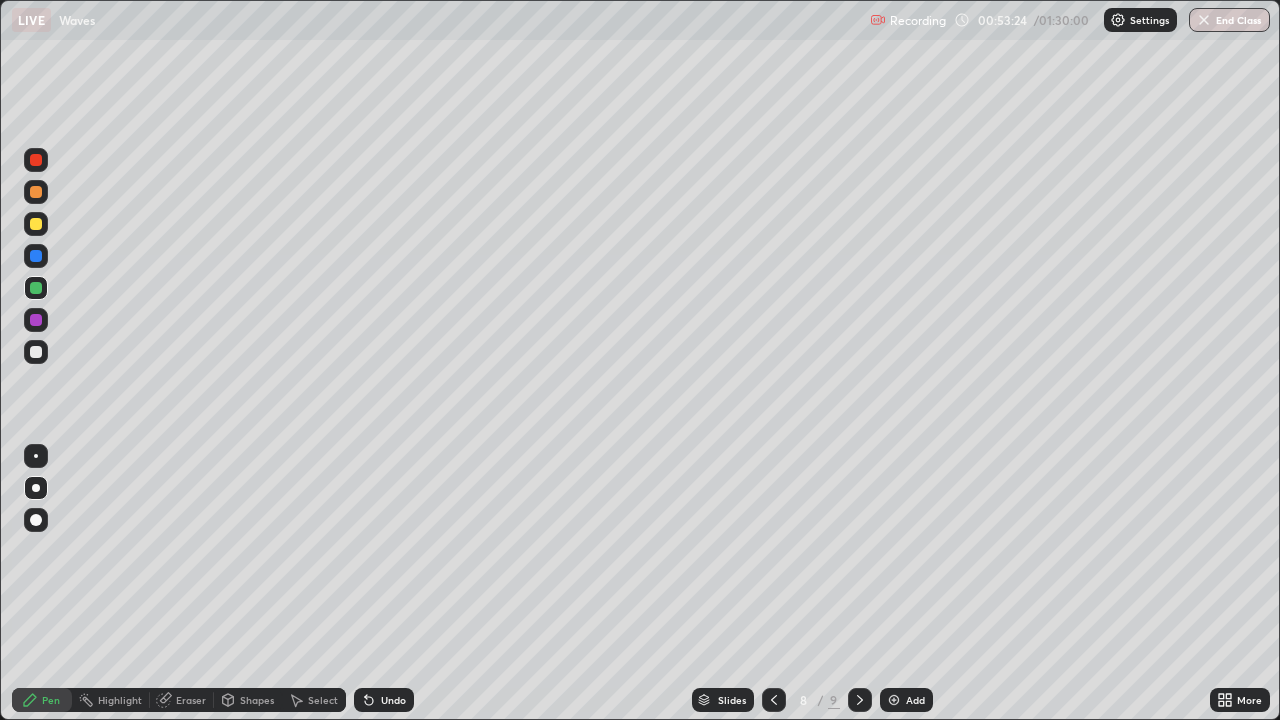 click on "Add" at bounding box center [906, 700] 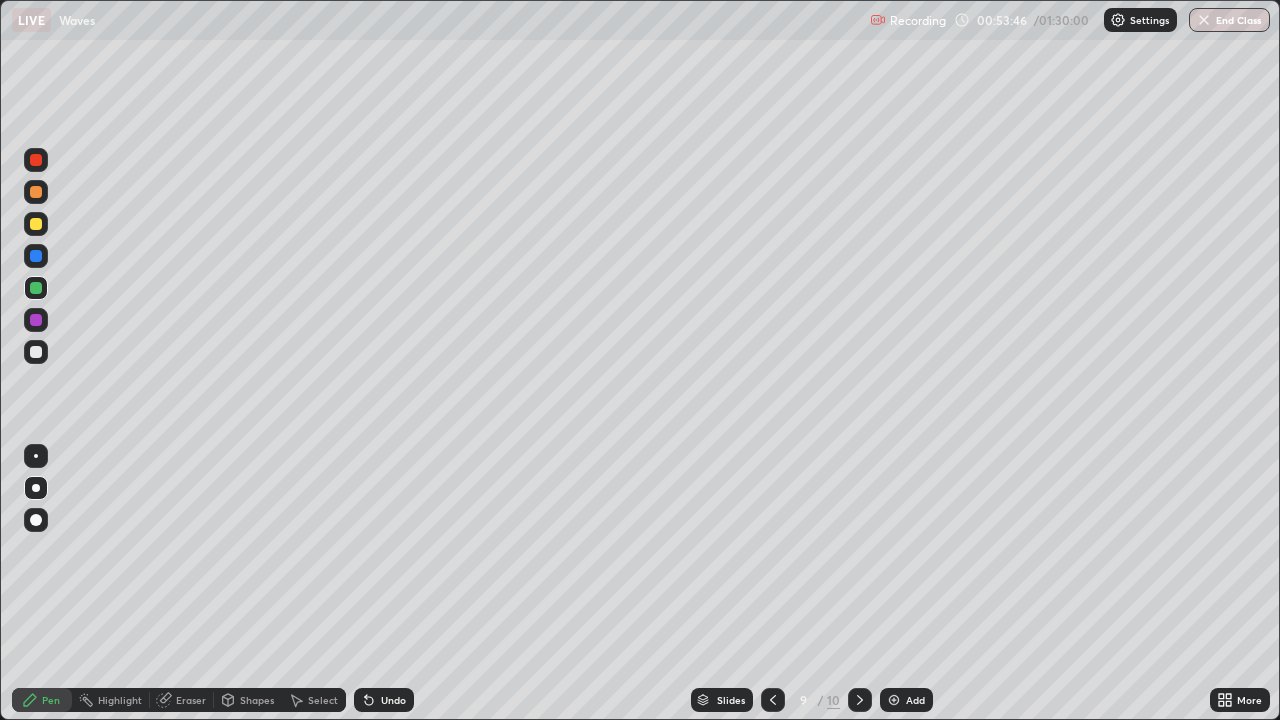 click at bounding box center (36, 320) 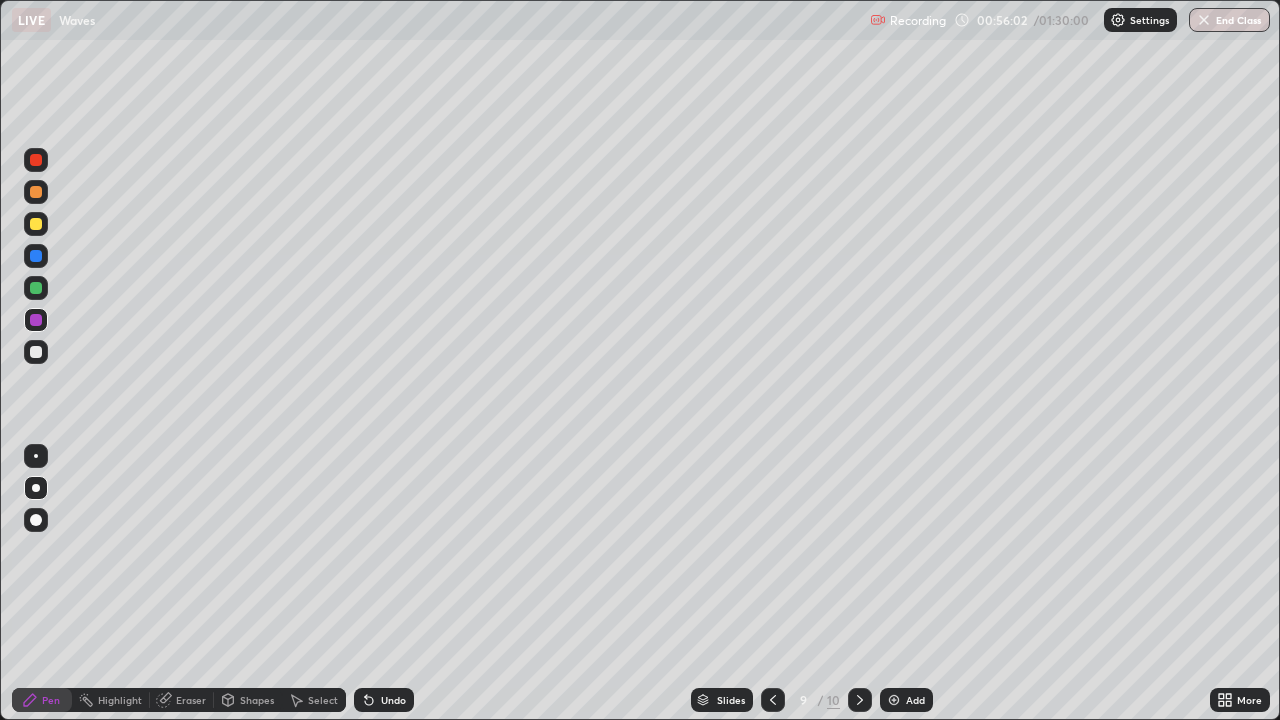 click 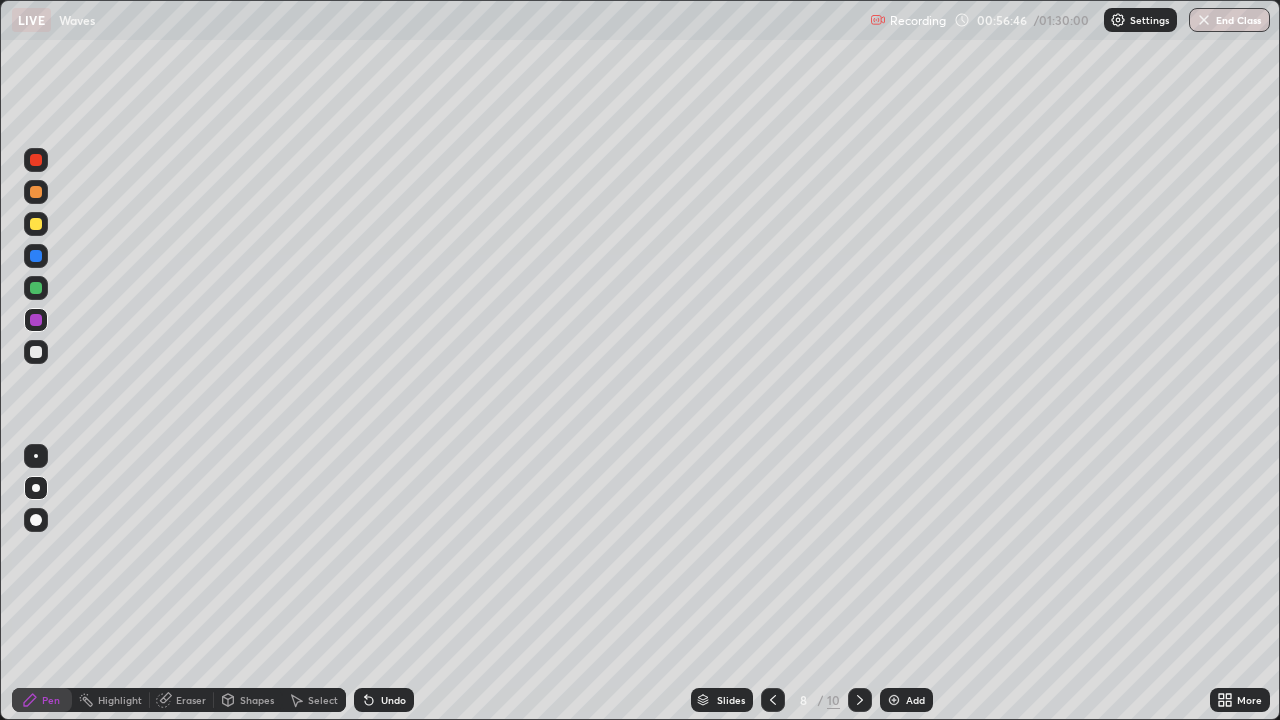 click at bounding box center [860, 700] 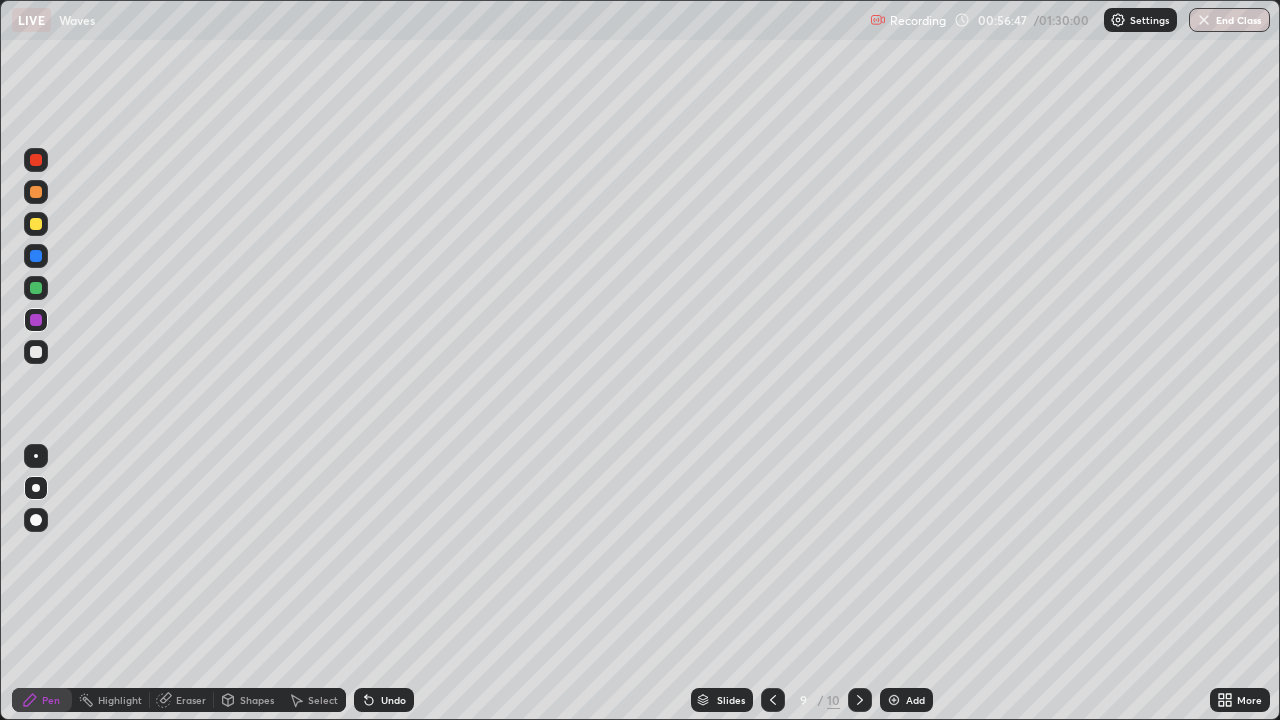 click 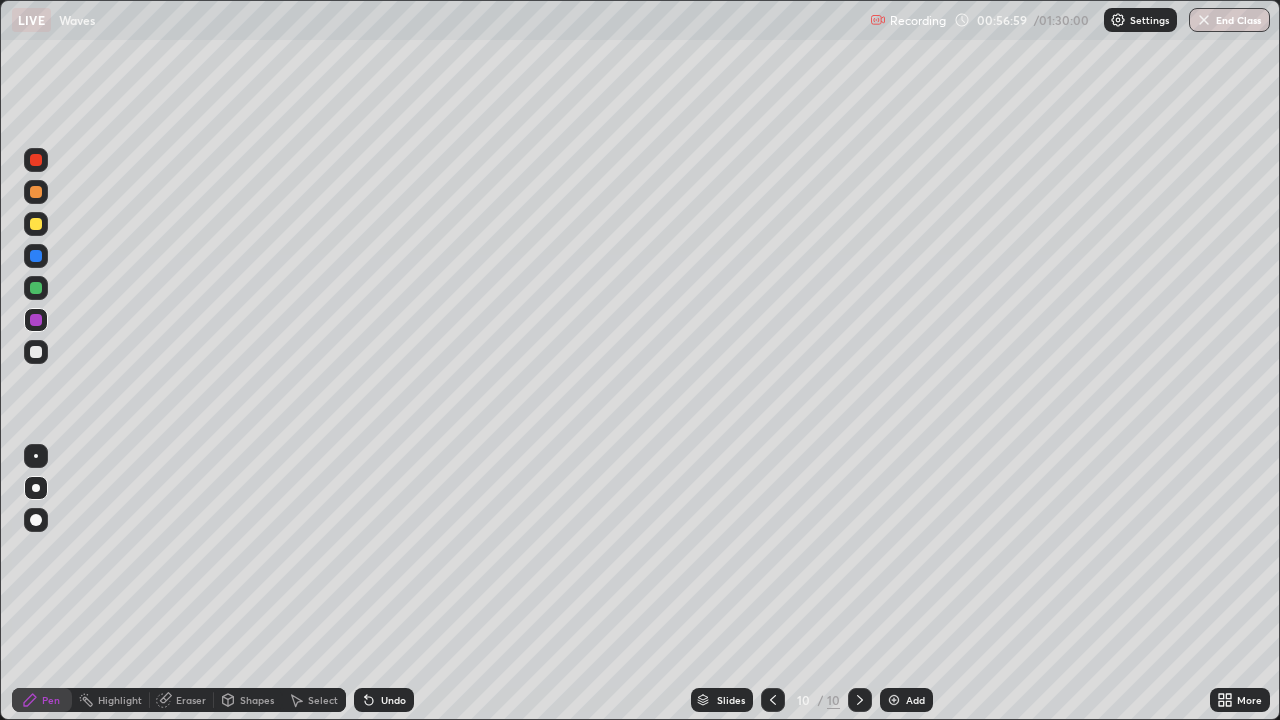 click at bounding box center (36, 192) 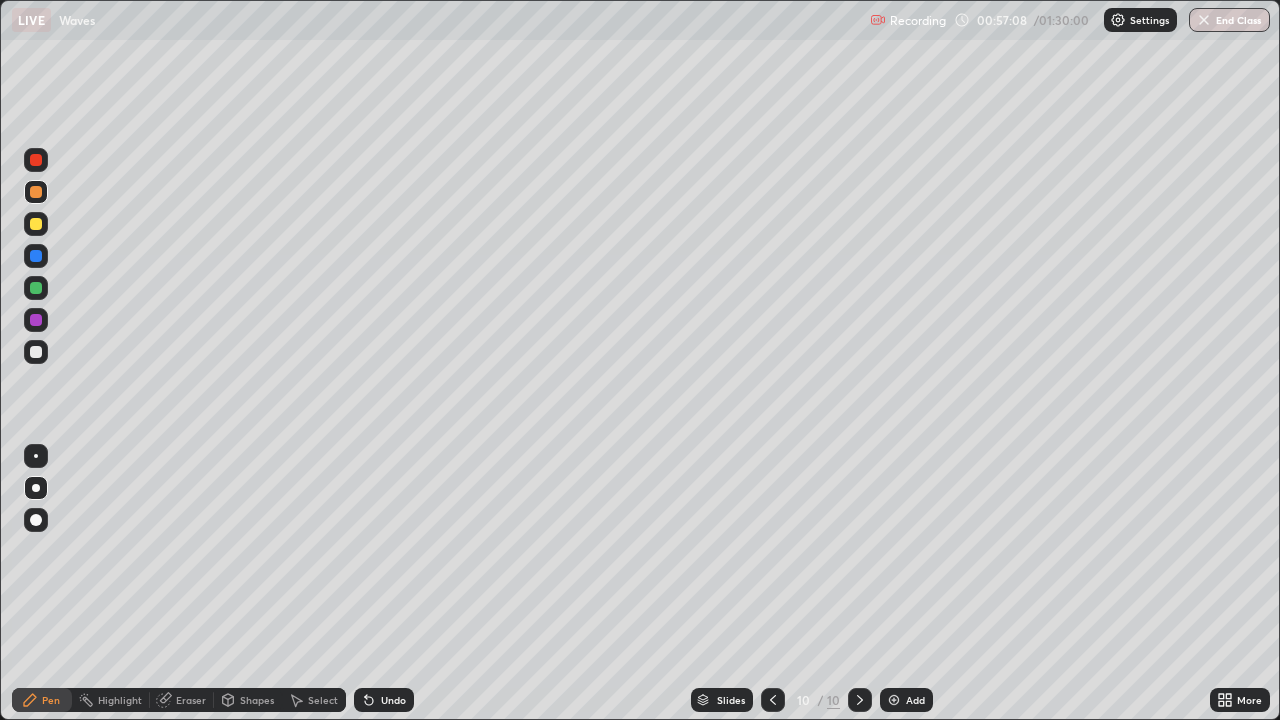 click at bounding box center [36, 256] 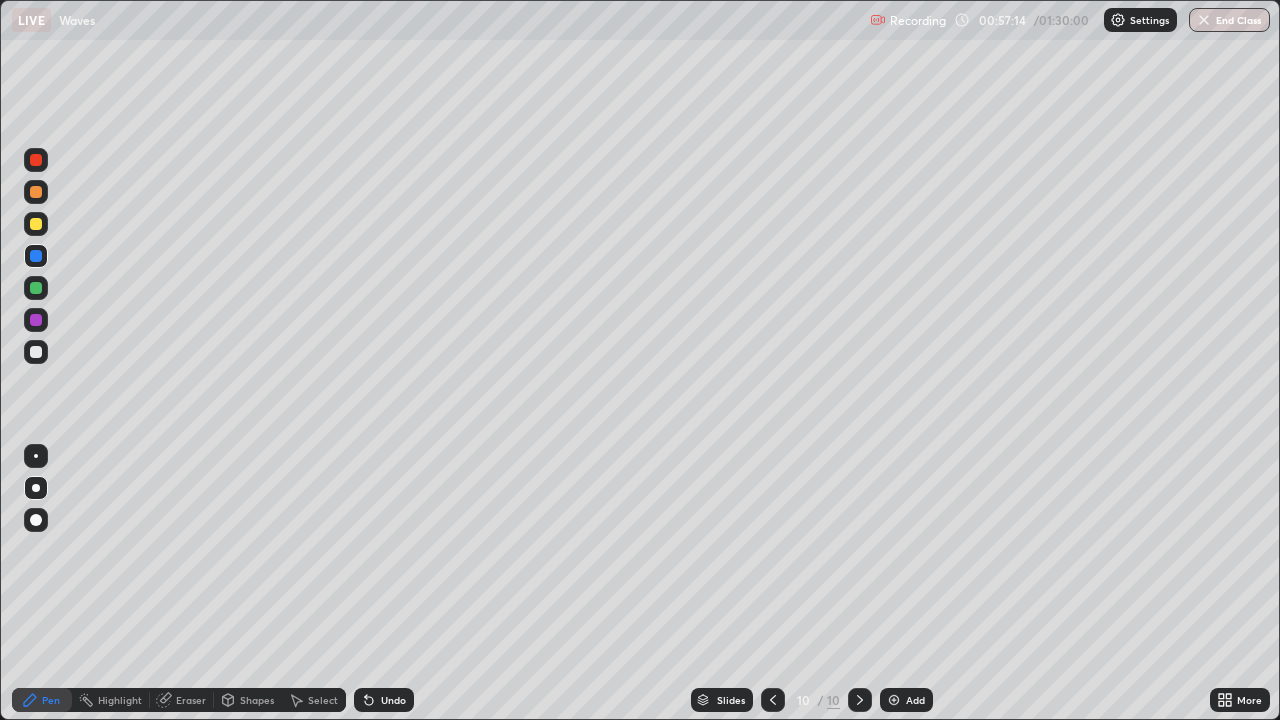 click at bounding box center [36, 352] 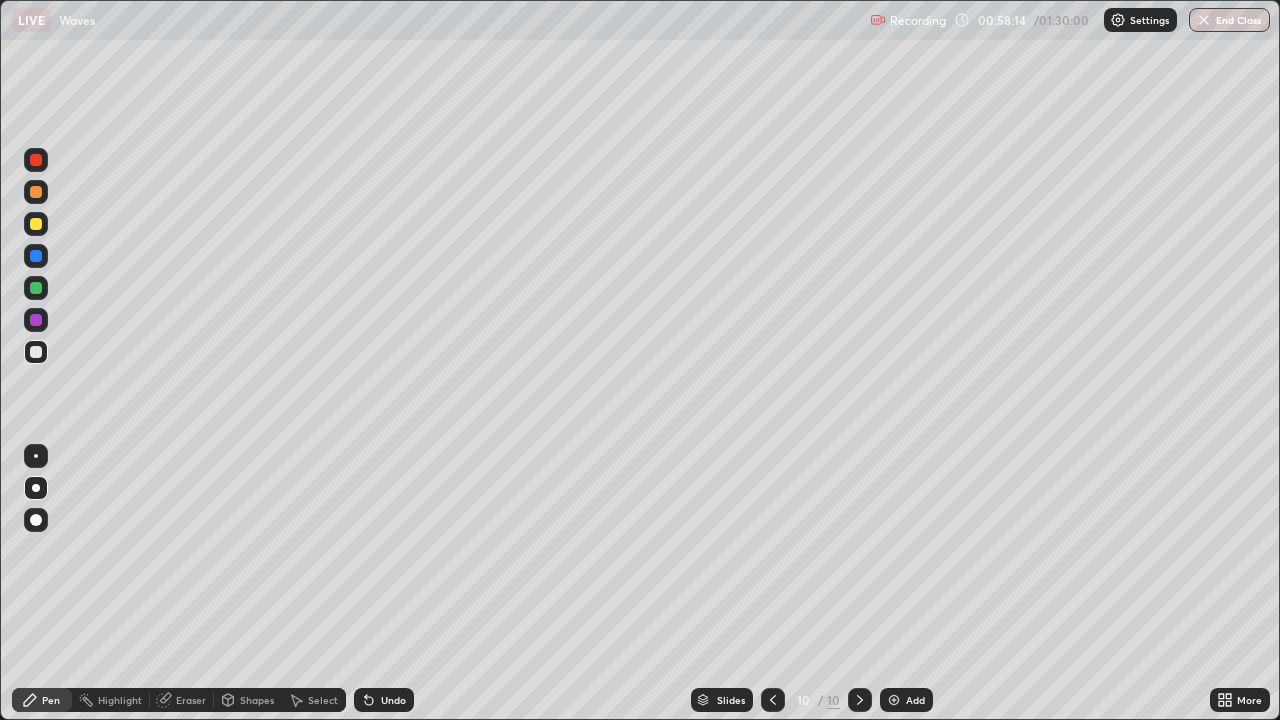 click at bounding box center [36, 352] 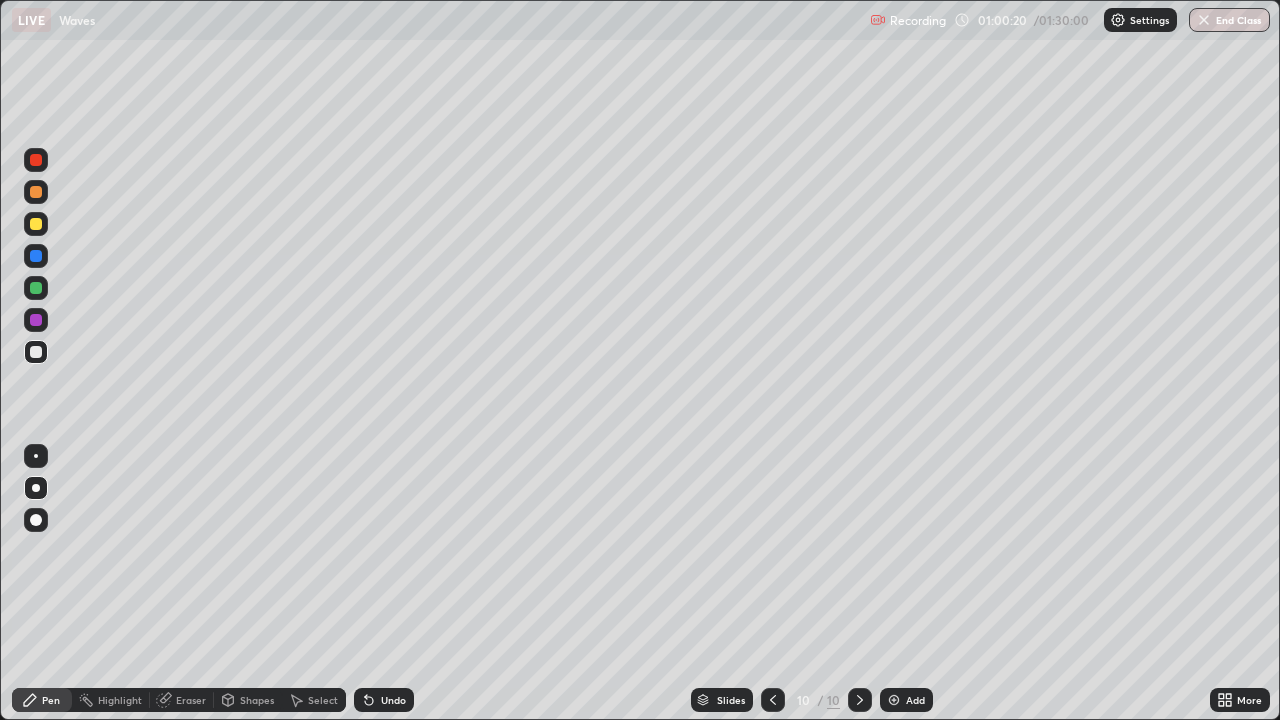 click at bounding box center [36, 288] 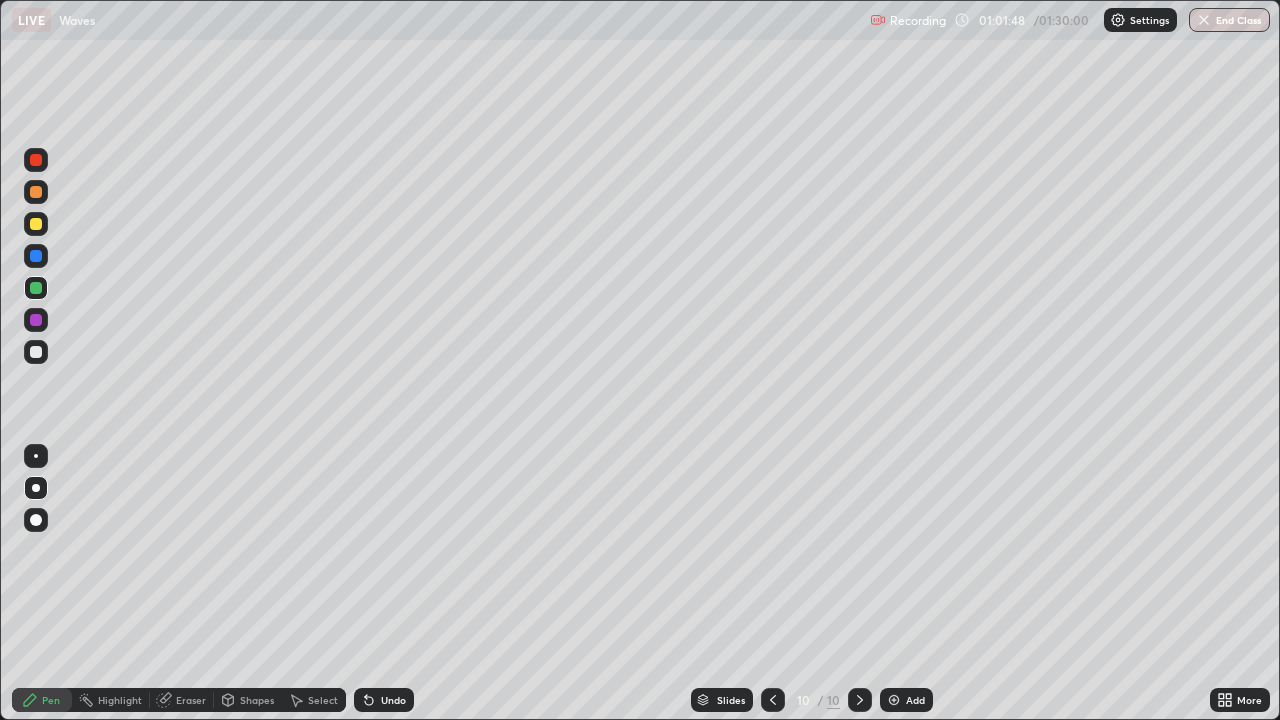 click at bounding box center (36, 256) 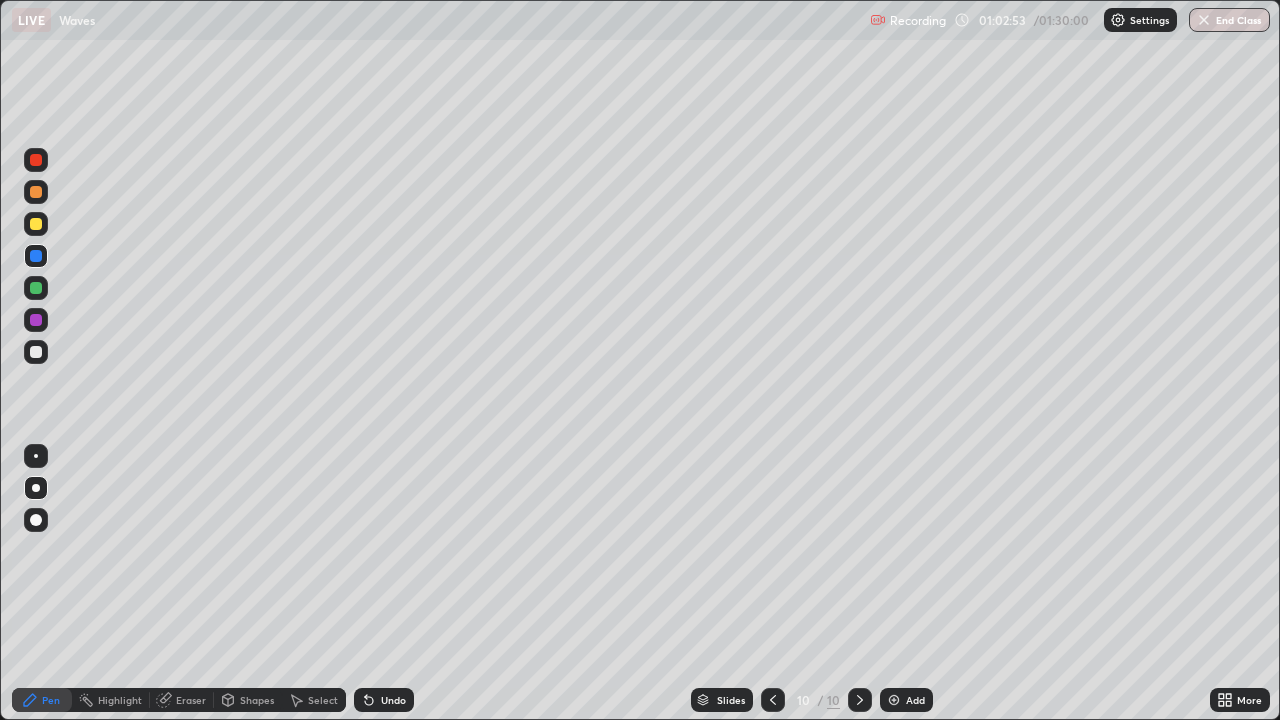 click at bounding box center [36, 288] 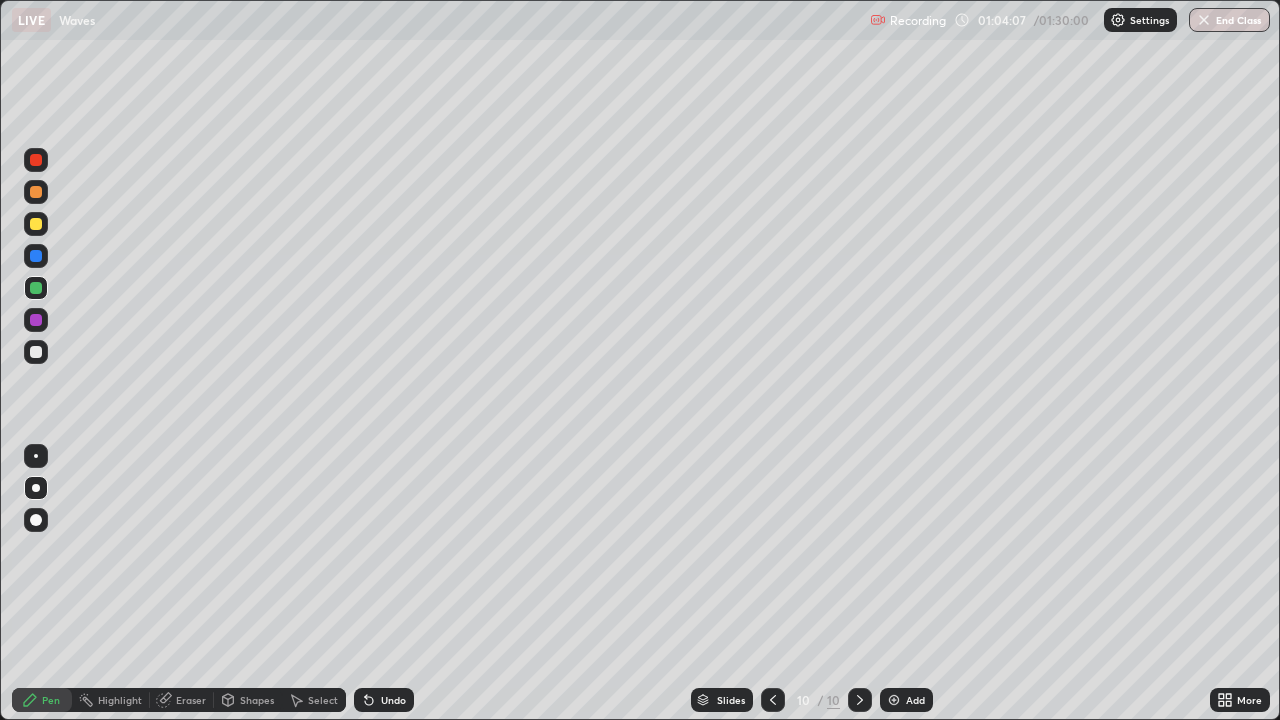 click at bounding box center [36, 192] 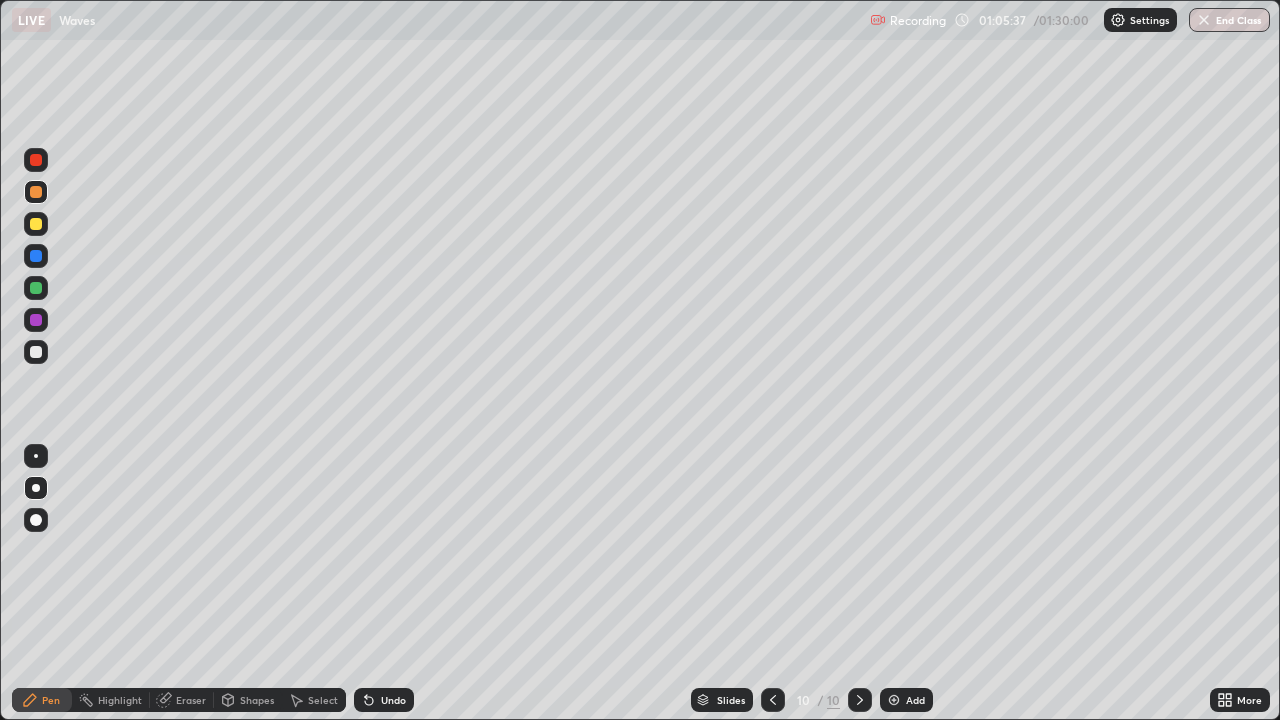 click at bounding box center [36, 352] 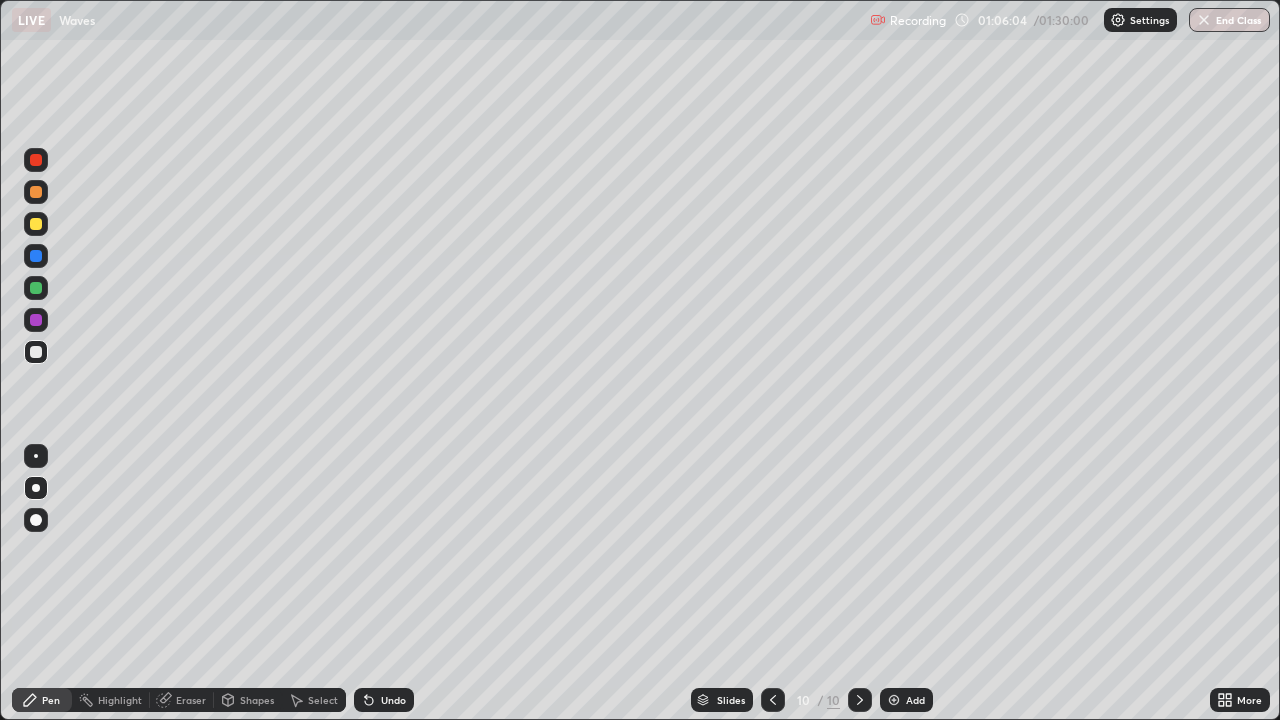 click on "Slides 10 / 10 Add" at bounding box center (812, 700) 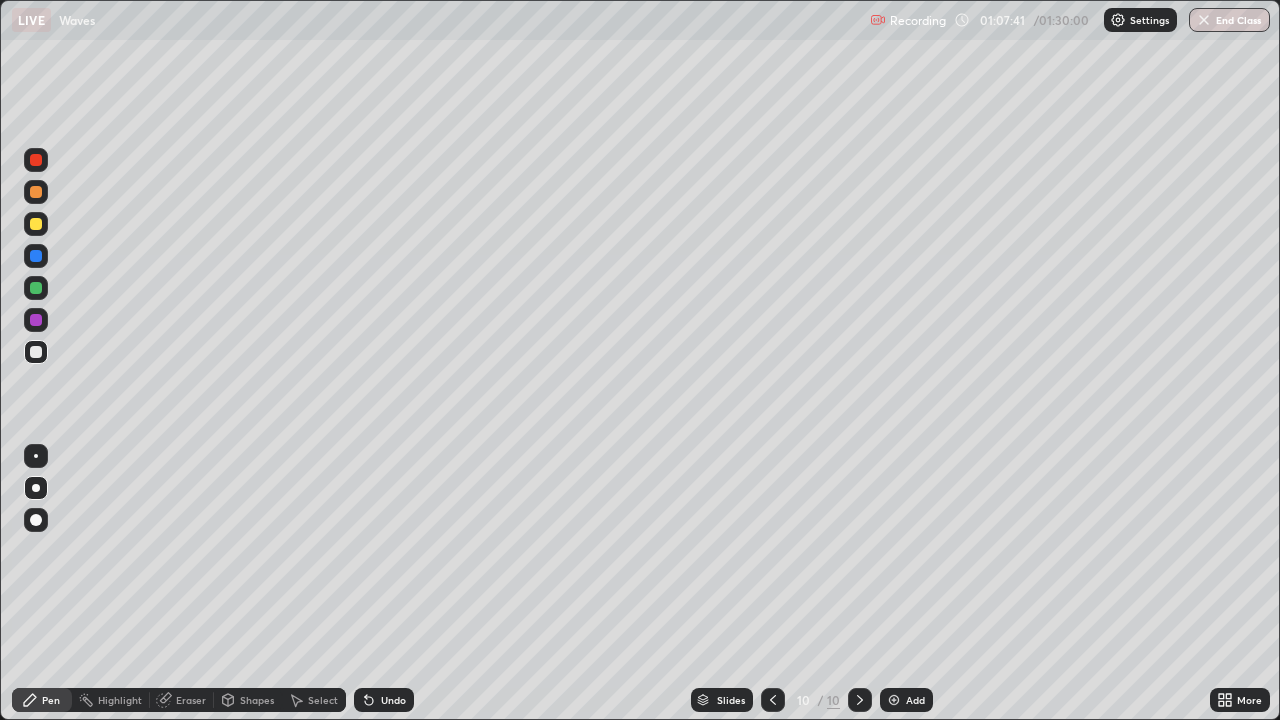 click on "Add" at bounding box center (915, 700) 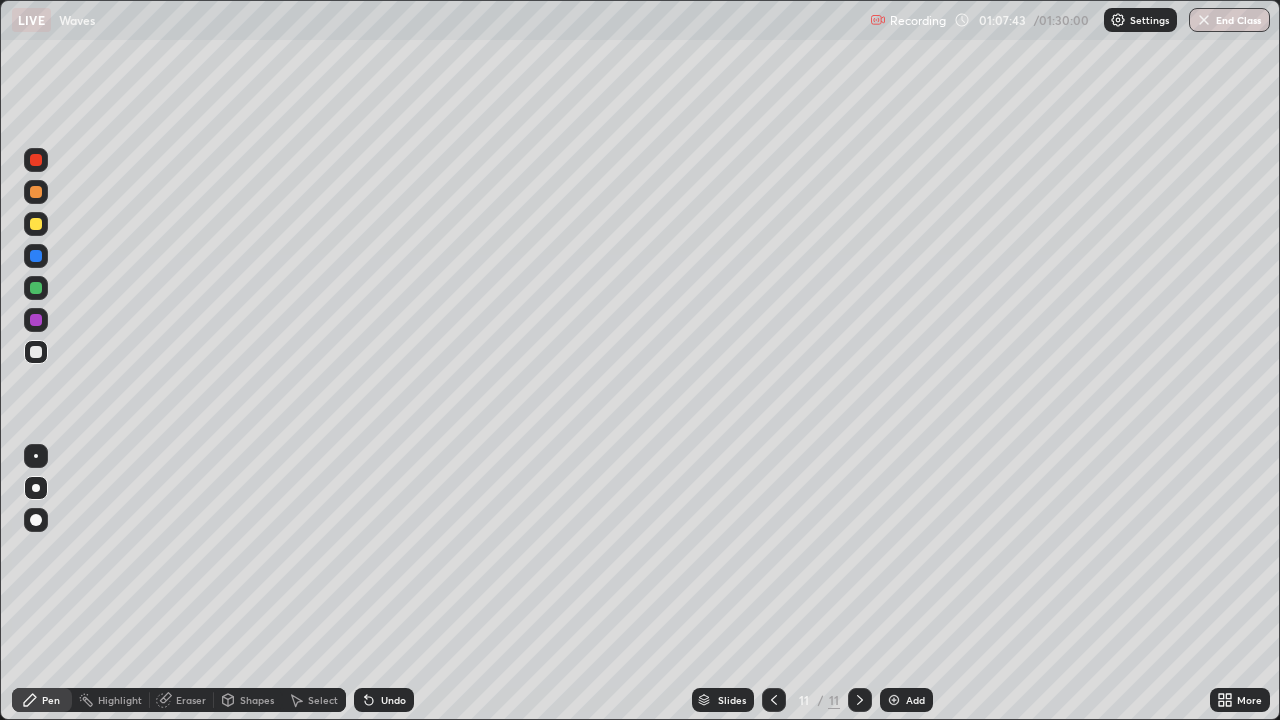 click at bounding box center [36, 224] 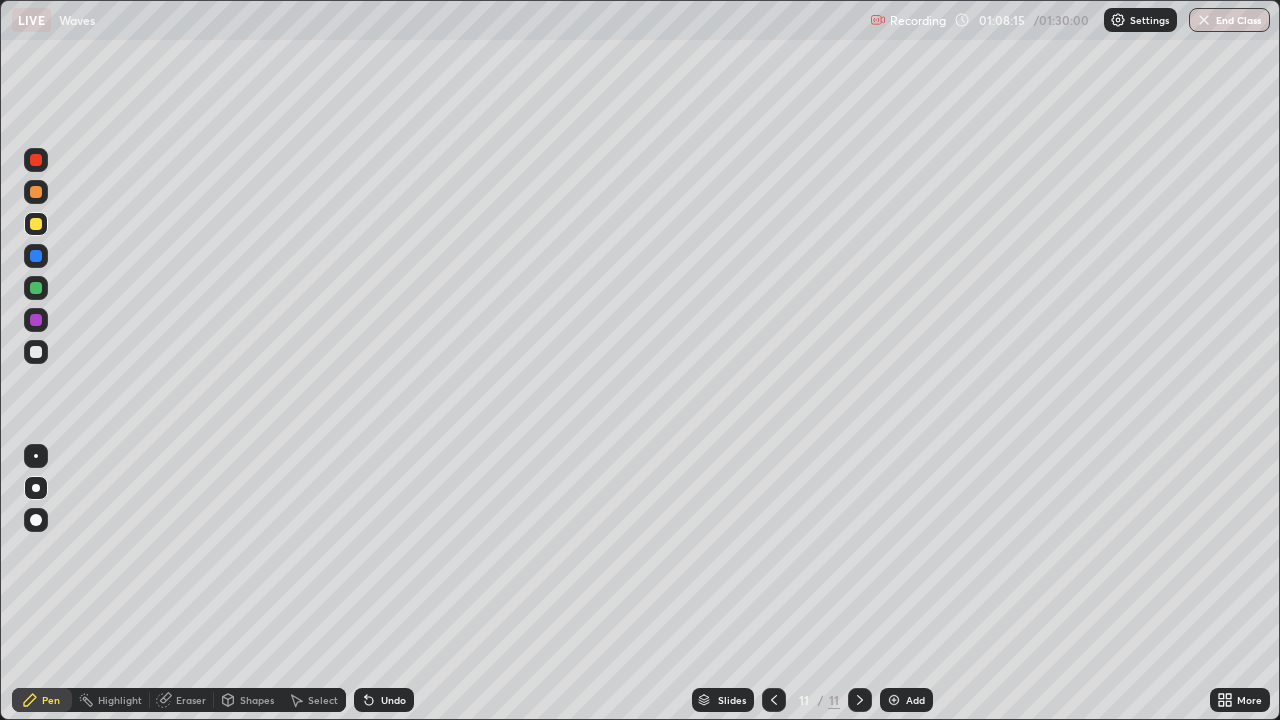 click at bounding box center (36, 320) 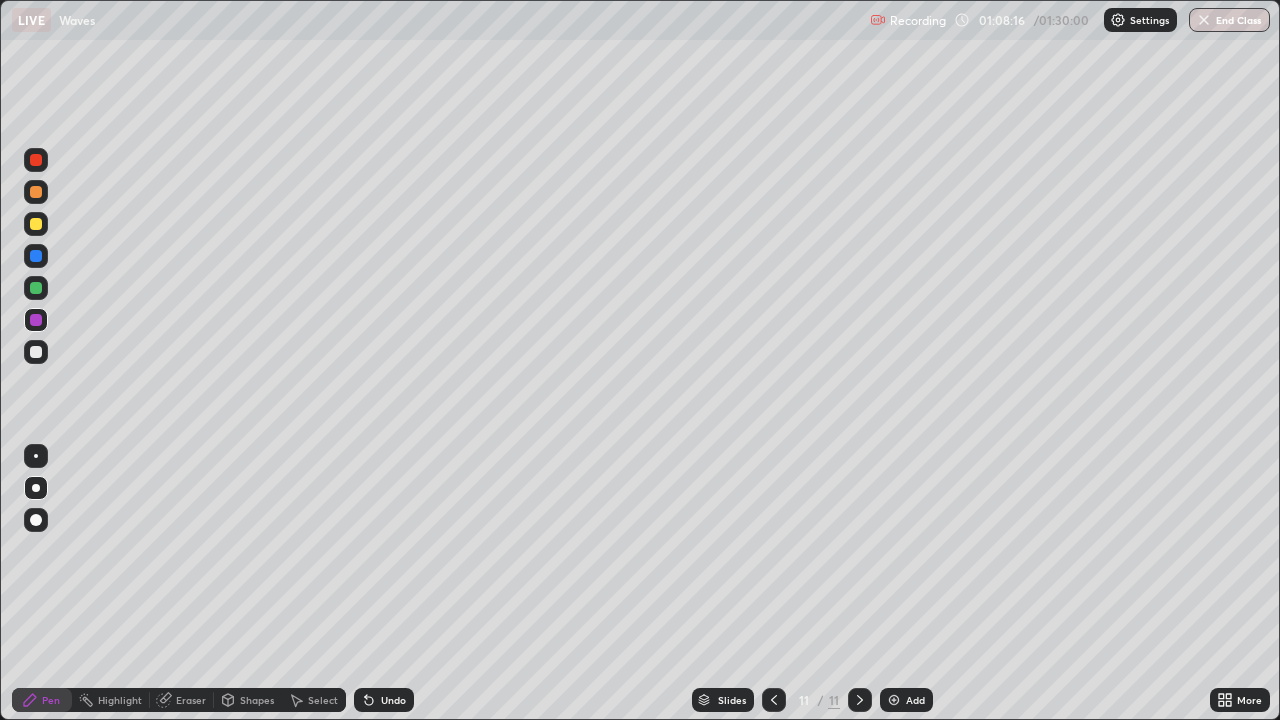 click at bounding box center [36, 352] 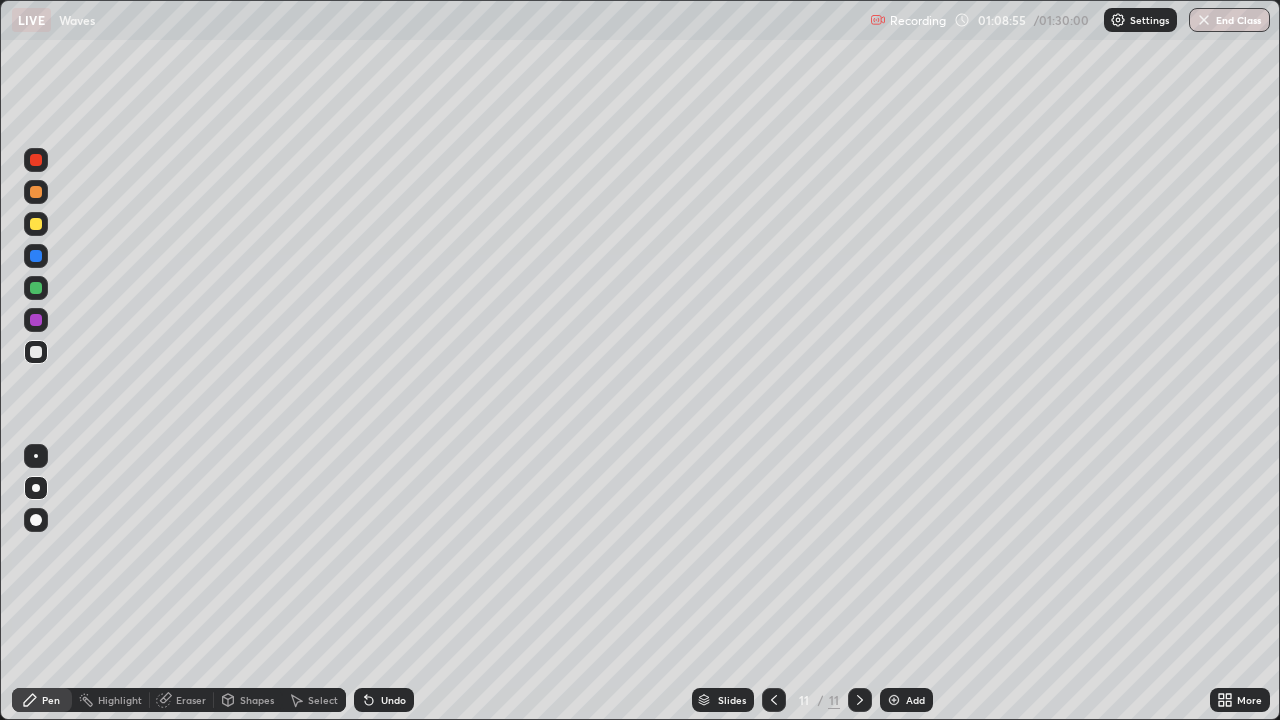 click at bounding box center (36, 192) 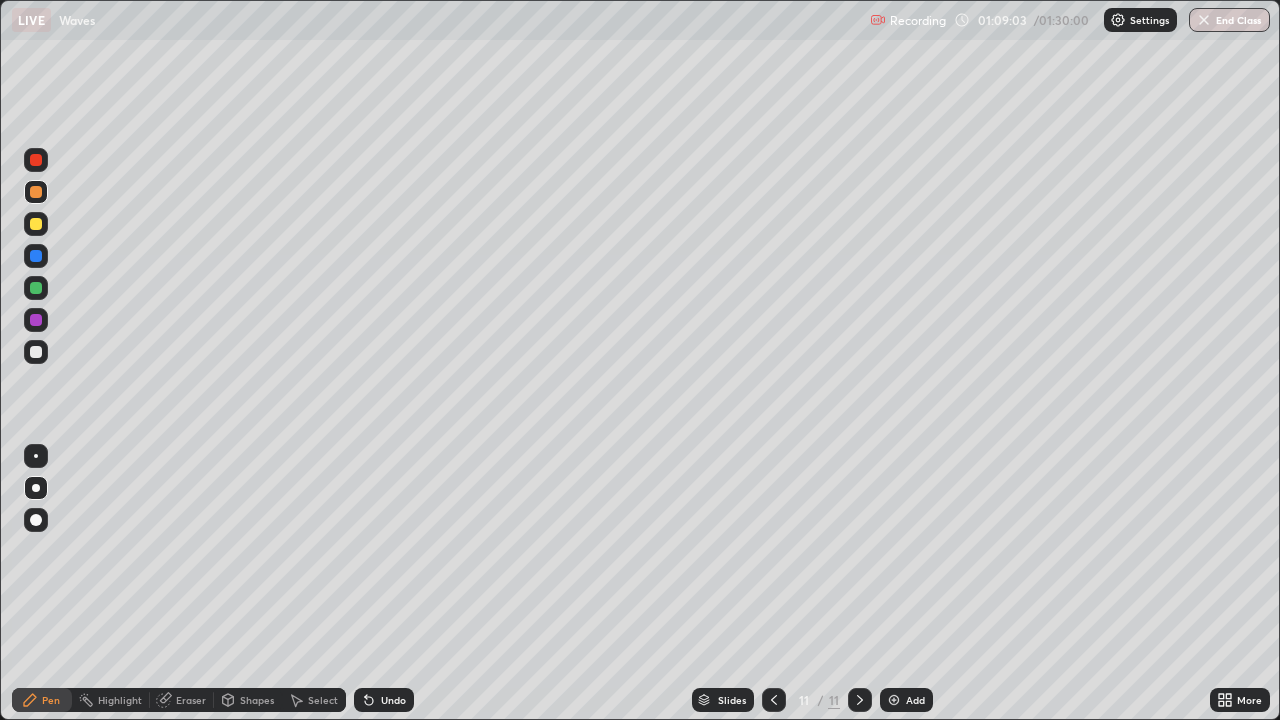 click at bounding box center (36, 224) 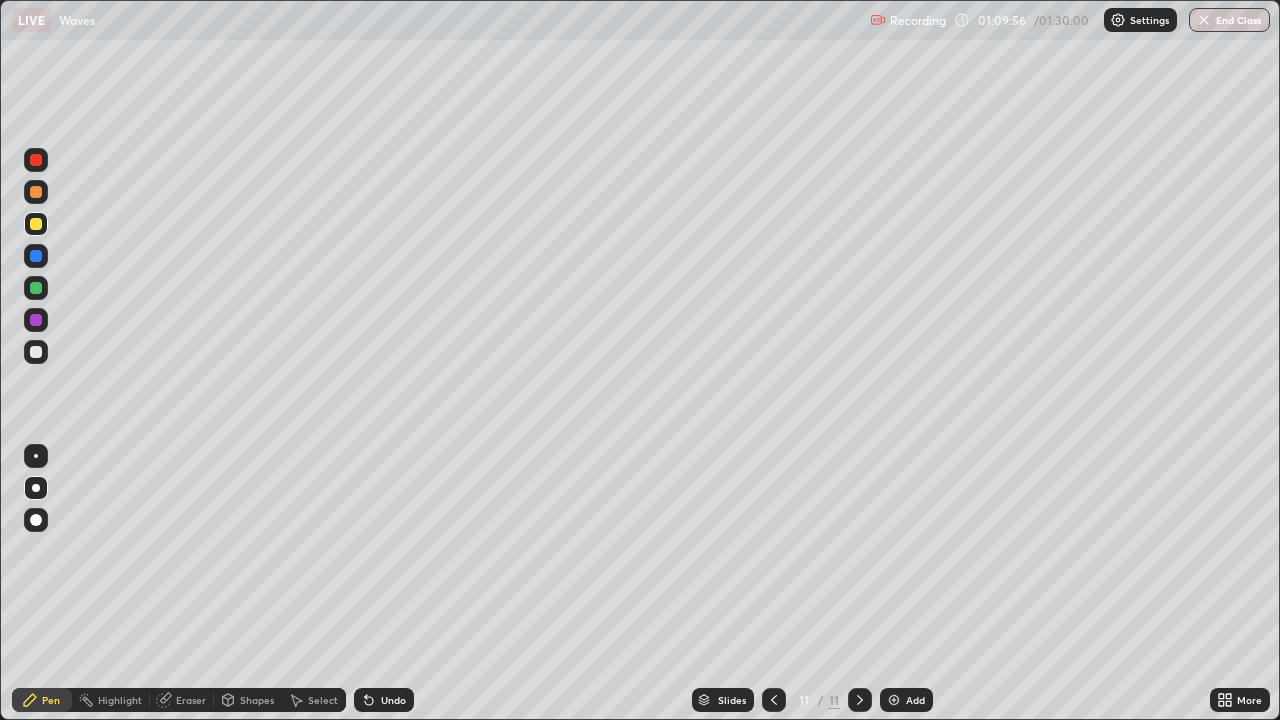 click at bounding box center (36, 288) 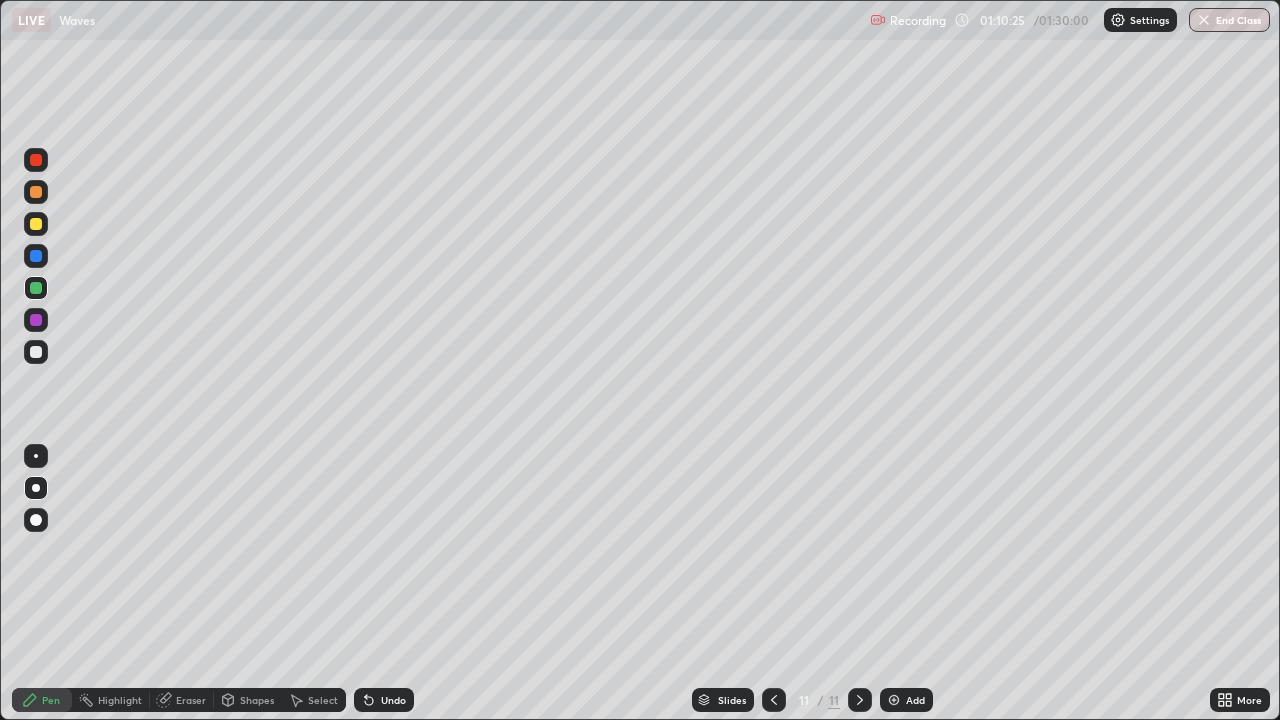 click at bounding box center [36, 320] 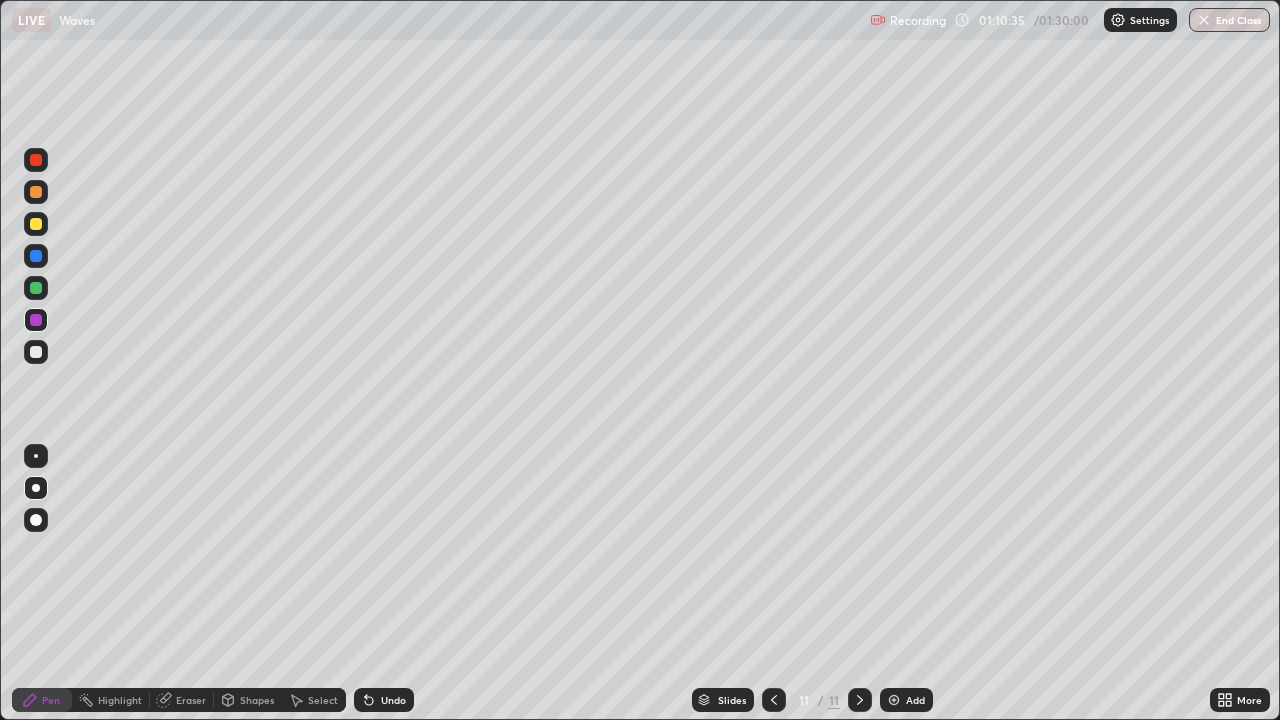 click 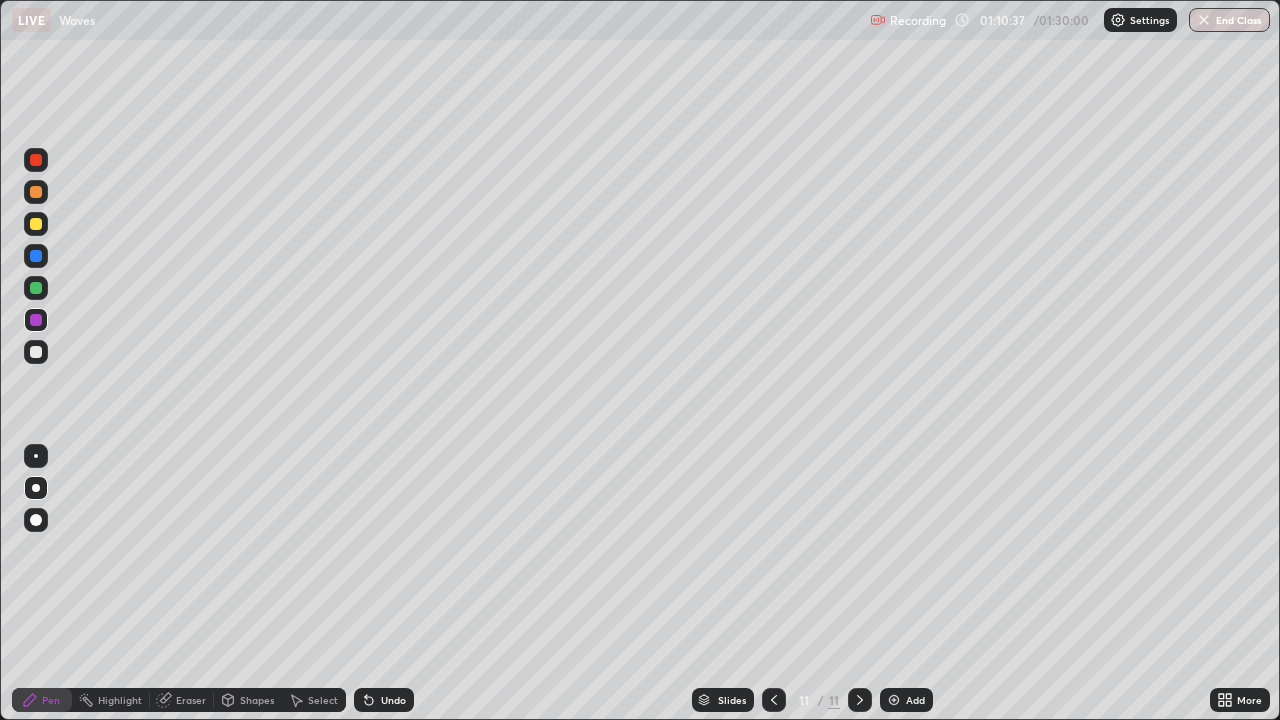 click on "Undo" at bounding box center (393, 700) 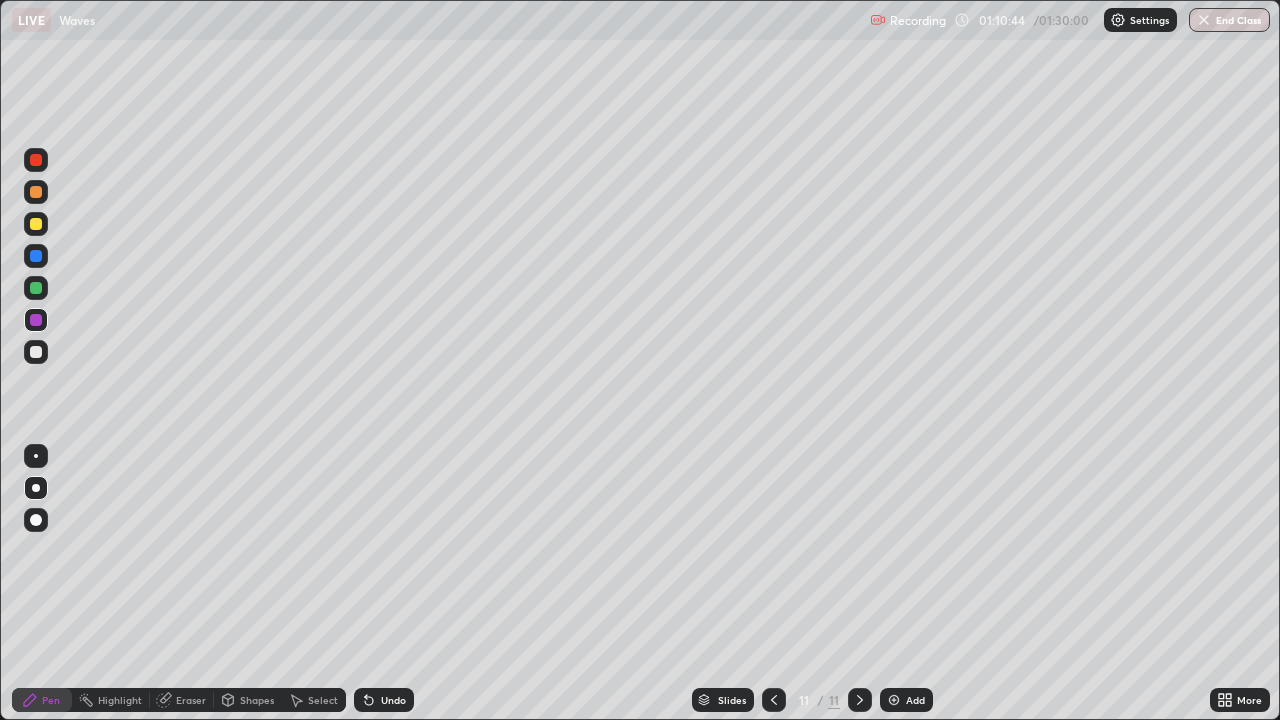 click on "Undo" at bounding box center (384, 700) 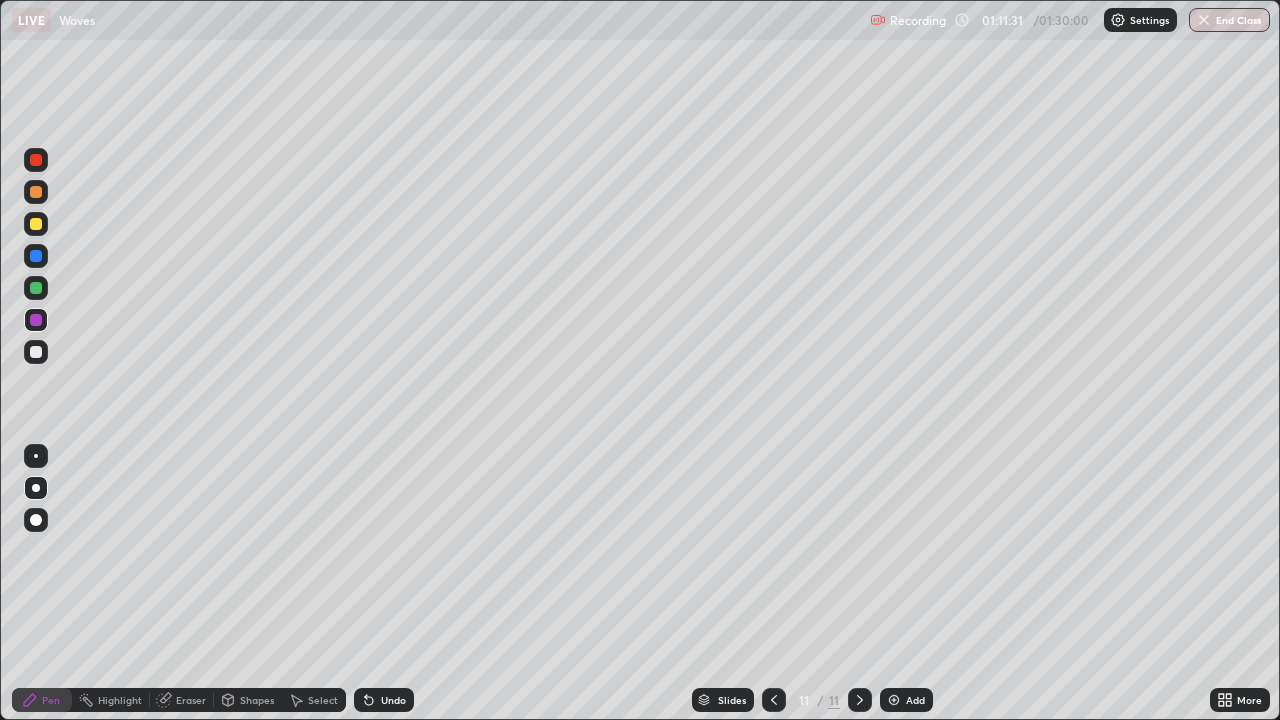 click at bounding box center (36, 352) 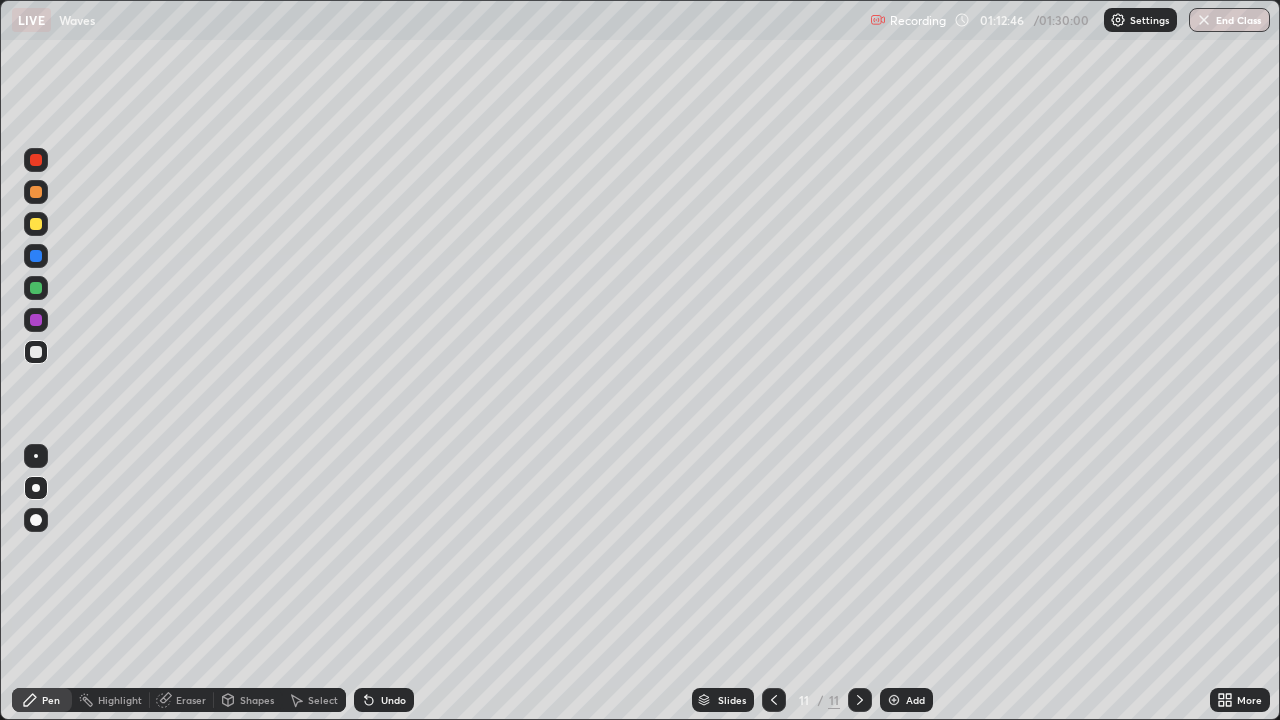 click at bounding box center [36, 224] 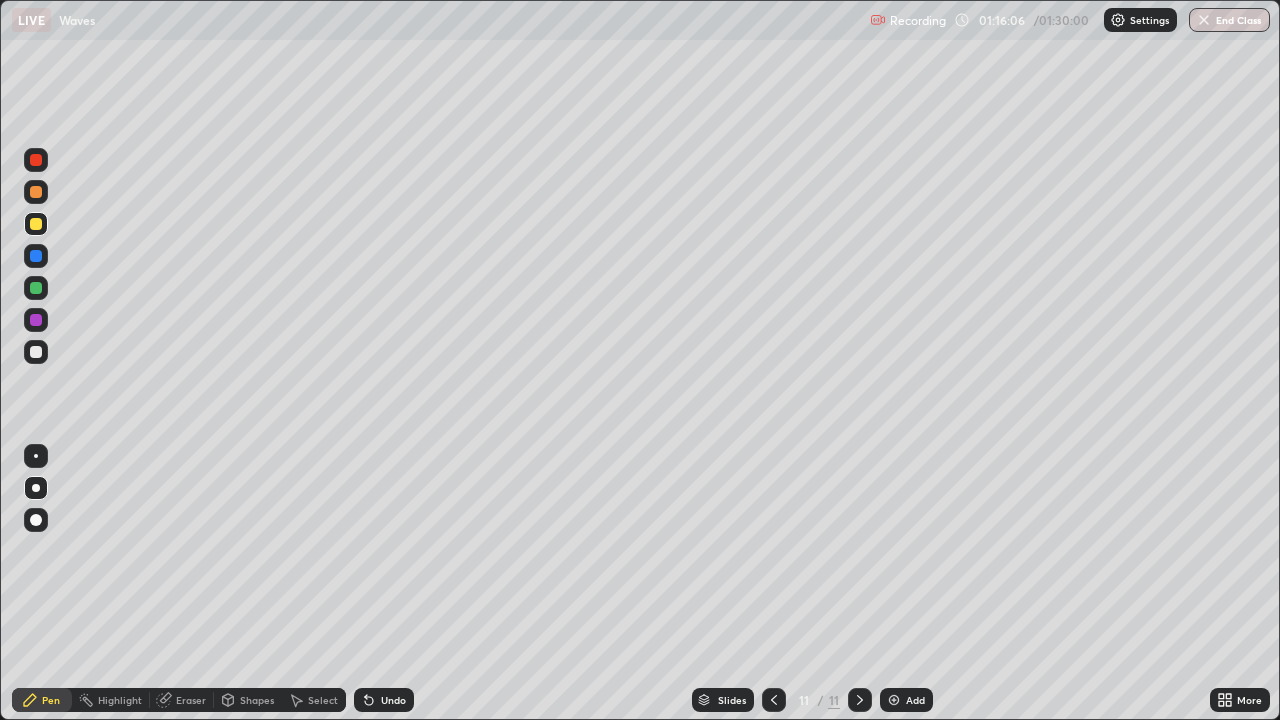 click at bounding box center [36, 256] 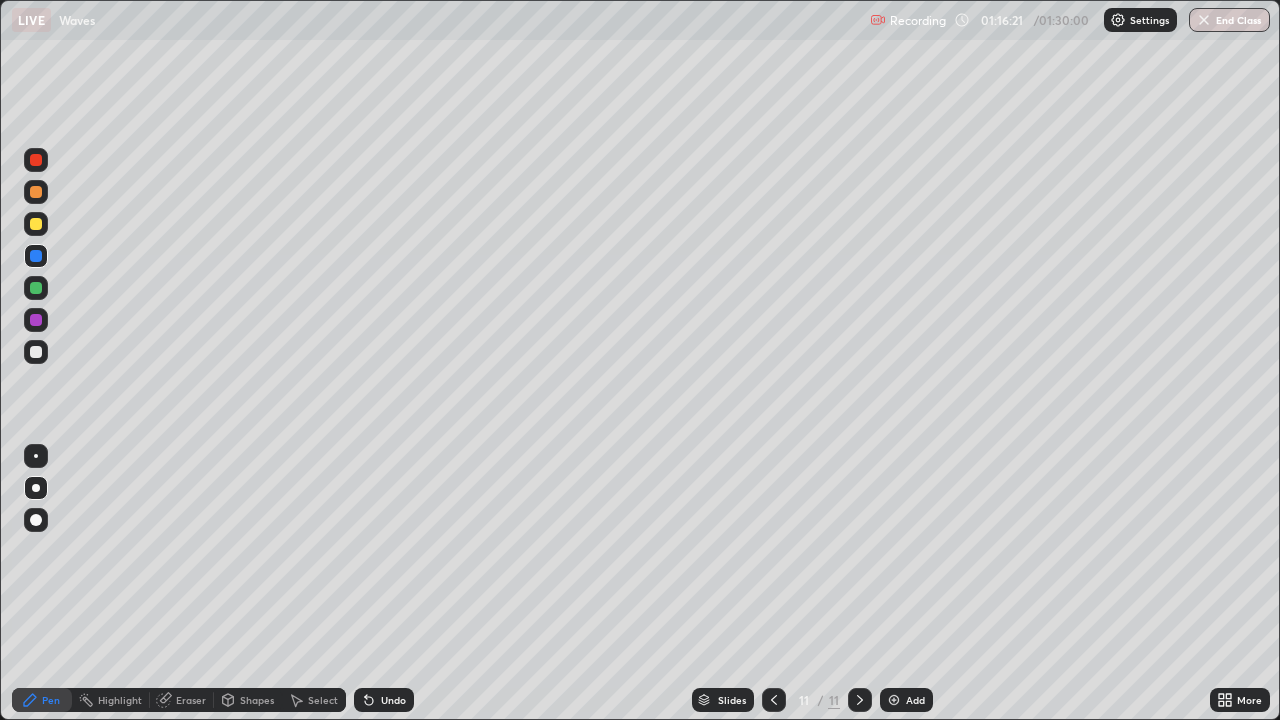click at bounding box center [894, 700] 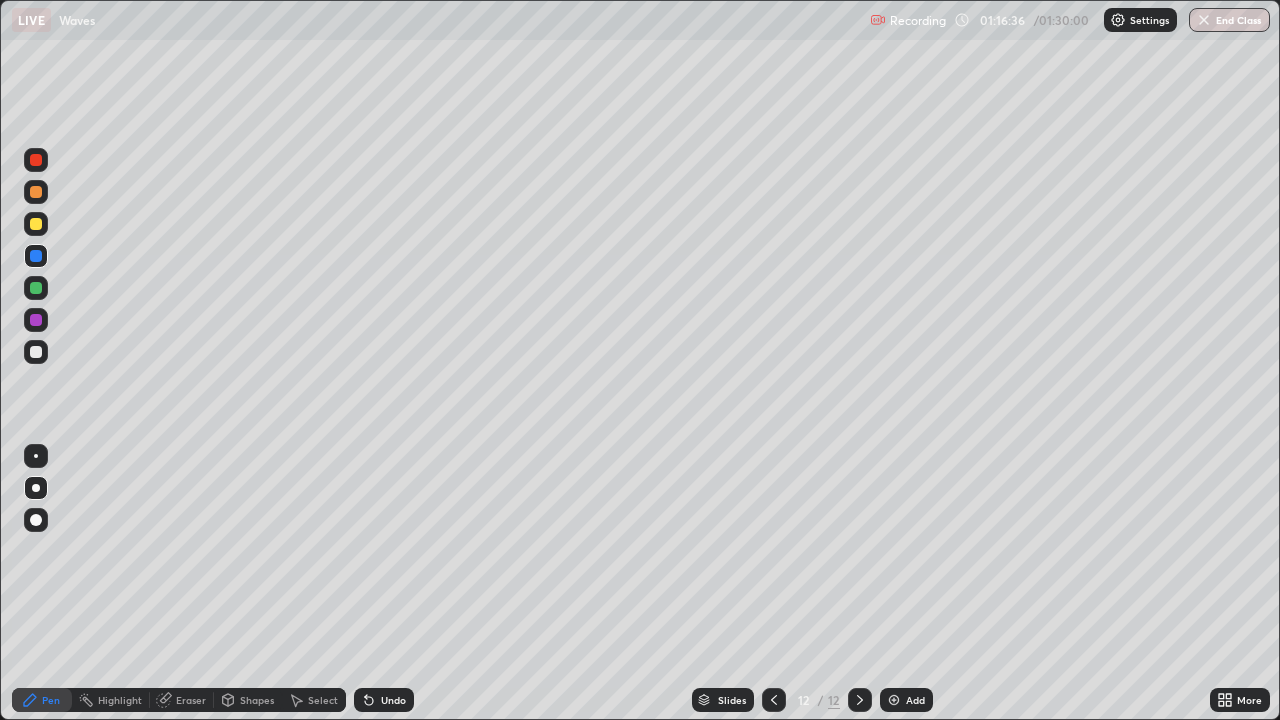 click at bounding box center (36, 256) 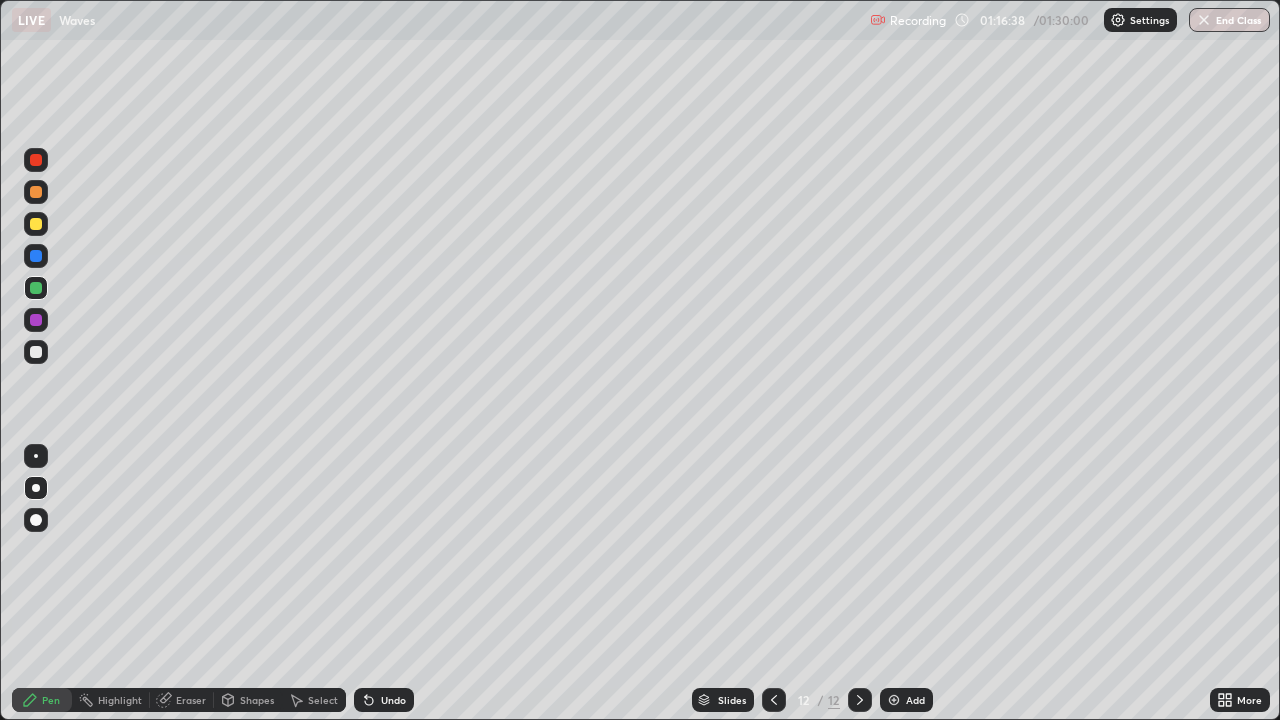 click on "Undo" at bounding box center (384, 700) 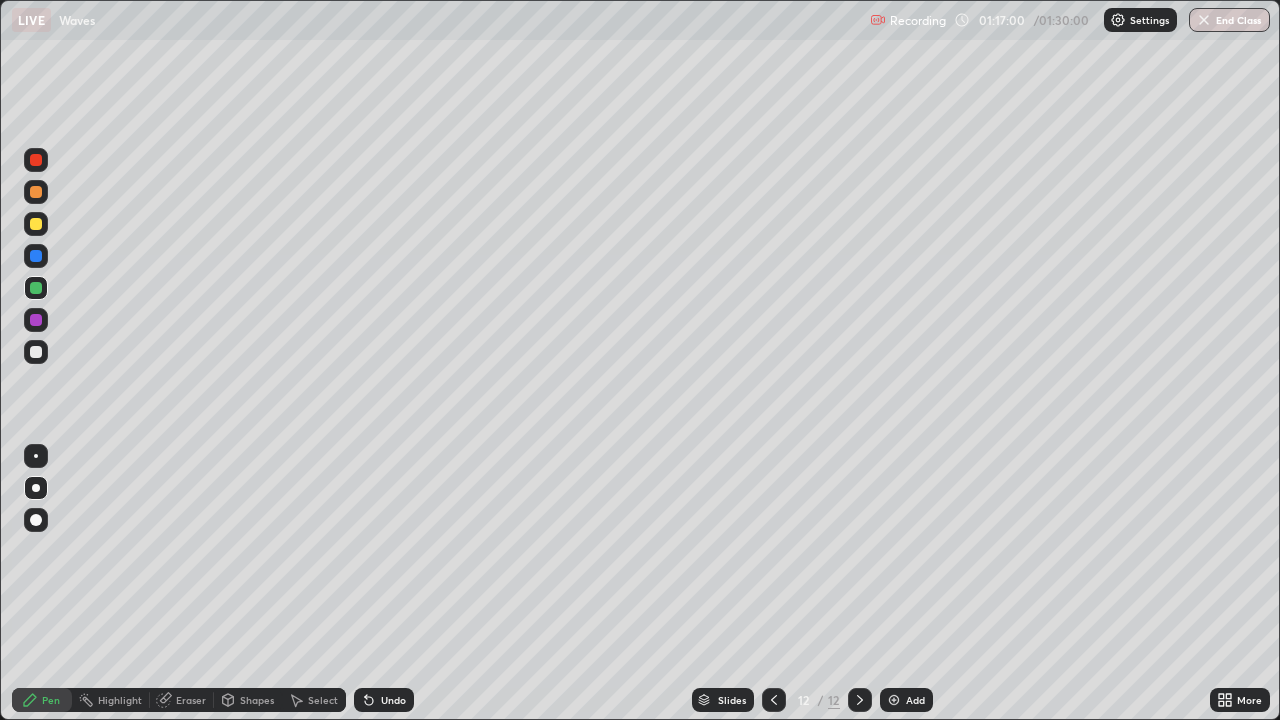 click 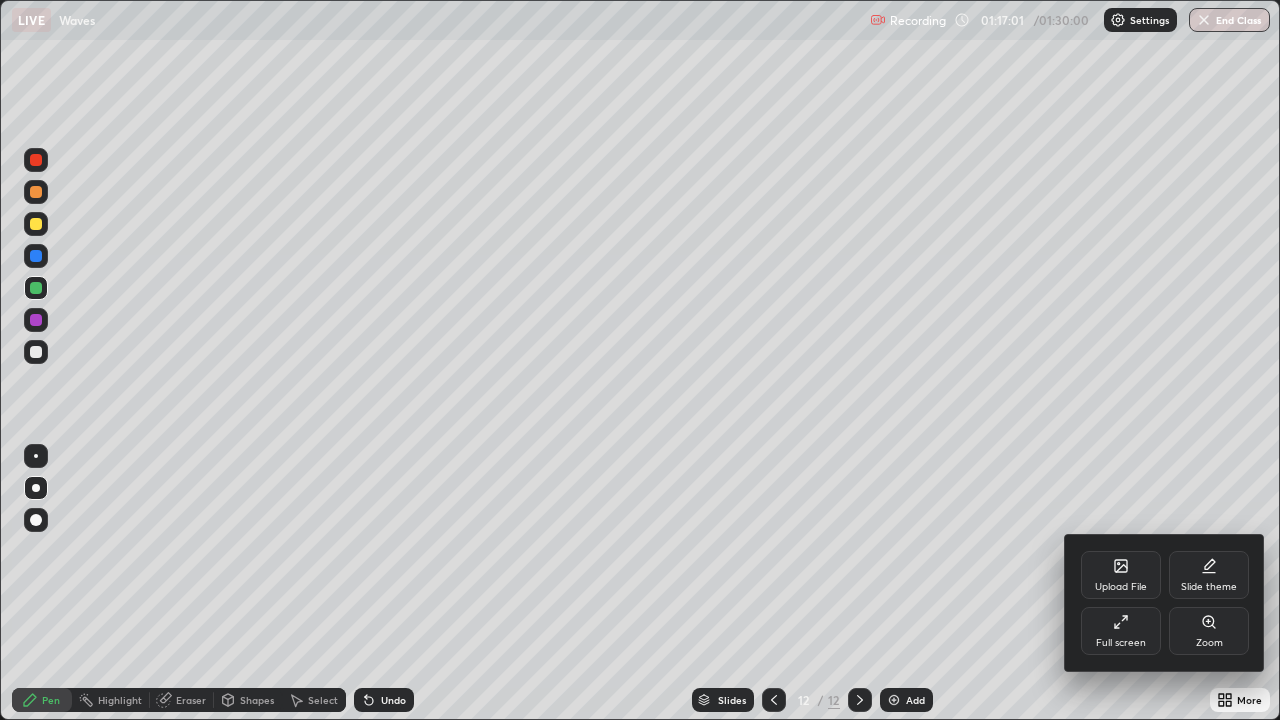 click on "Full screen" at bounding box center [1121, 631] 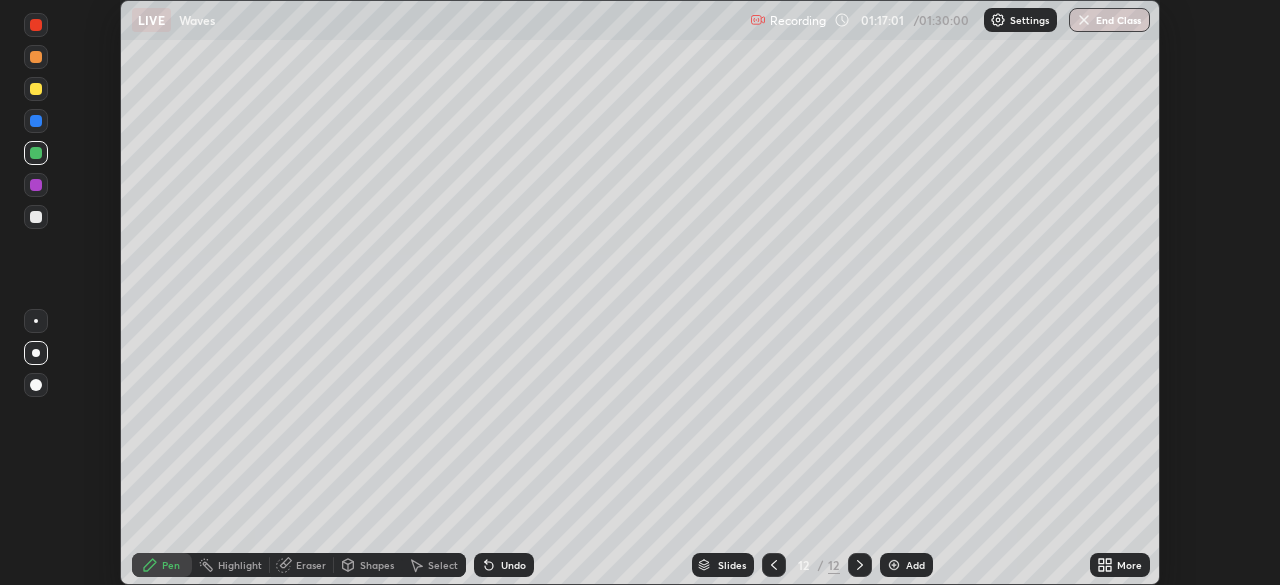 scroll, scrollTop: 585, scrollLeft: 1280, axis: both 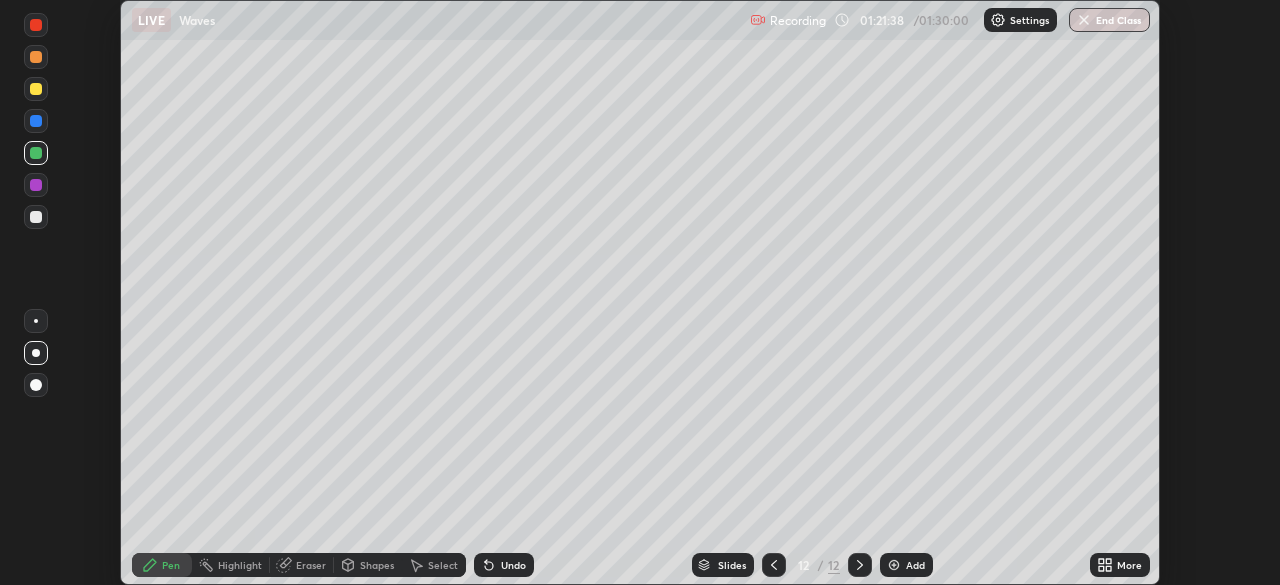 click 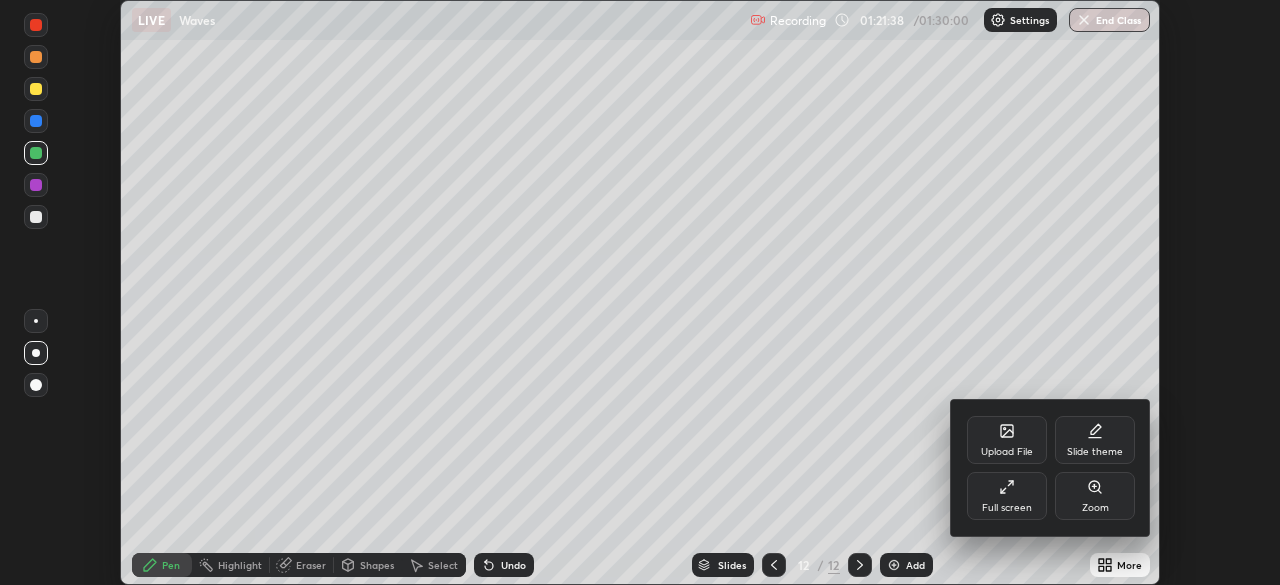 click on "Full screen" at bounding box center [1007, 508] 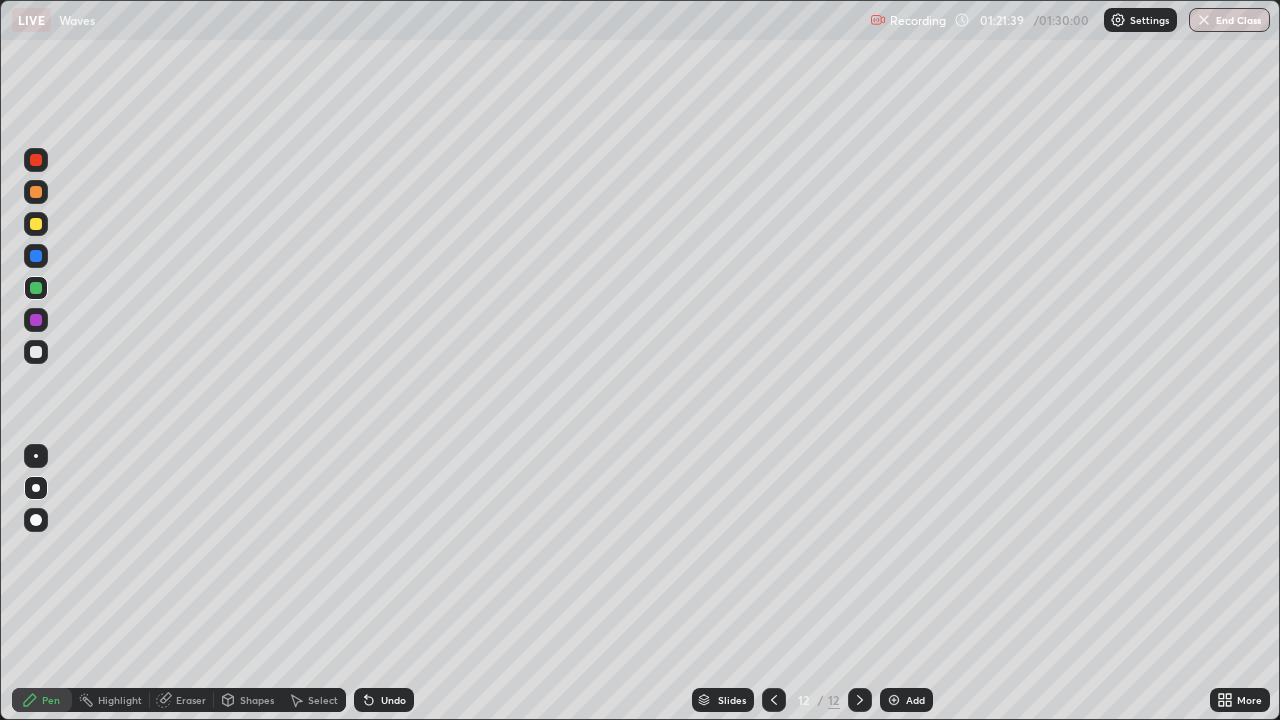 scroll, scrollTop: 99280, scrollLeft: 98720, axis: both 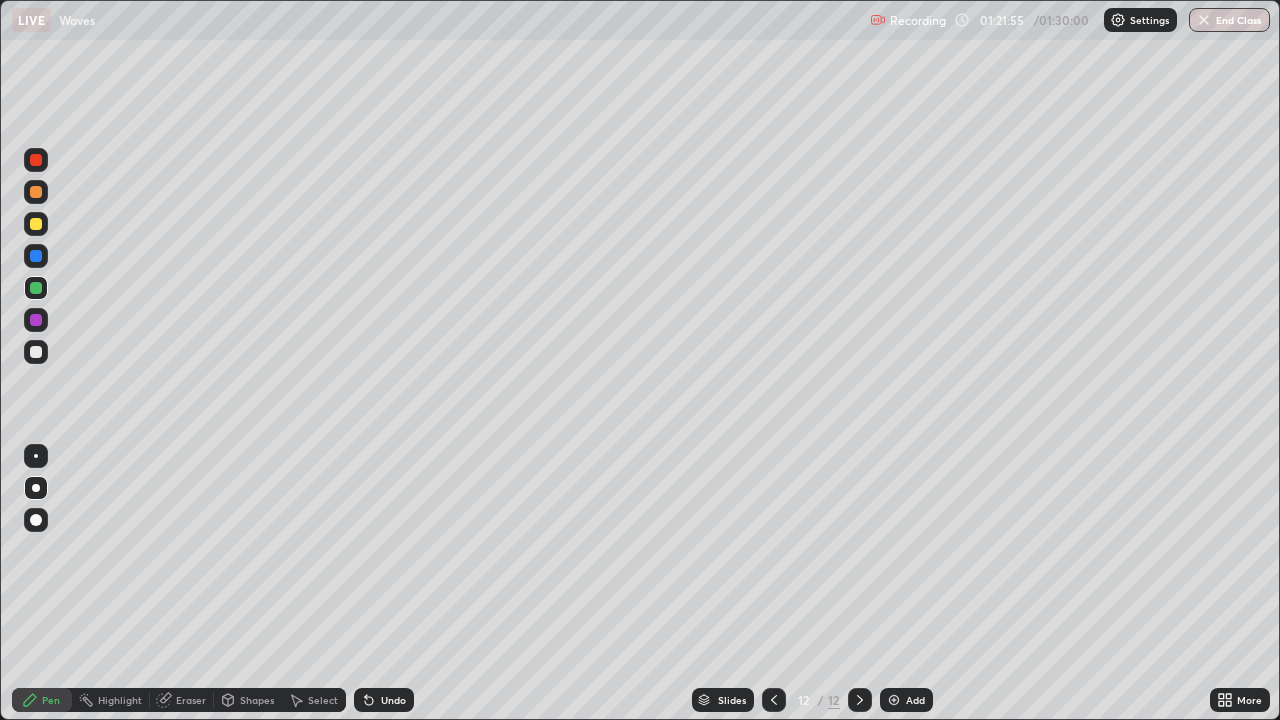 click at bounding box center [36, 320] 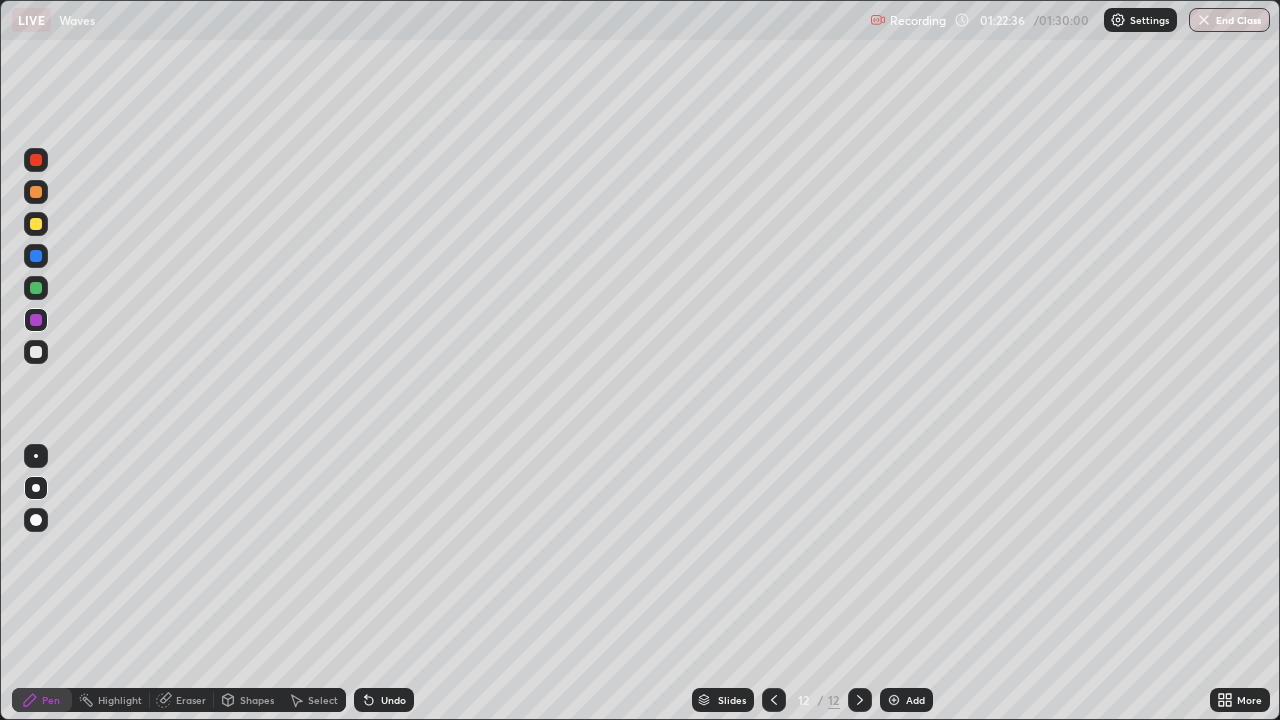 click on "Undo" at bounding box center [393, 700] 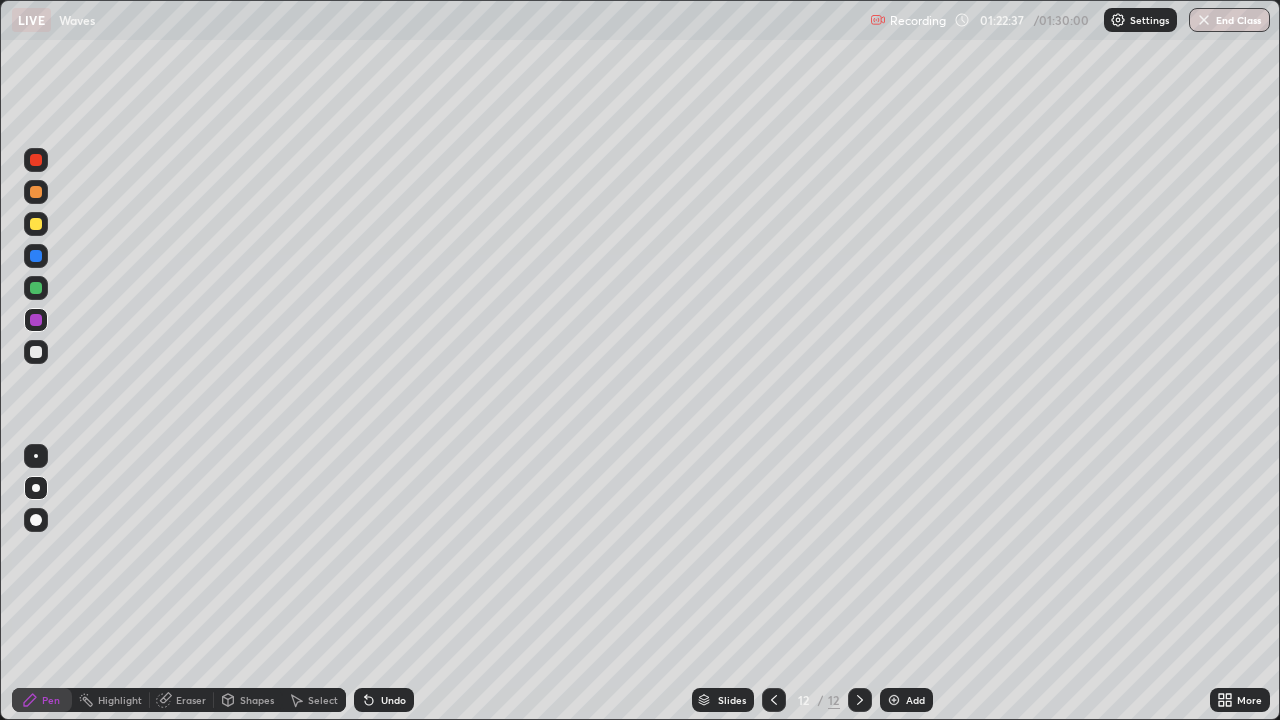click on "Undo" at bounding box center (384, 700) 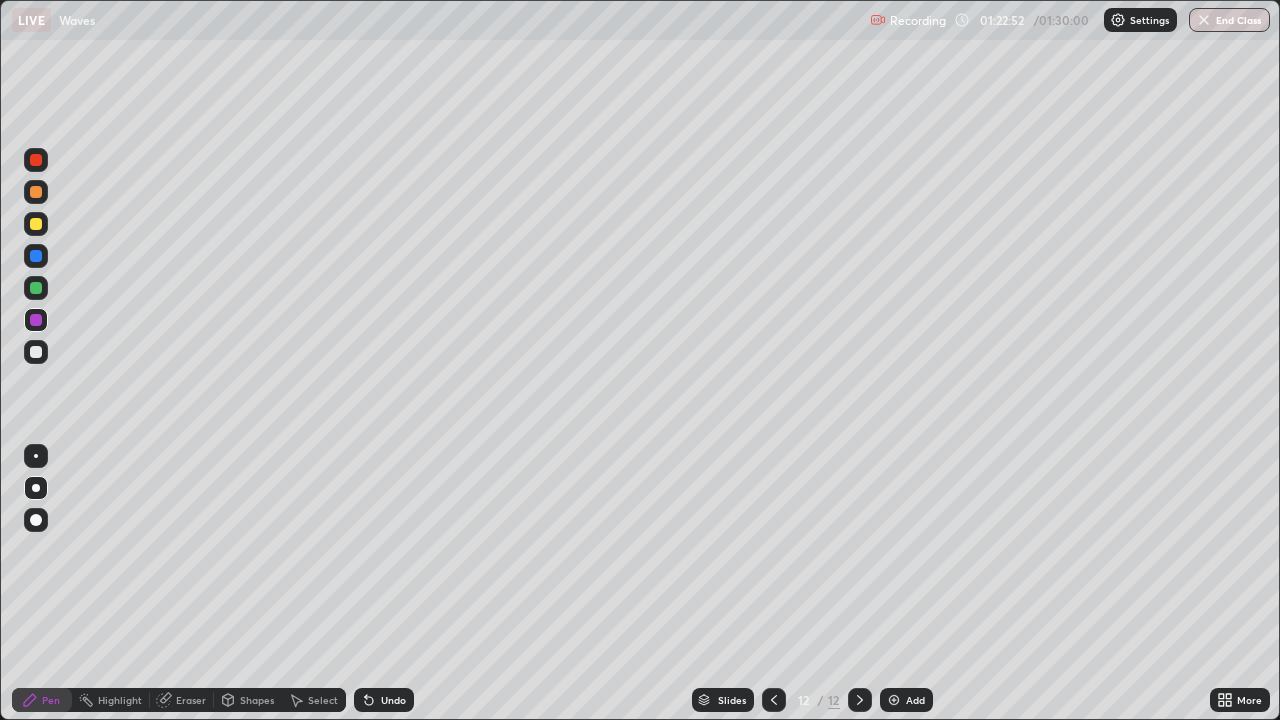 click at bounding box center (36, 352) 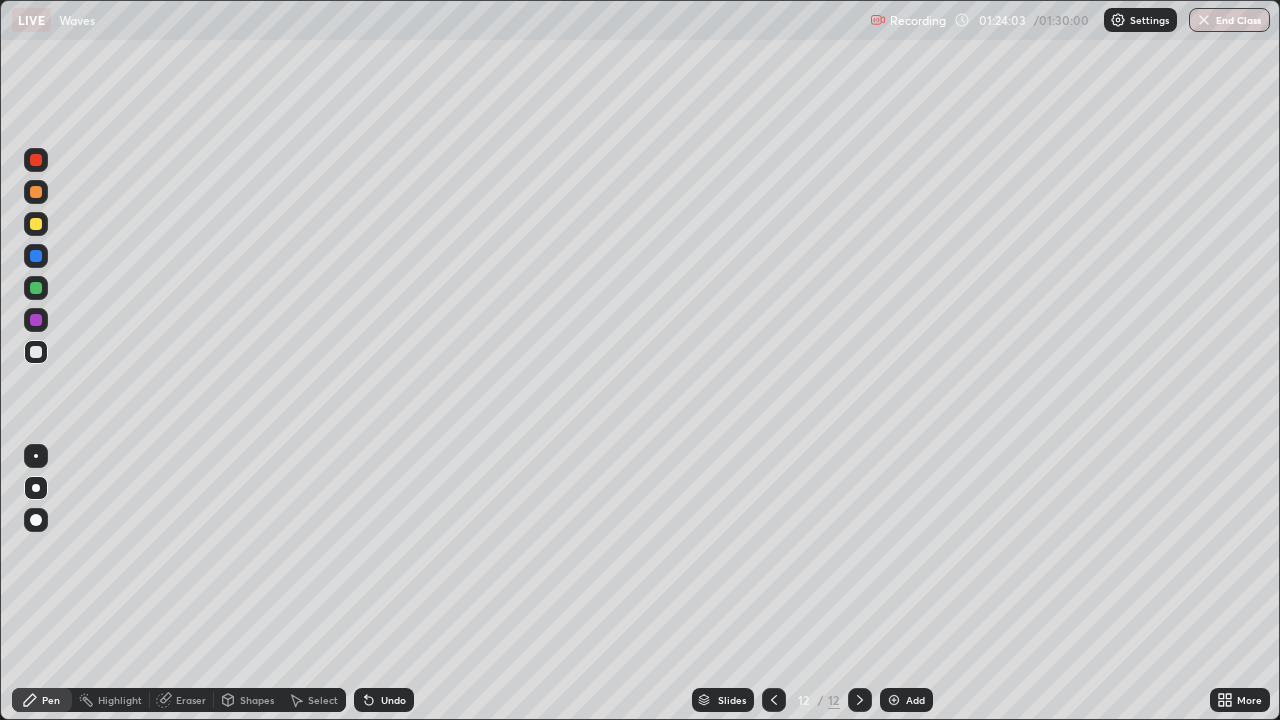 click at bounding box center [36, 288] 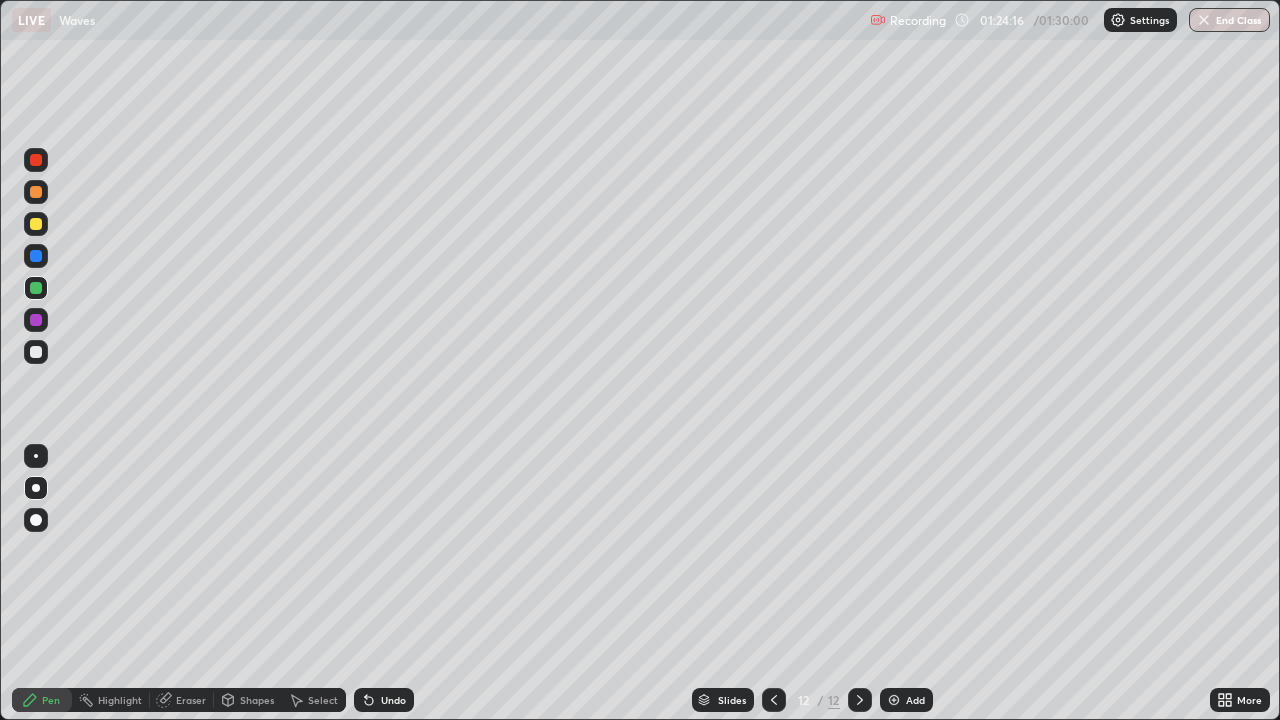 click on "Undo" at bounding box center (384, 700) 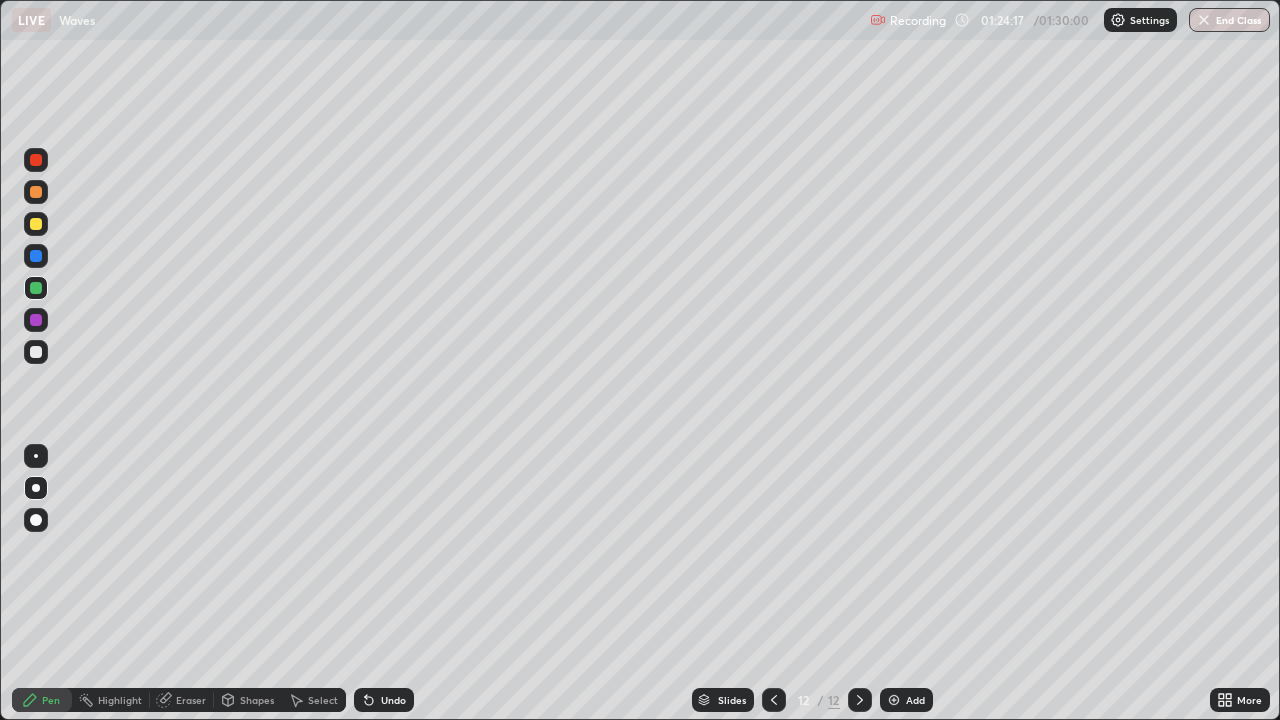 click on "Undo" at bounding box center [393, 700] 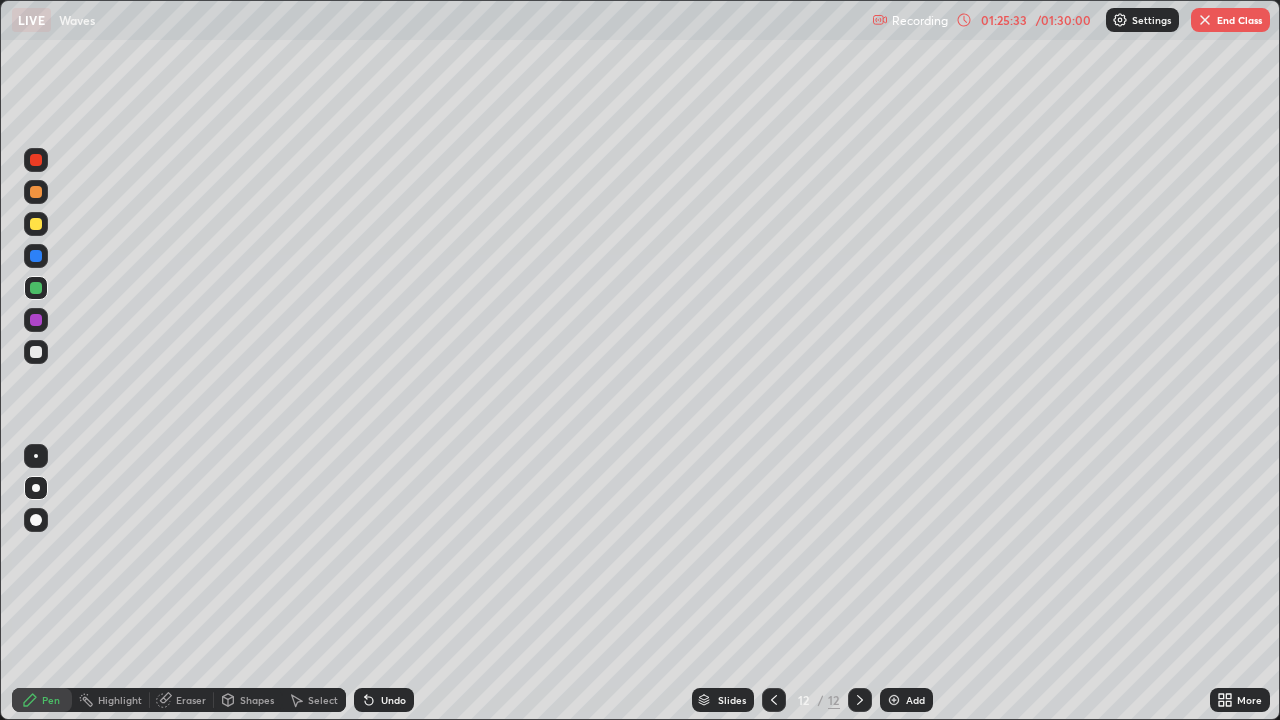click at bounding box center [36, 352] 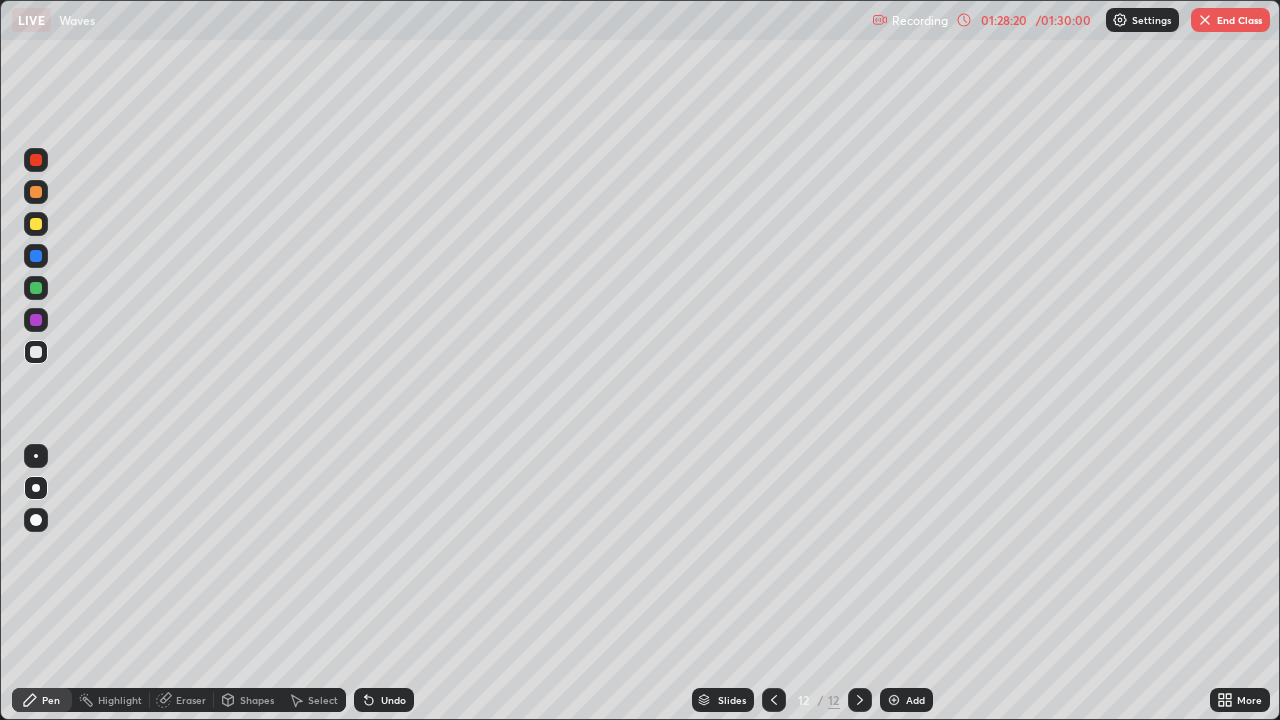 click on "End Class" at bounding box center (1230, 20) 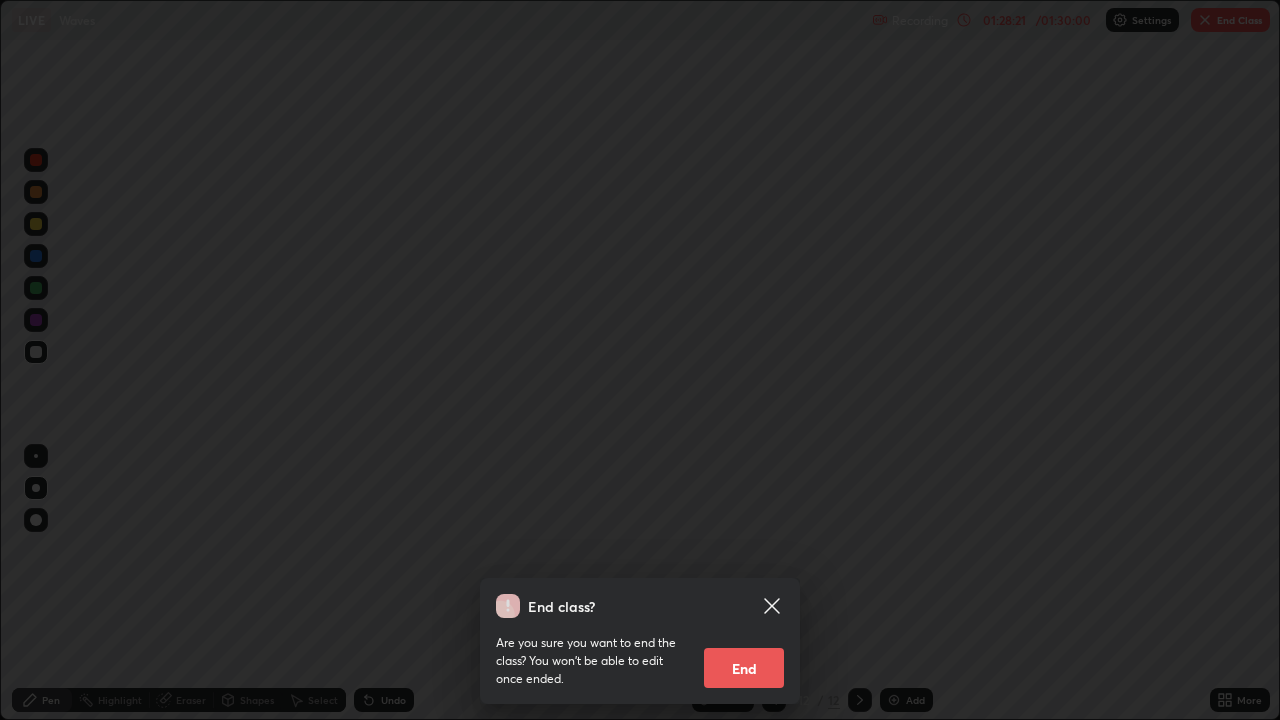 click on "End" at bounding box center (744, 668) 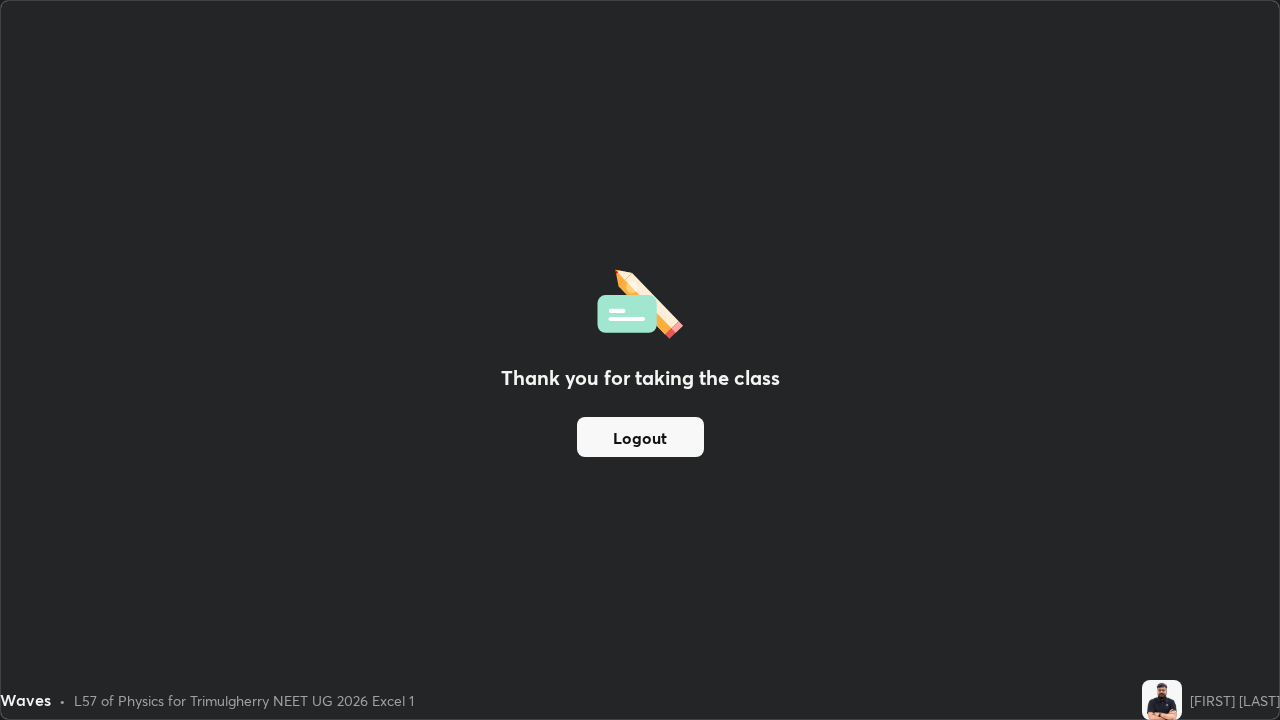 click on "Logout" at bounding box center (640, 437) 